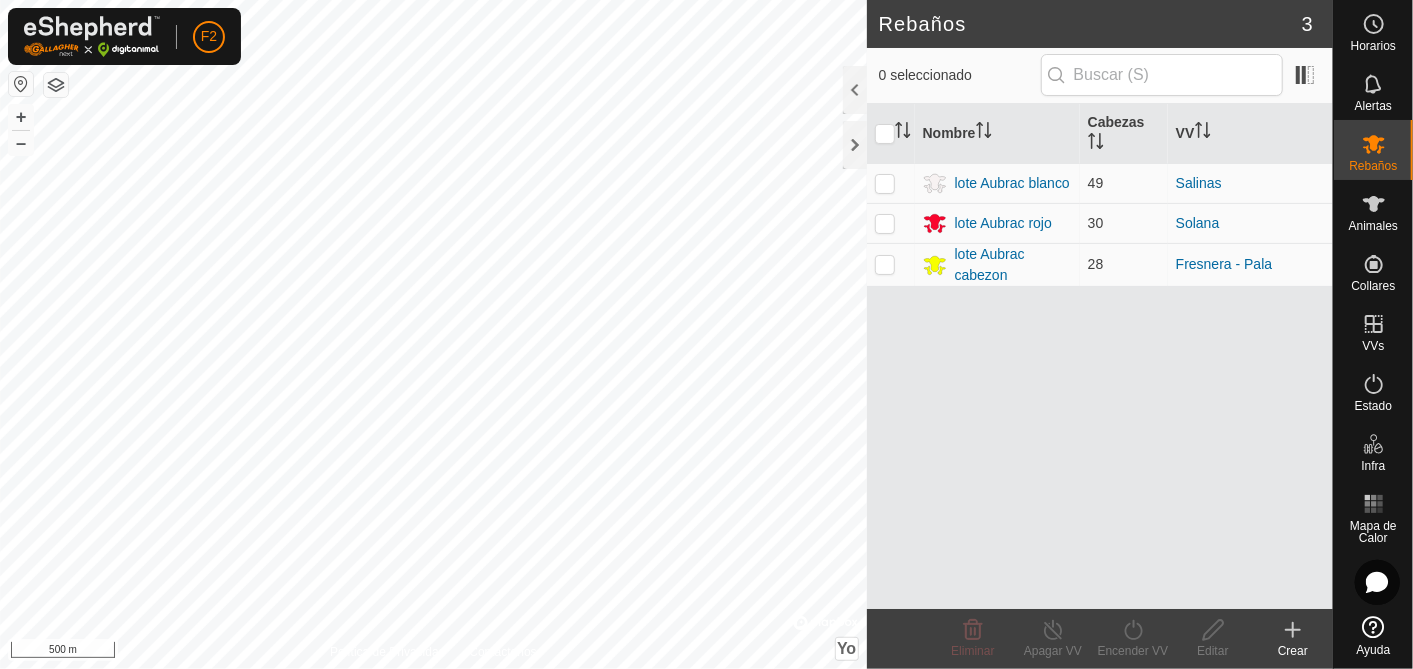 scroll, scrollTop: 0, scrollLeft: 0, axis: both 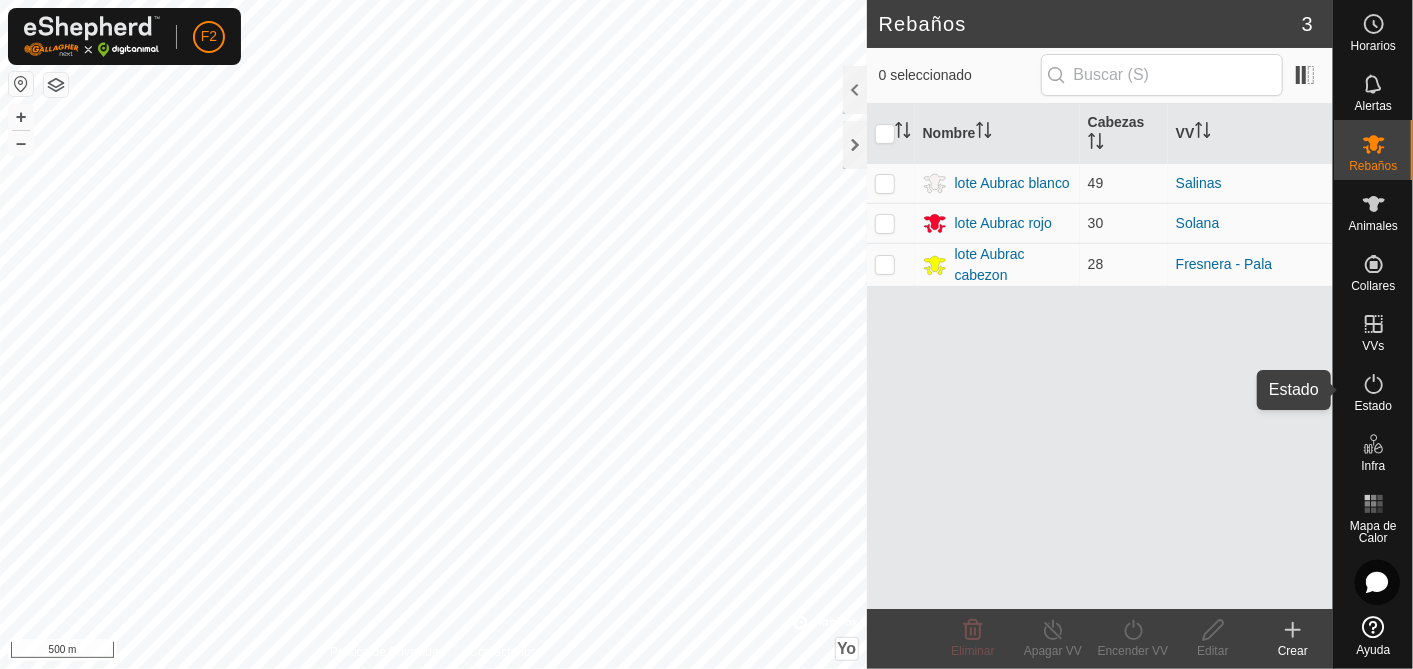 click 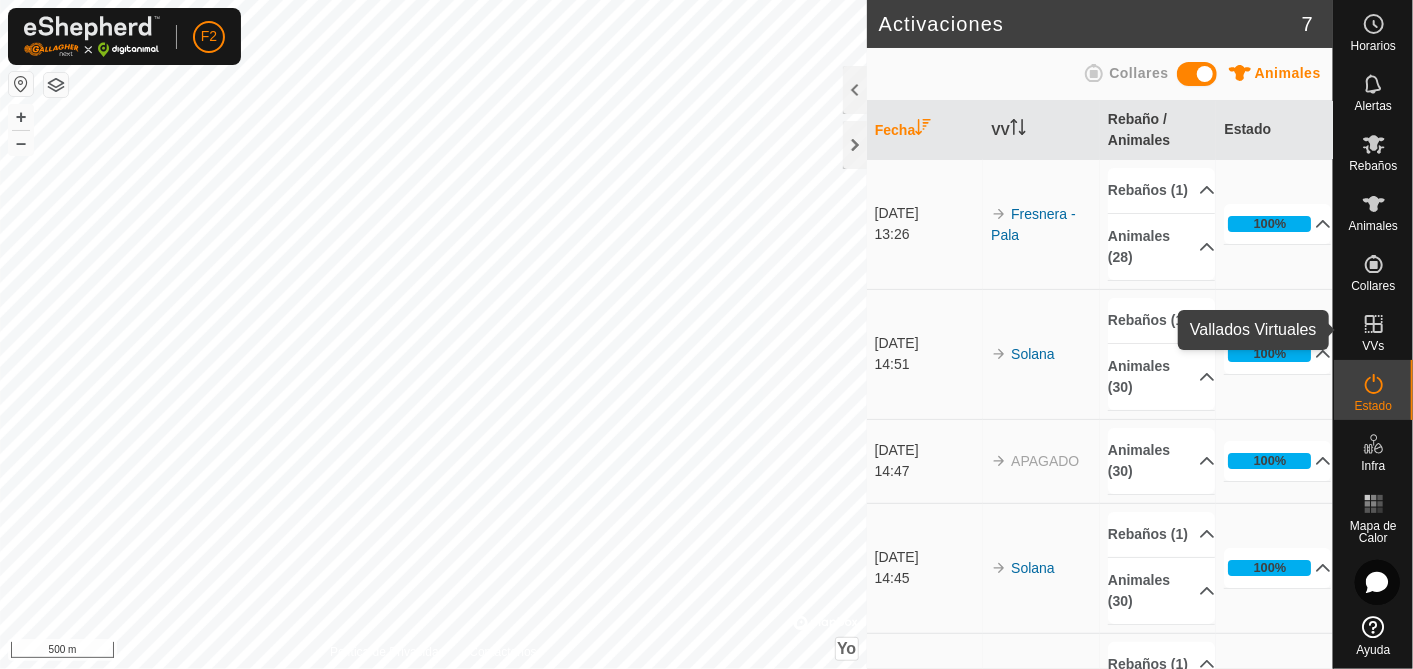 click at bounding box center (1374, 324) 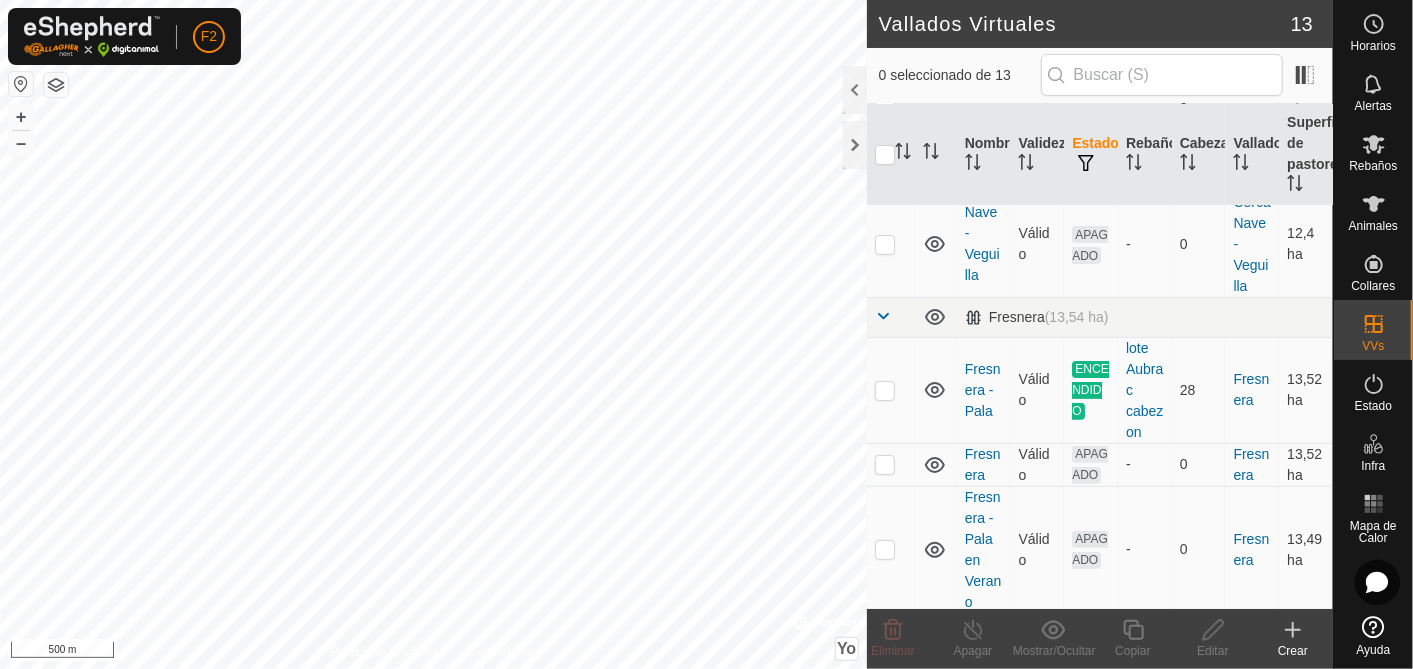scroll, scrollTop: 222, scrollLeft: 0, axis: vertical 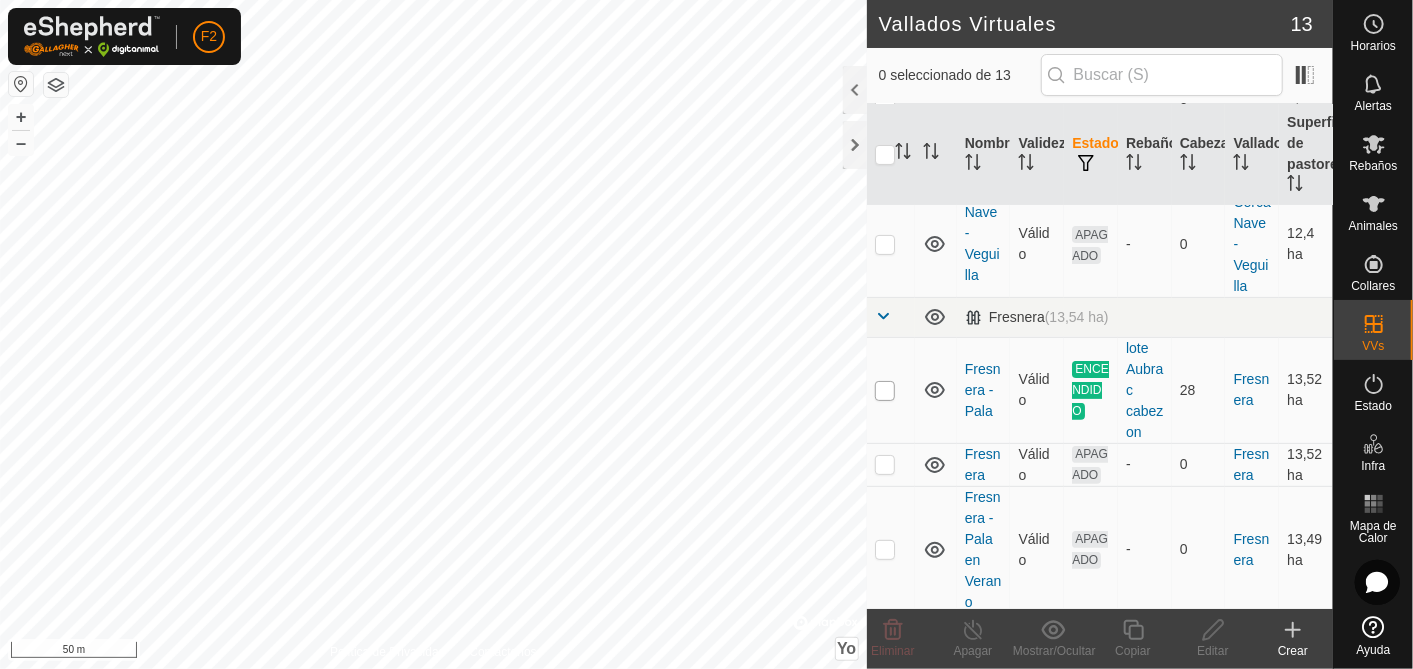 click at bounding box center [885, 391] 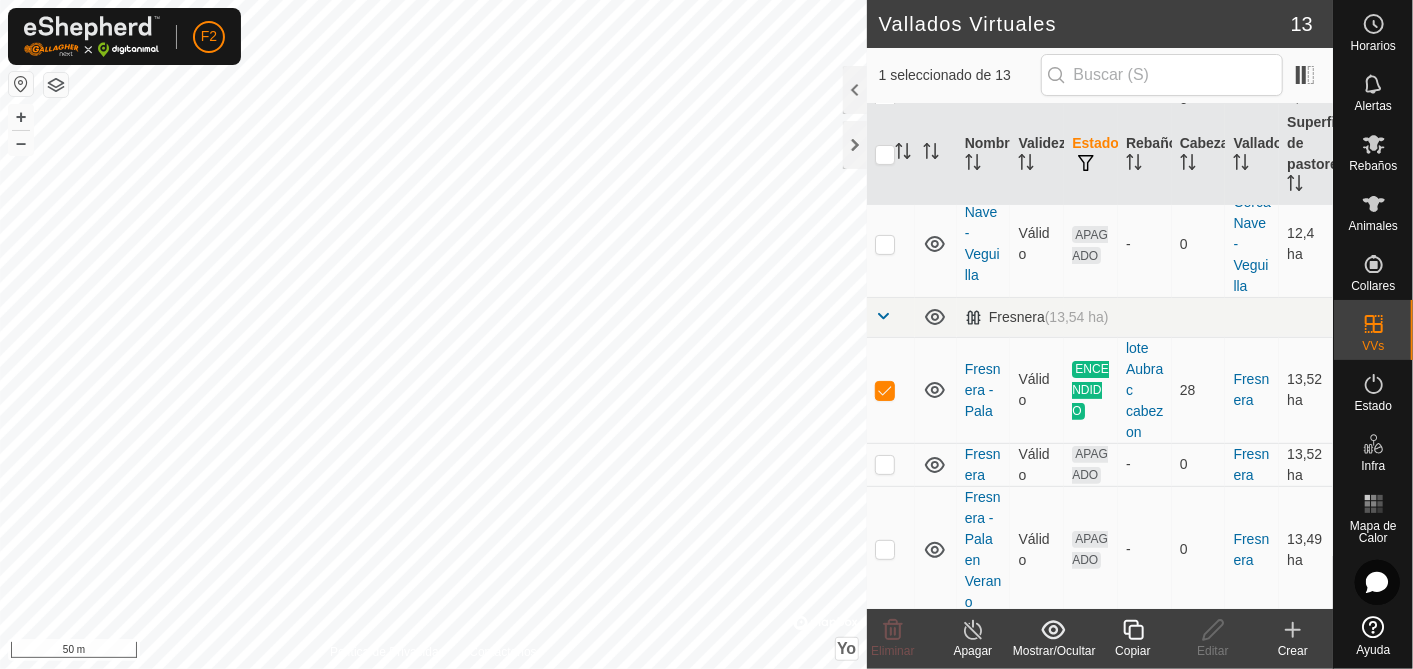 click 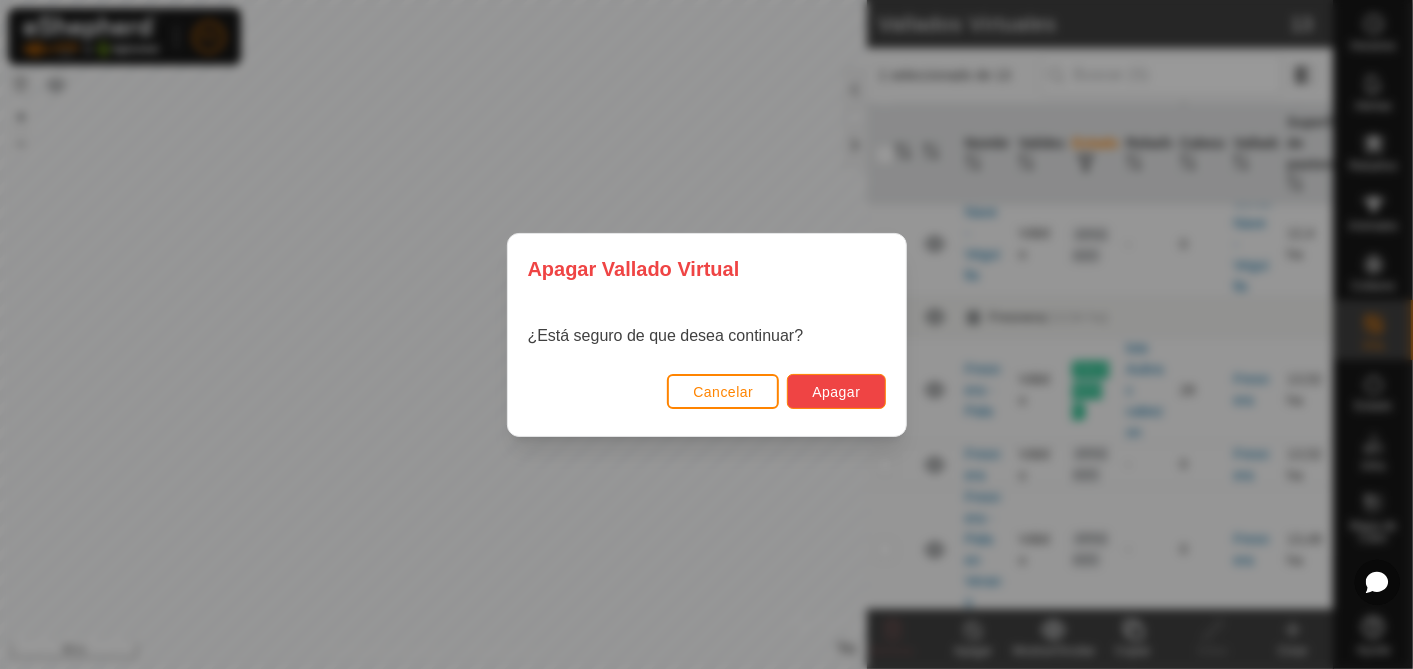 click on "Apagar" at bounding box center (836, 392) 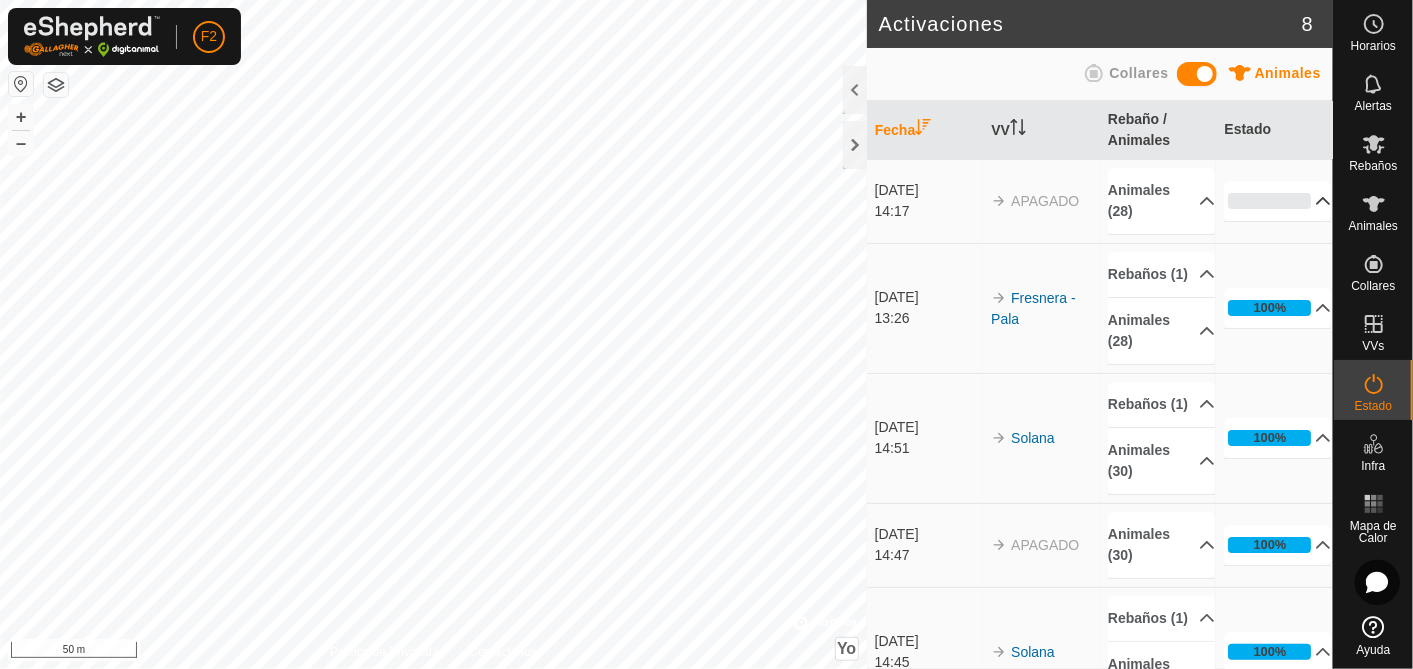 click on "0%" at bounding box center [1277, 201] 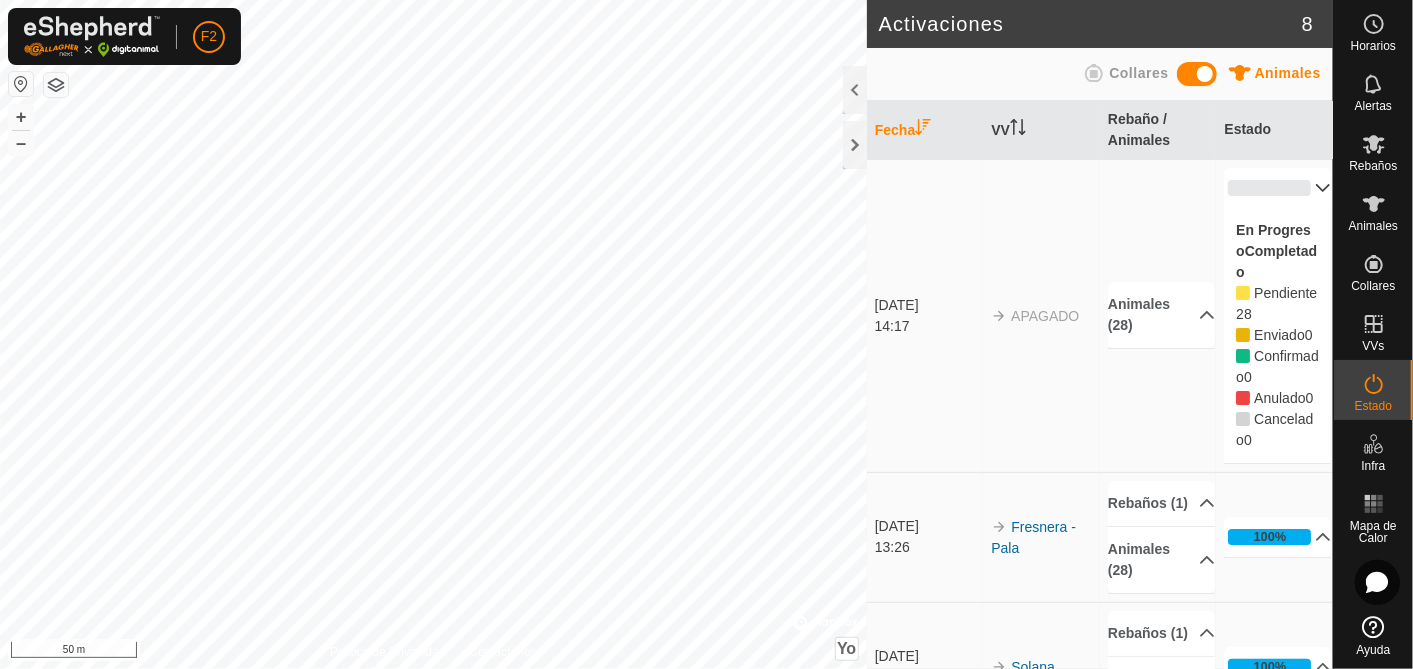 click on "0%" at bounding box center (1277, 188) 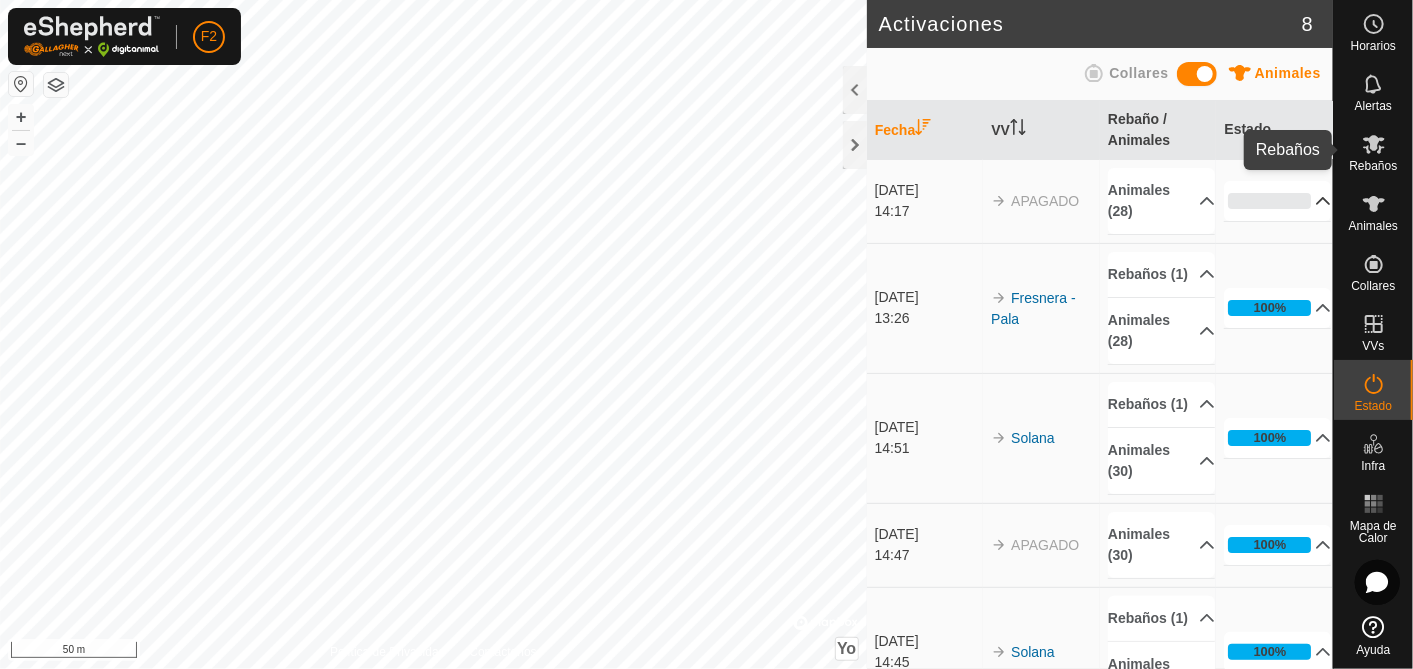 click 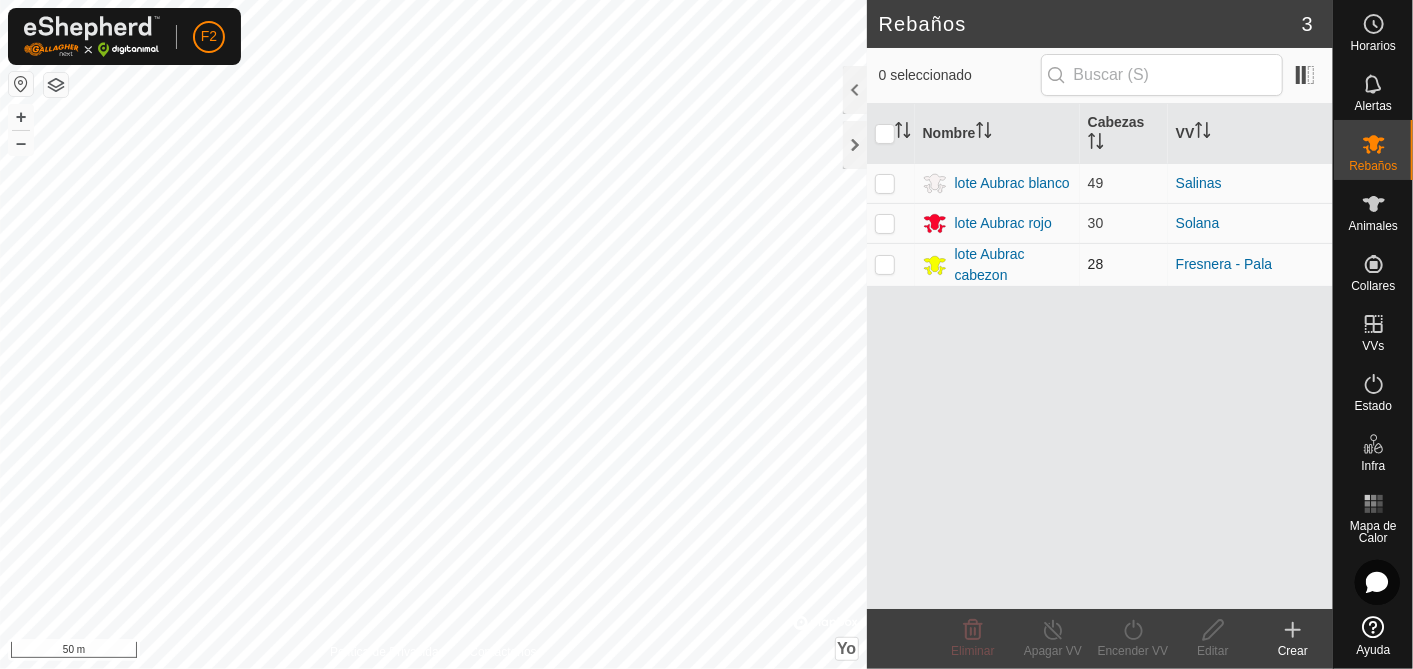 click at bounding box center (885, 264) 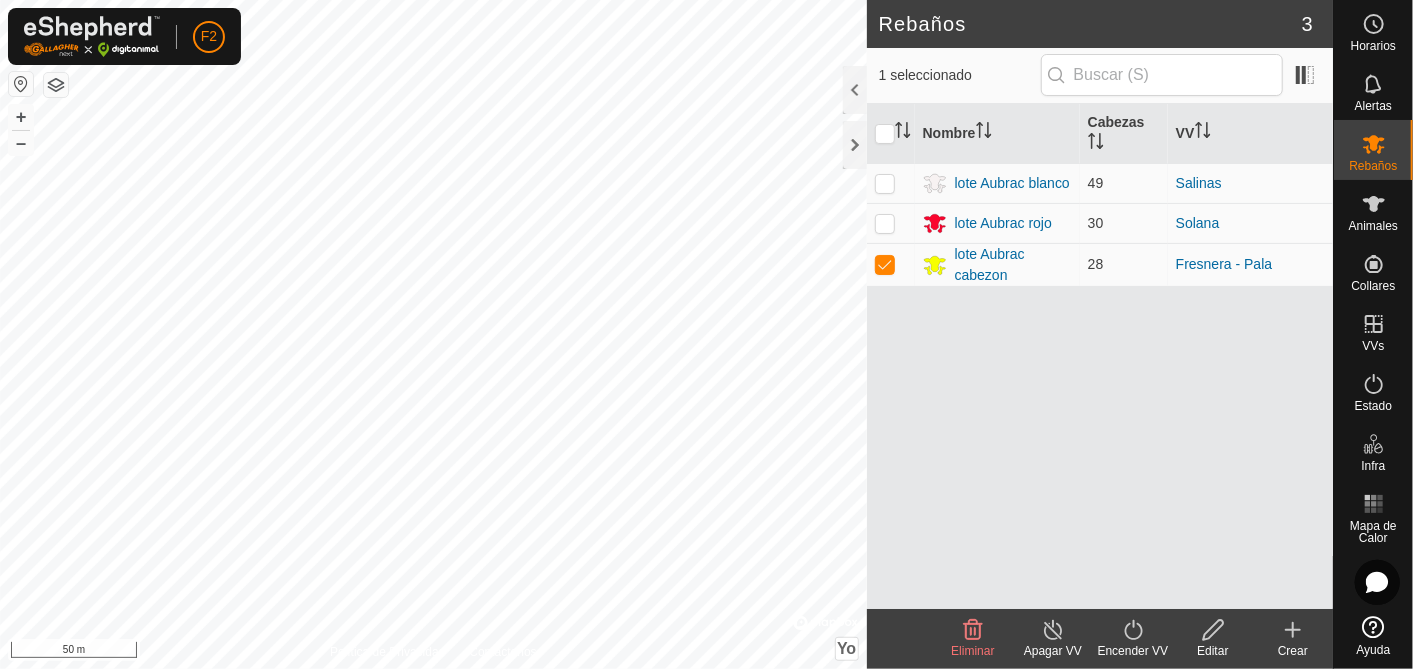 click on "Encender VV" 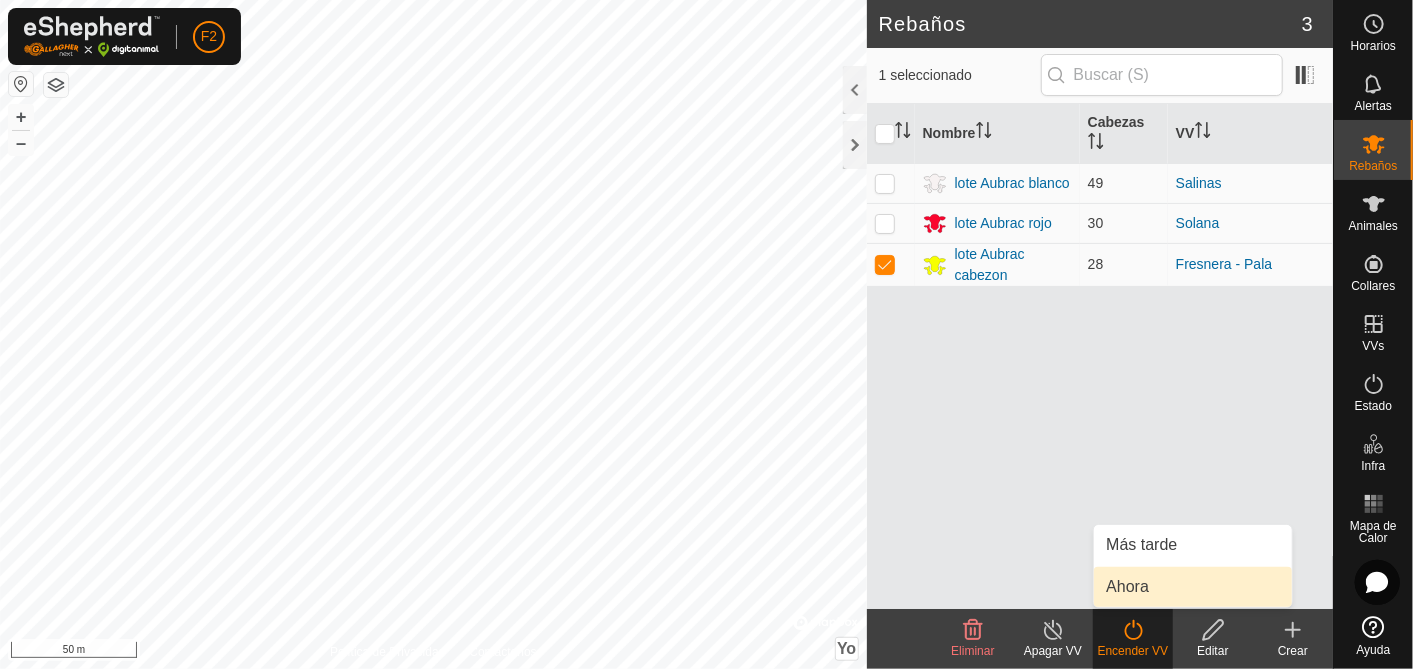 click on "Ahora" at bounding box center [1193, 587] 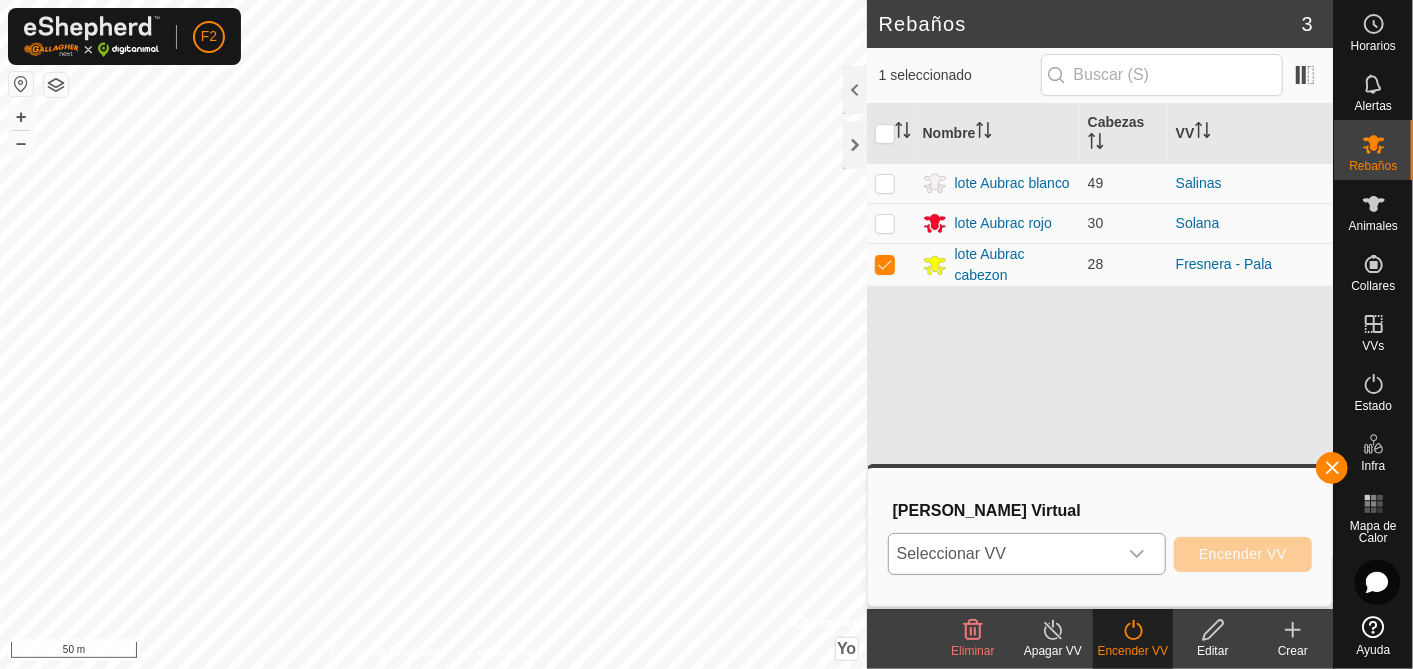 click 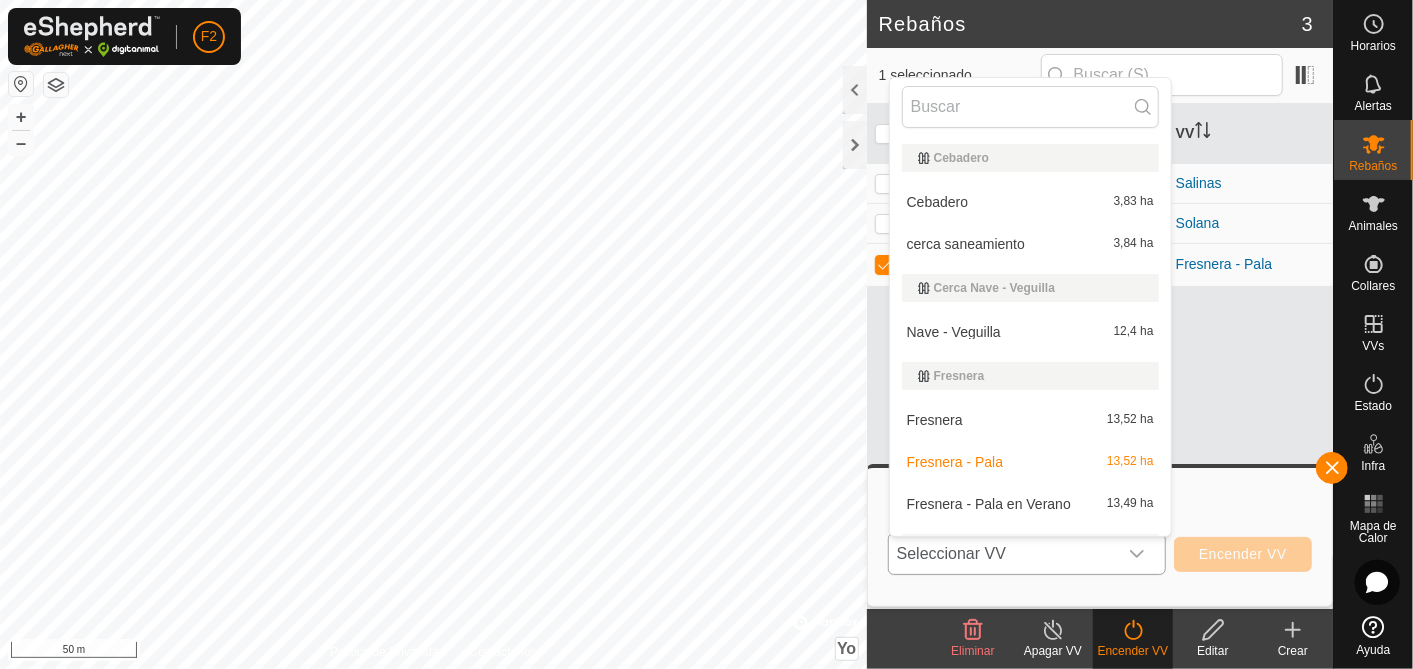 click on "Fresnera  13,52 ha" at bounding box center (1030, 420) 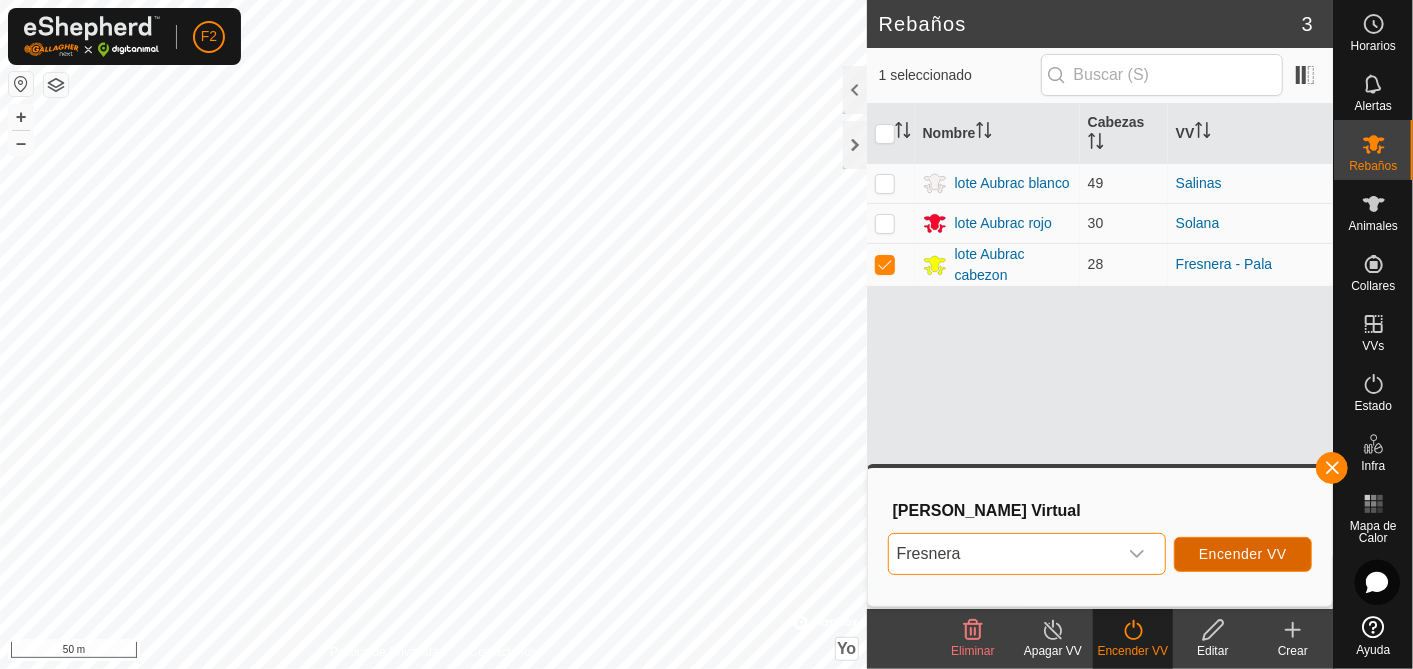click on "Encender VV" at bounding box center [1243, 554] 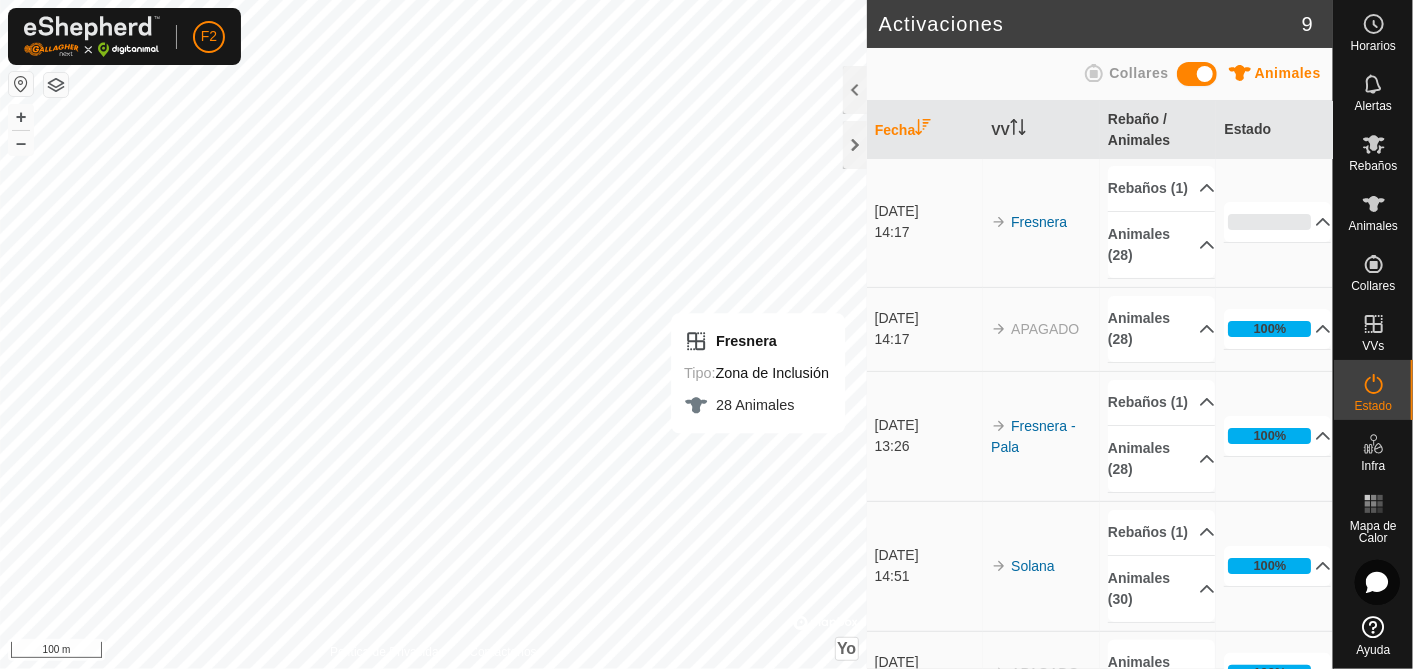 scroll, scrollTop: 0, scrollLeft: 0, axis: both 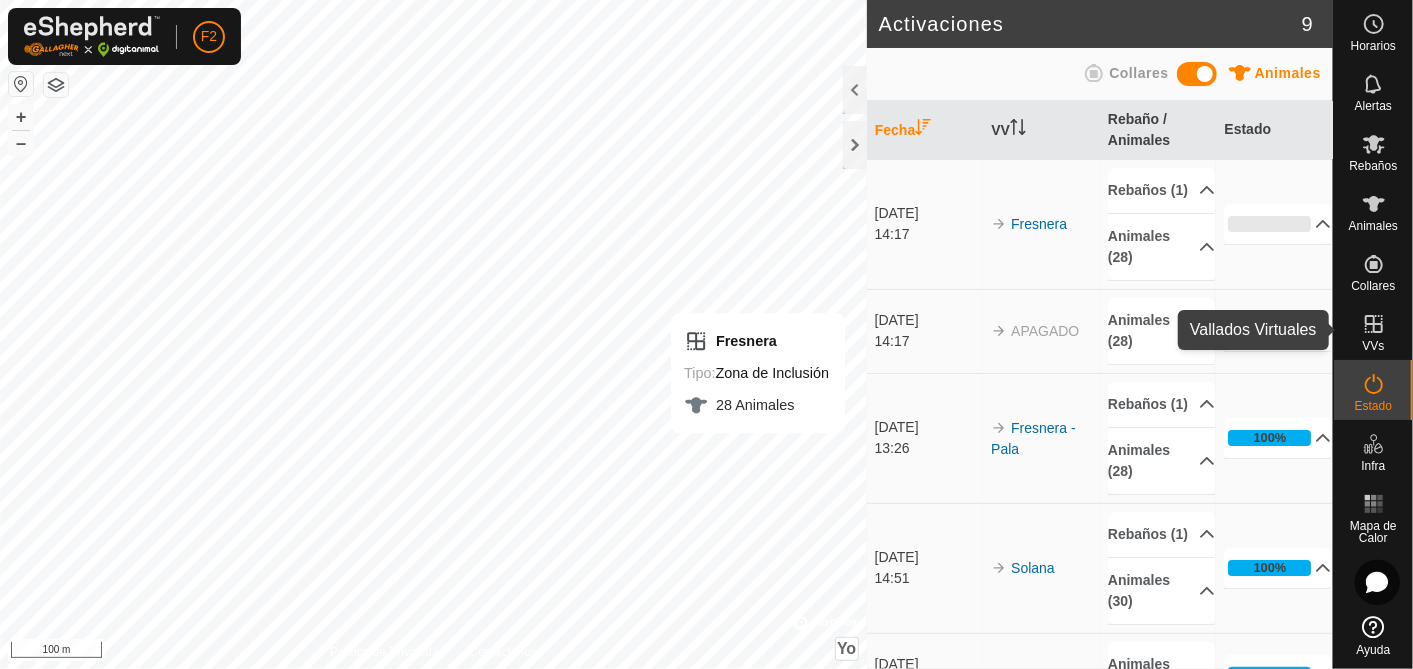 click at bounding box center [1374, 324] 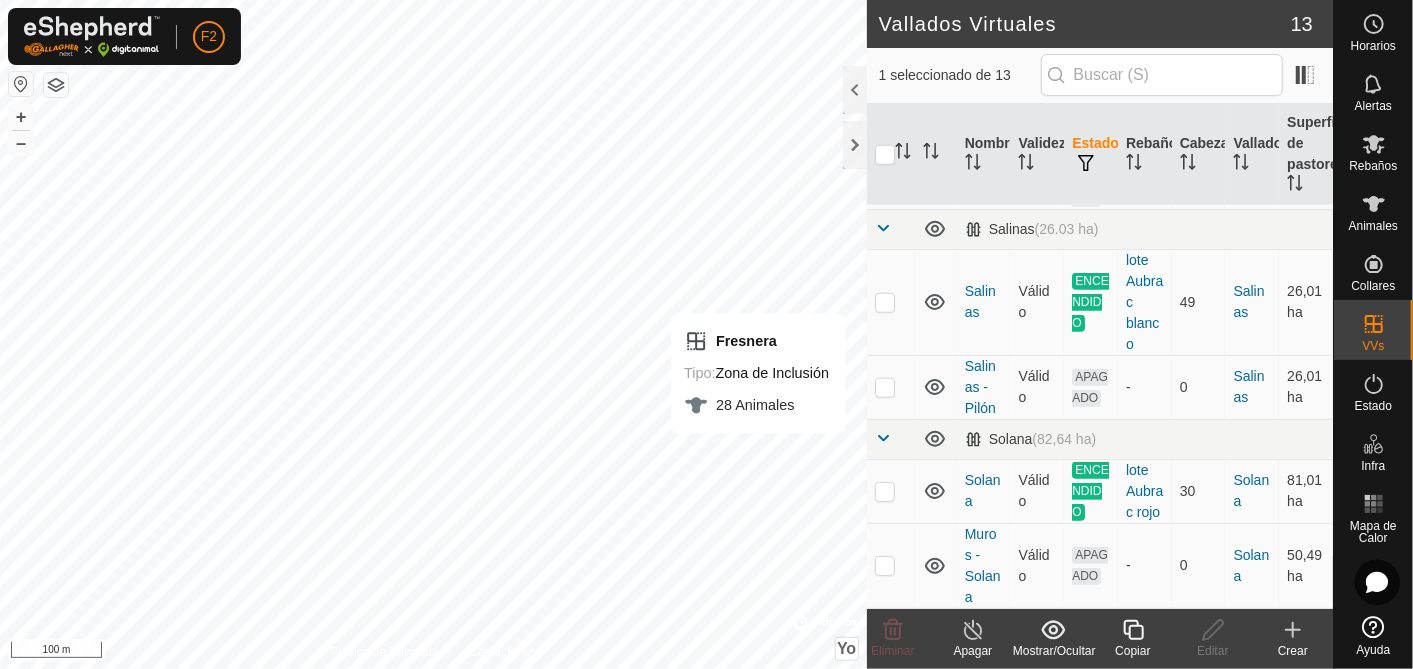 scroll, scrollTop: 1040, scrollLeft: 0, axis: vertical 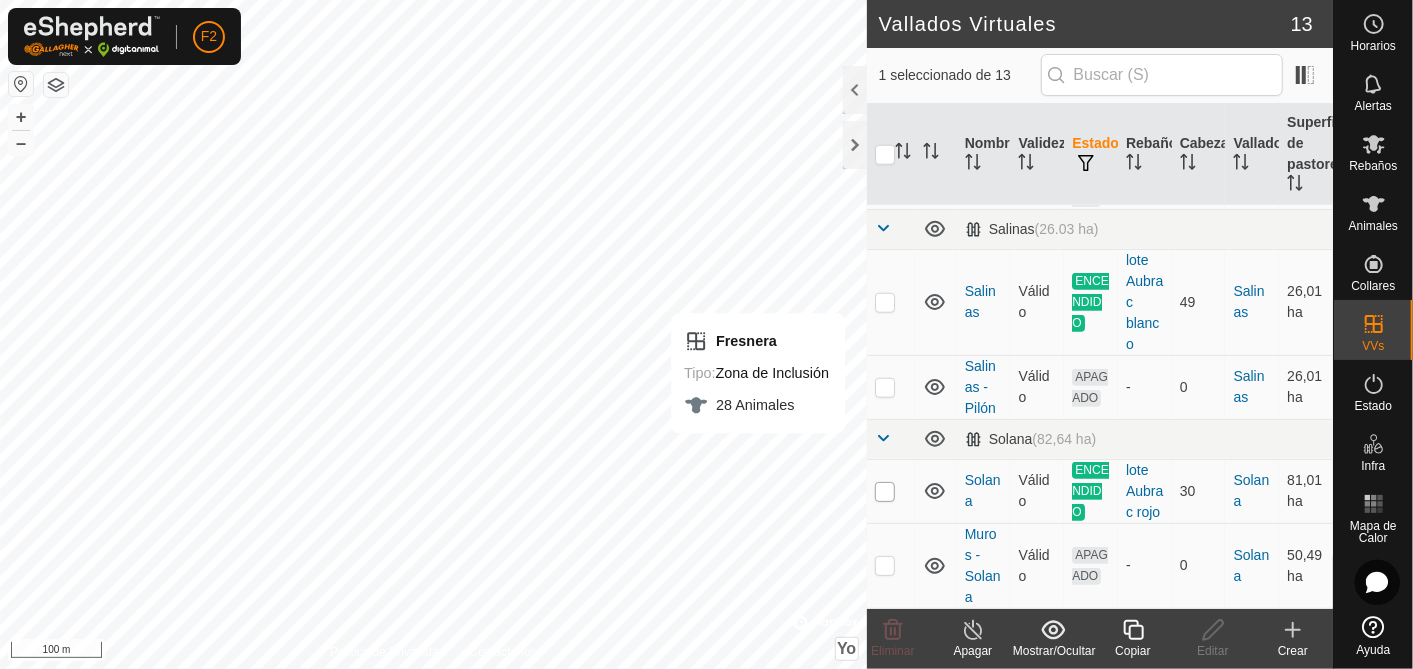 click at bounding box center (885, 492) 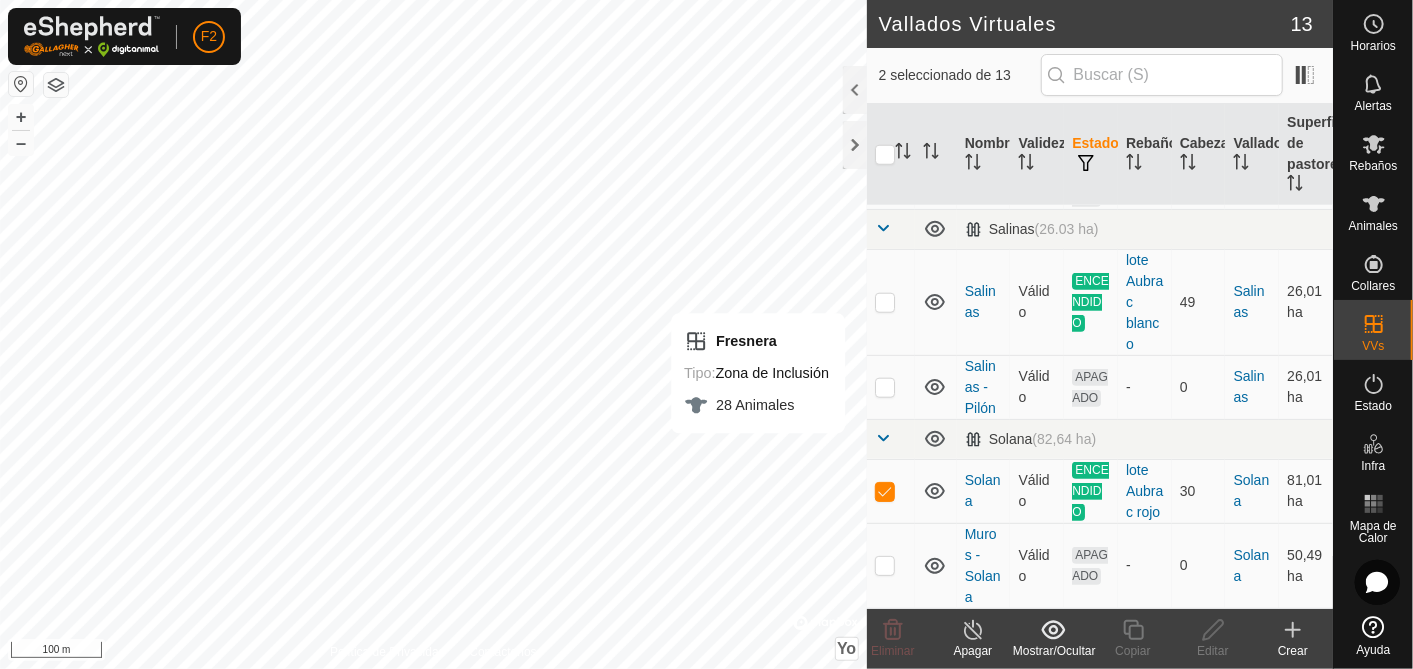 click 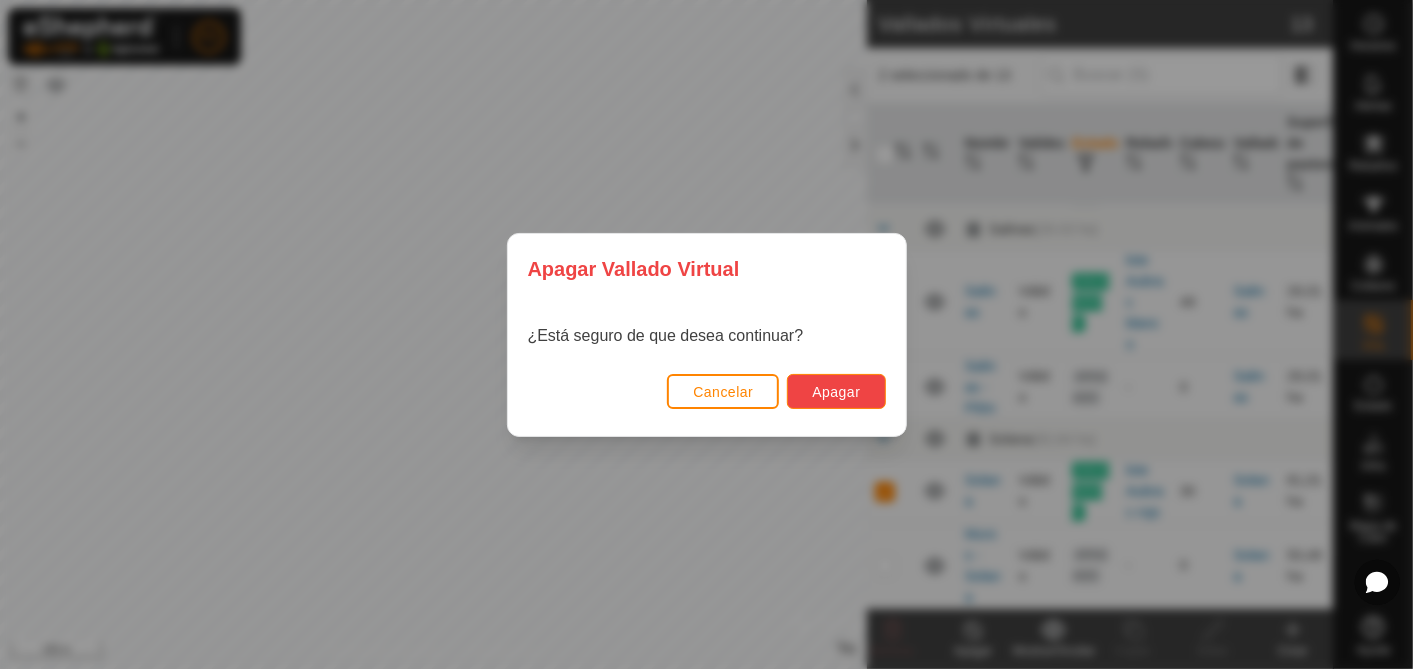 click on "Apagar" at bounding box center [836, 392] 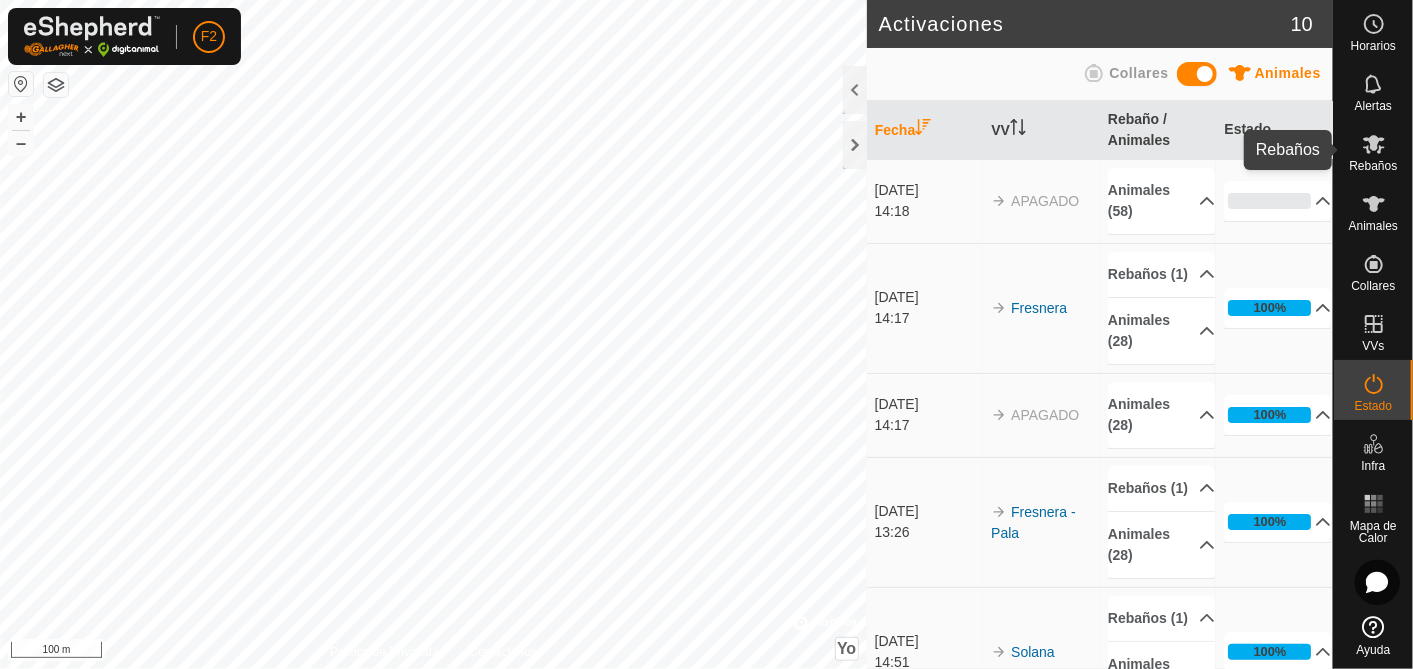 click 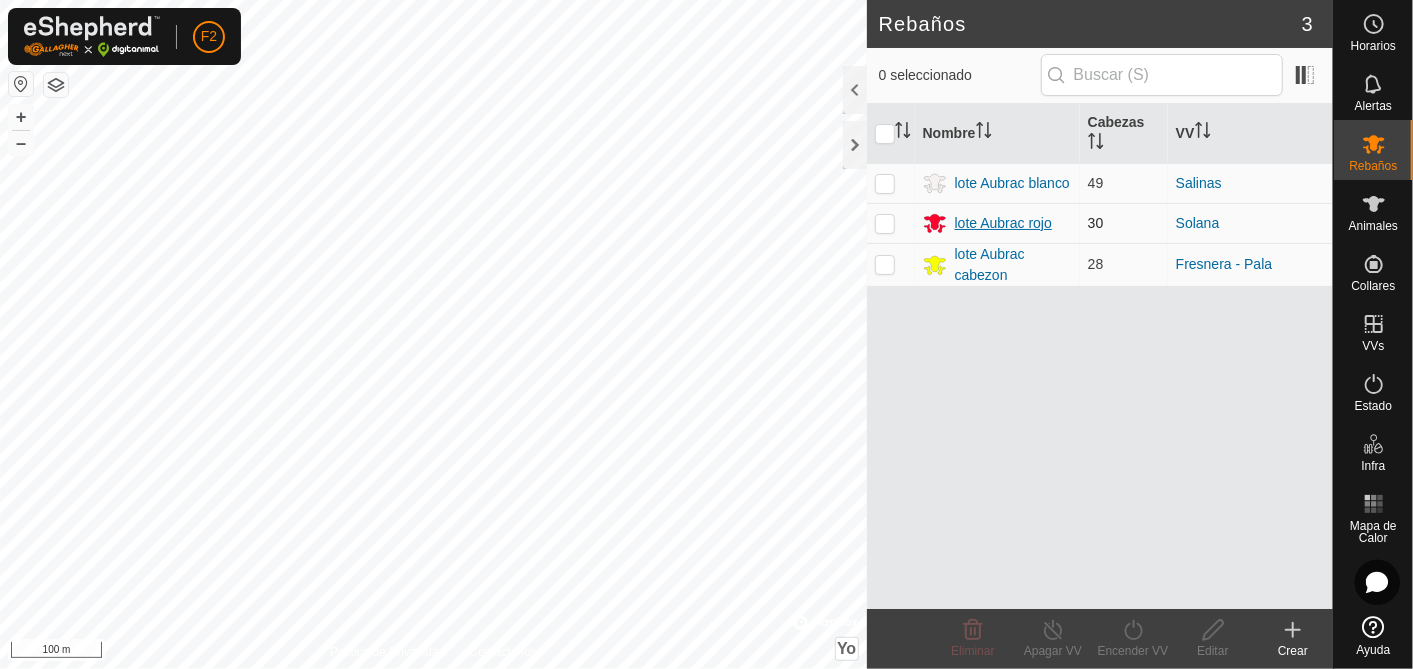 click on "lote Aubrac rojo" at bounding box center (1003, 223) 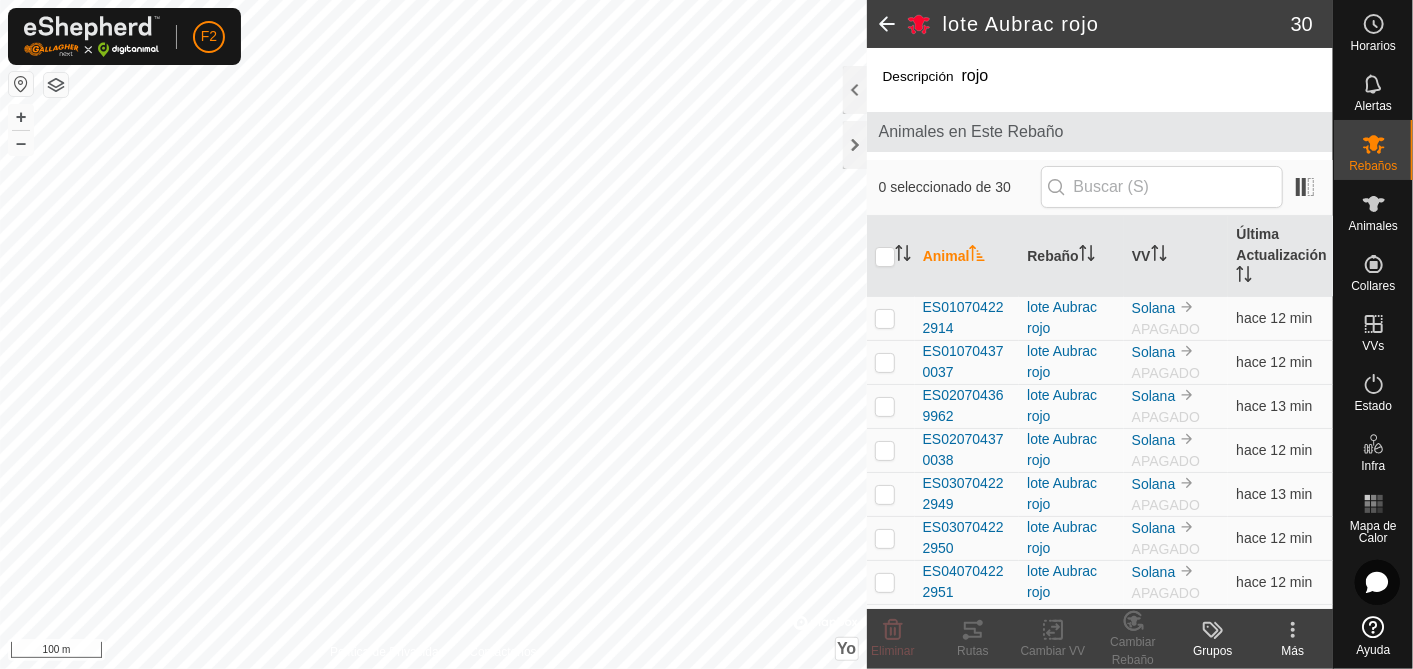 click 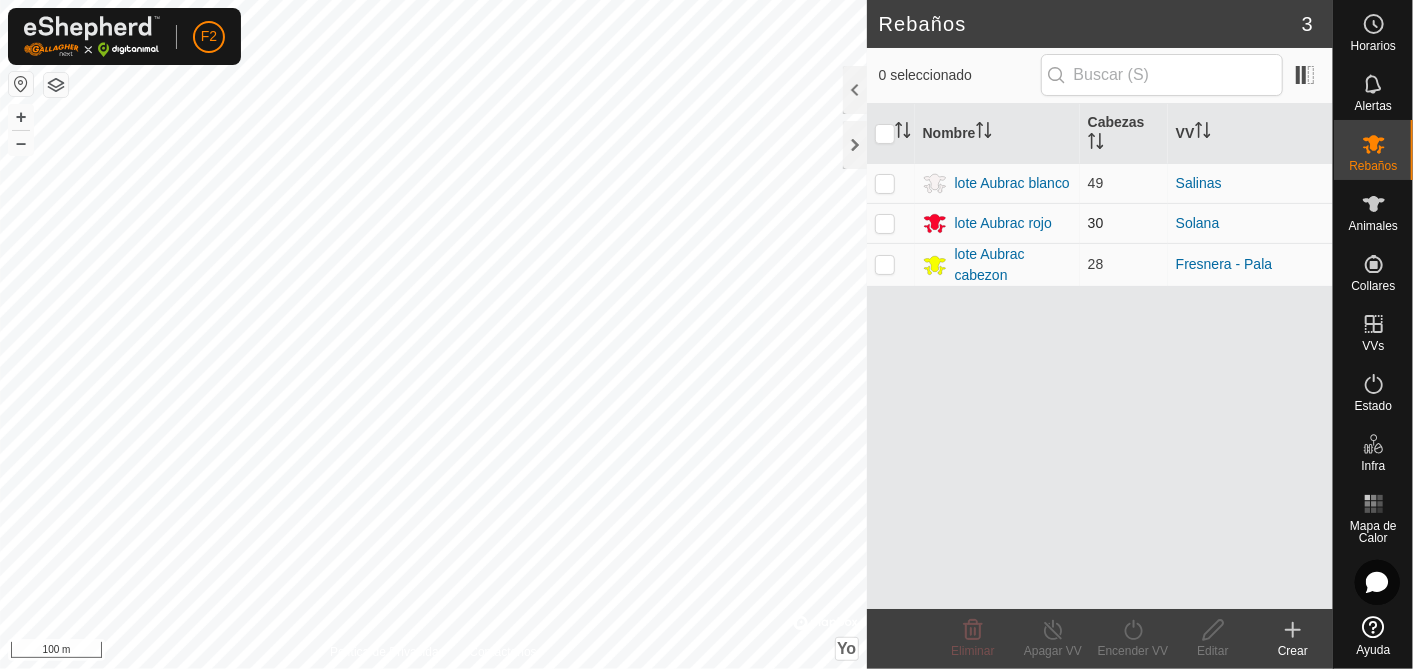 drag, startPoint x: 890, startPoint y: 218, endPoint x: 913, endPoint y: 223, distance: 23.537205 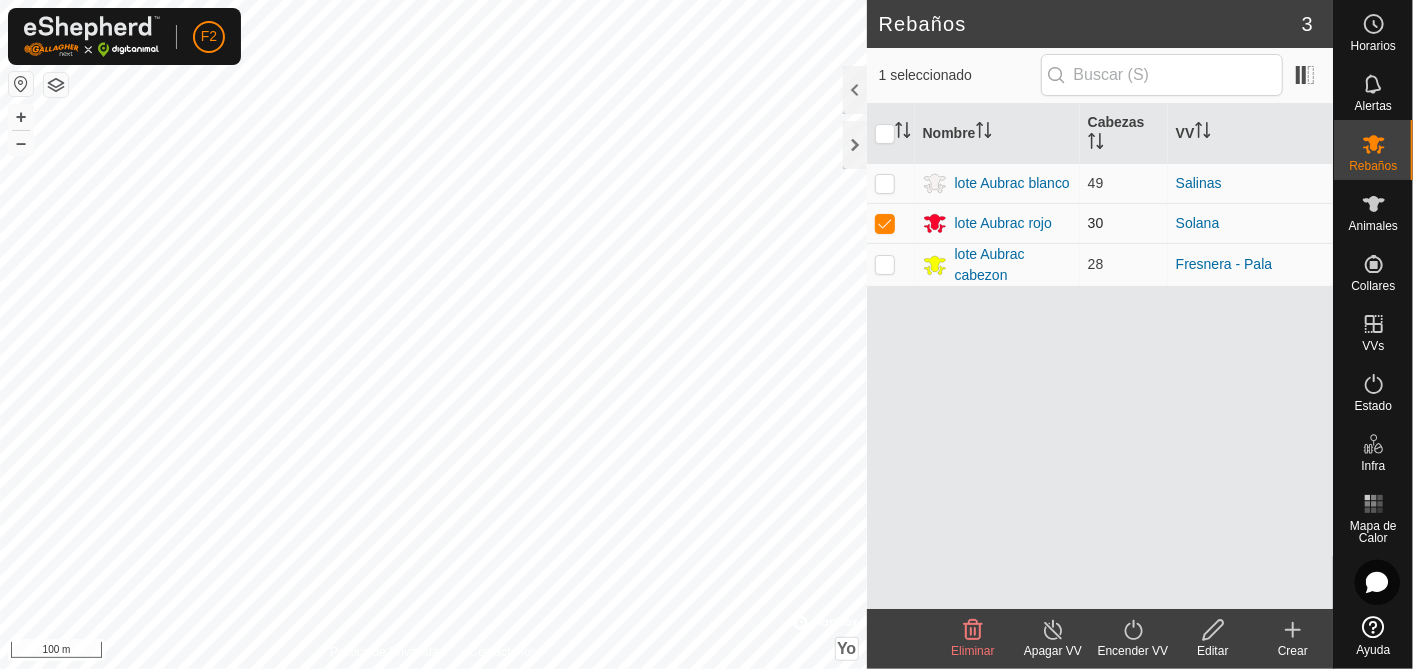checkbox on "true" 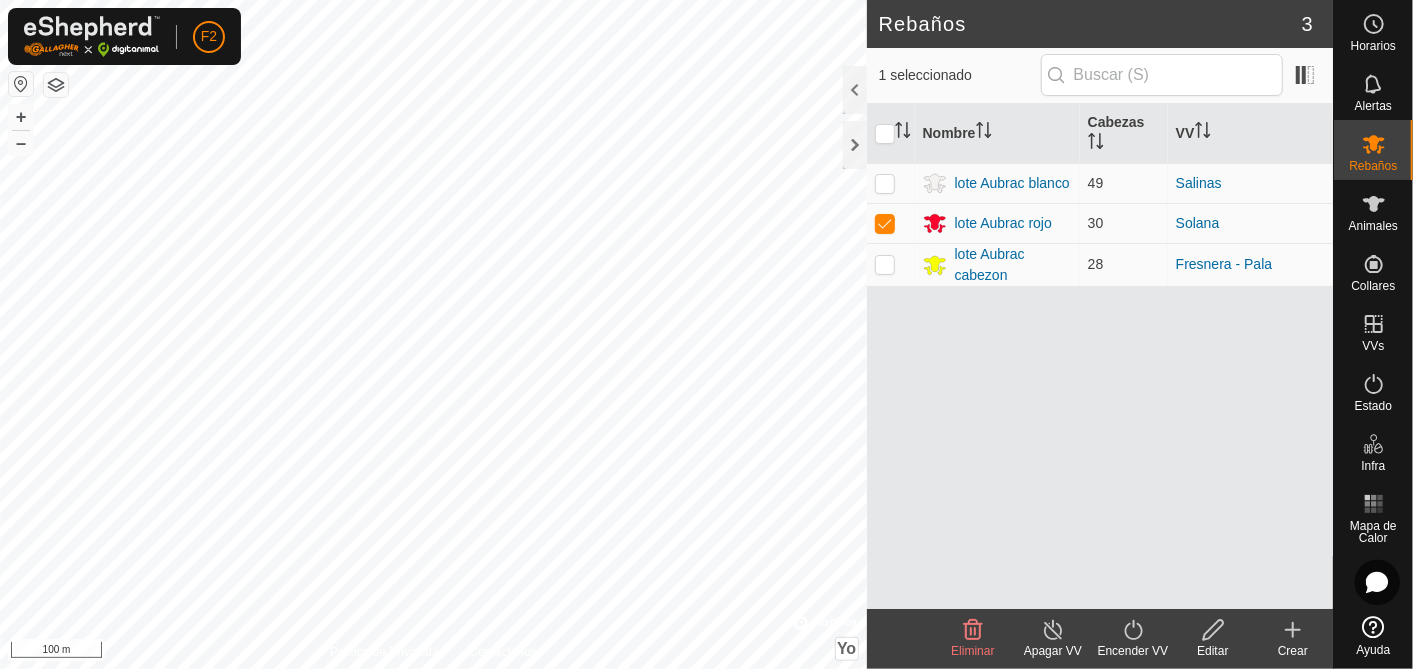 click 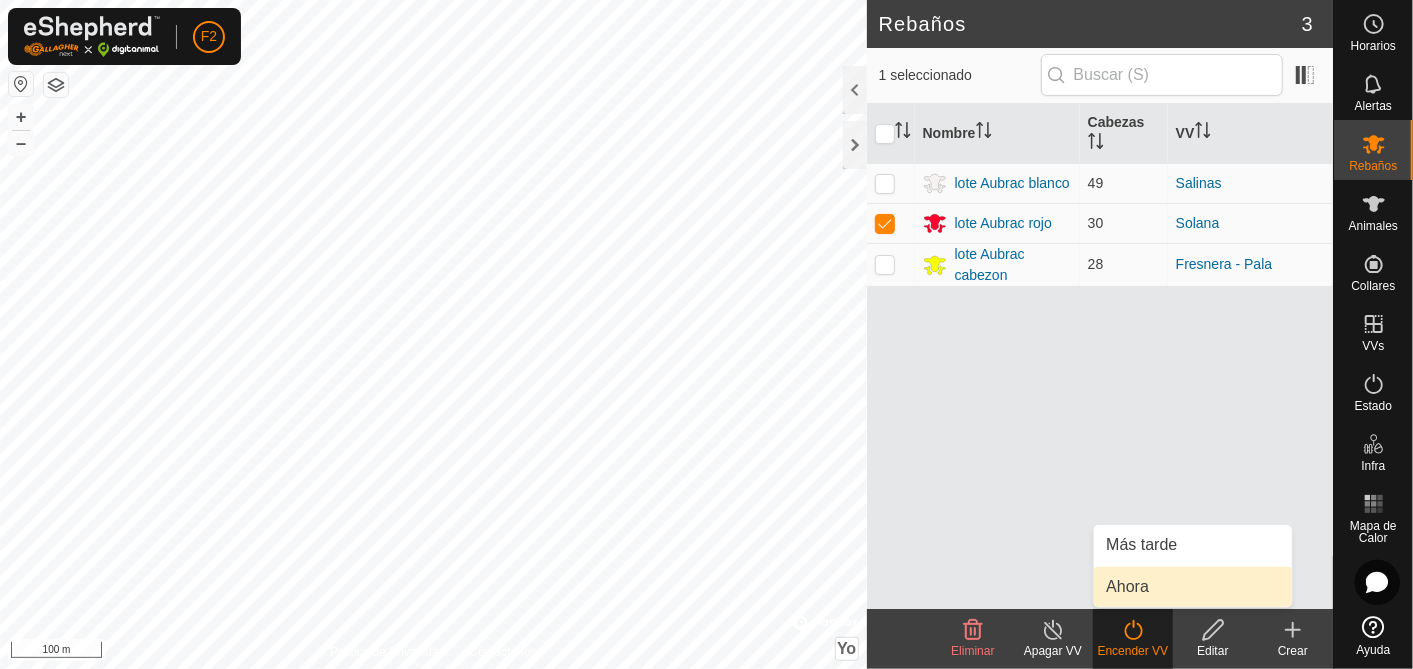 click on "Ahora" at bounding box center [1193, 587] 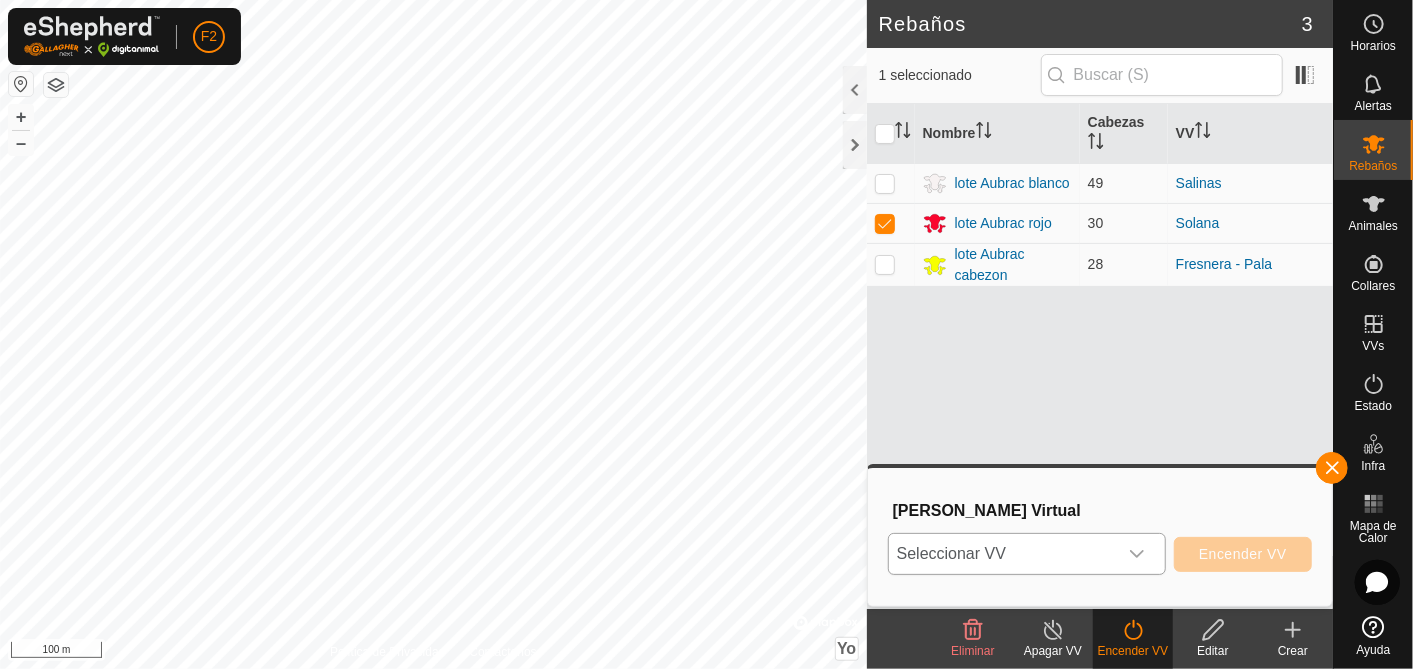 click at bounding box center (1137, 554) 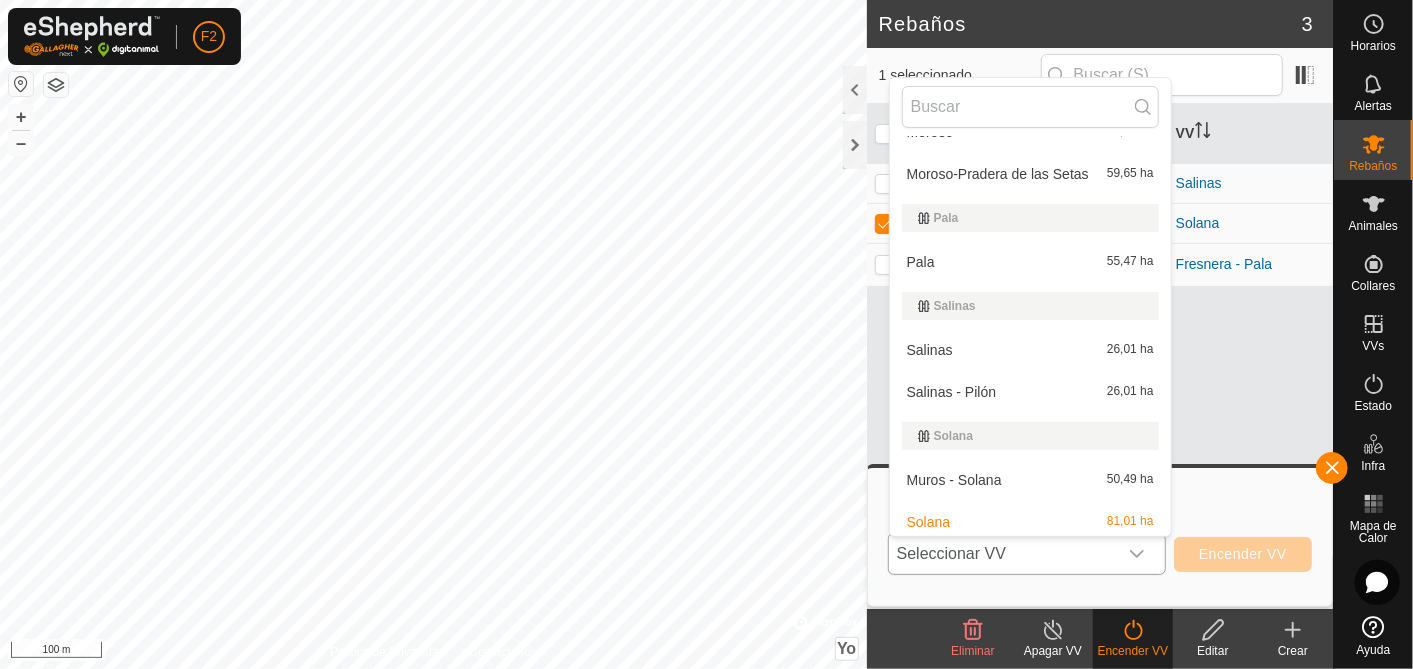 scroll, scrollTop: 465, scrollLeft: 0, axis: vertical 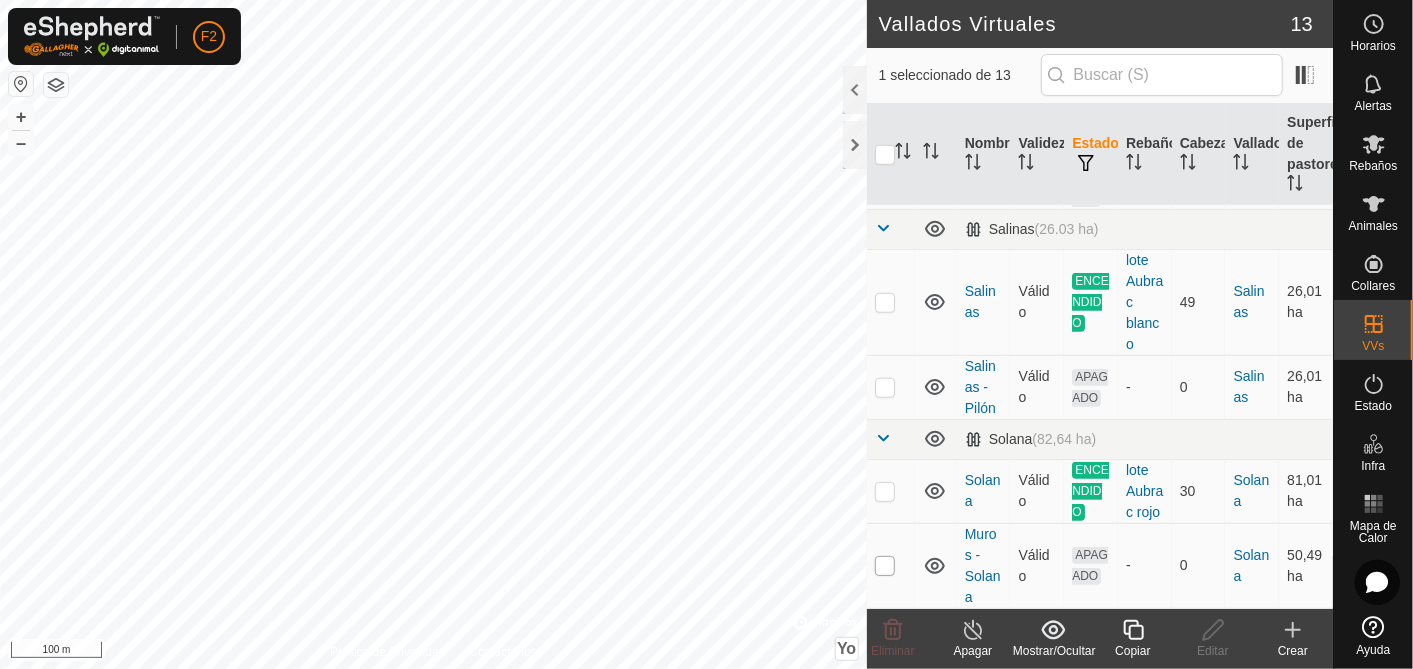 click at bounding box center (885, 566) 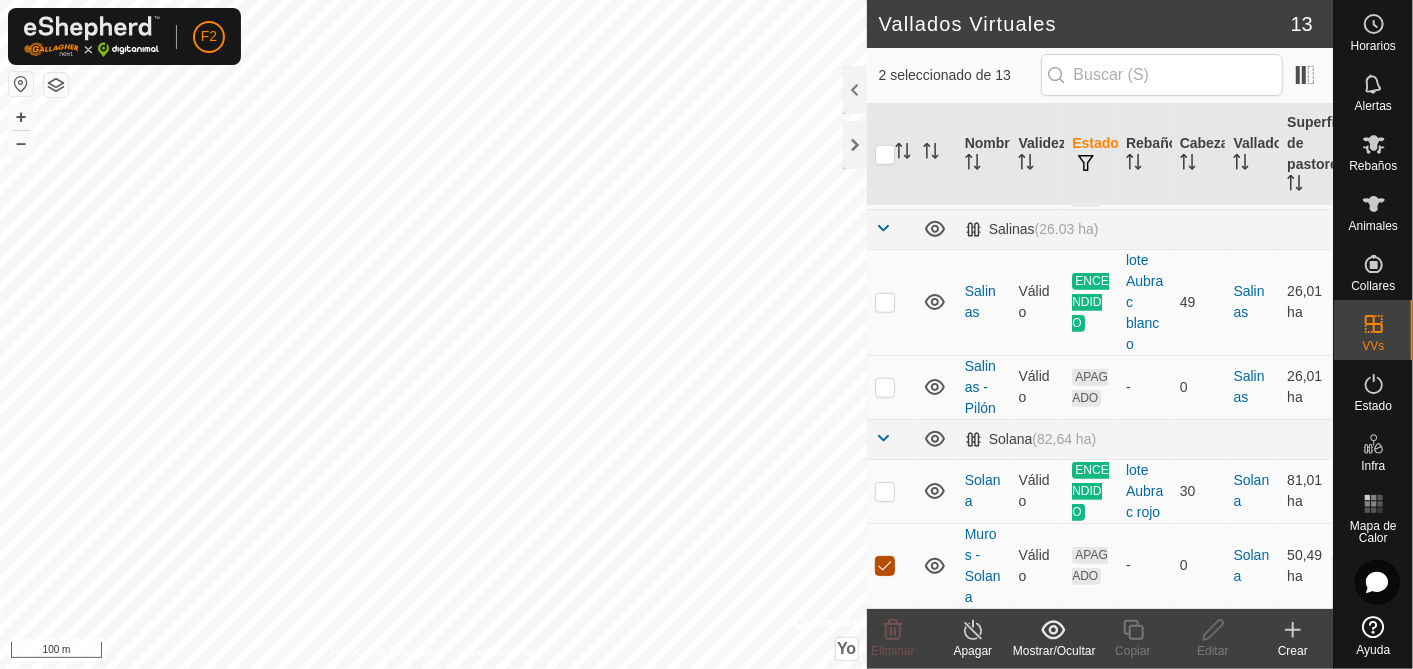 click at bounding box center (885, 566) 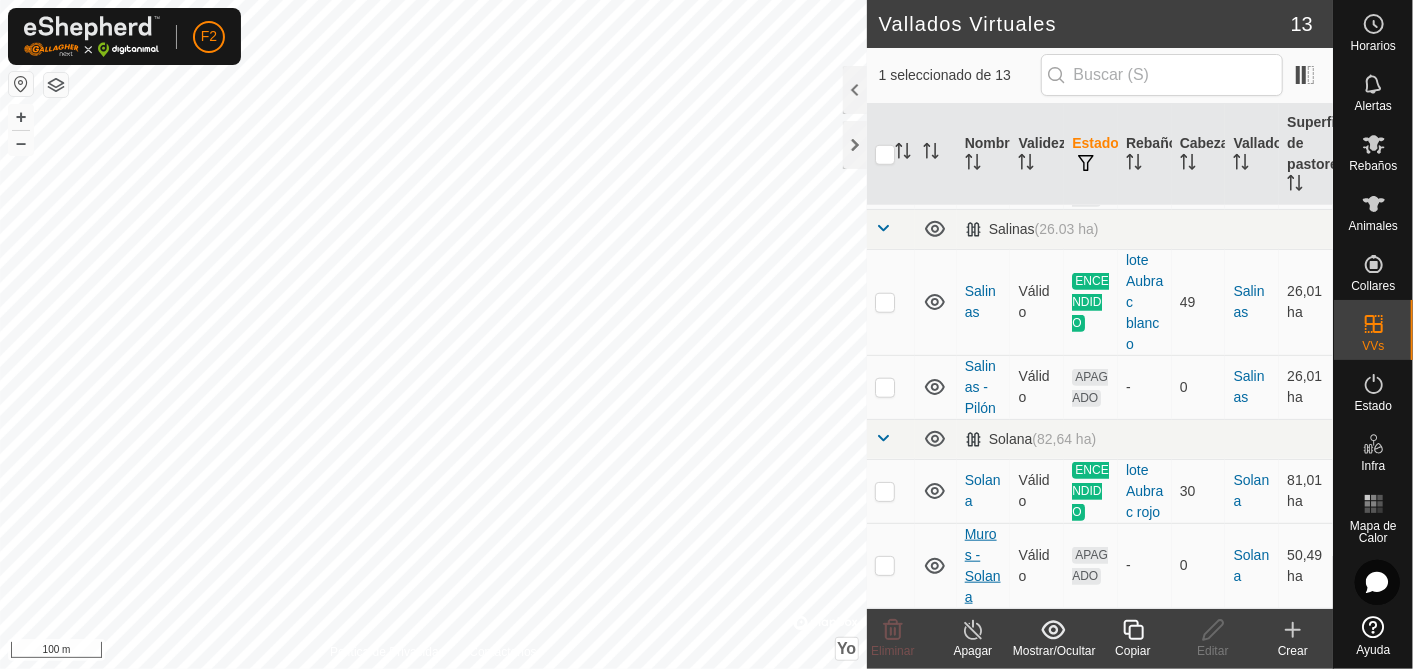 click on "Muros - Solana" at bounding box center (983, 565) 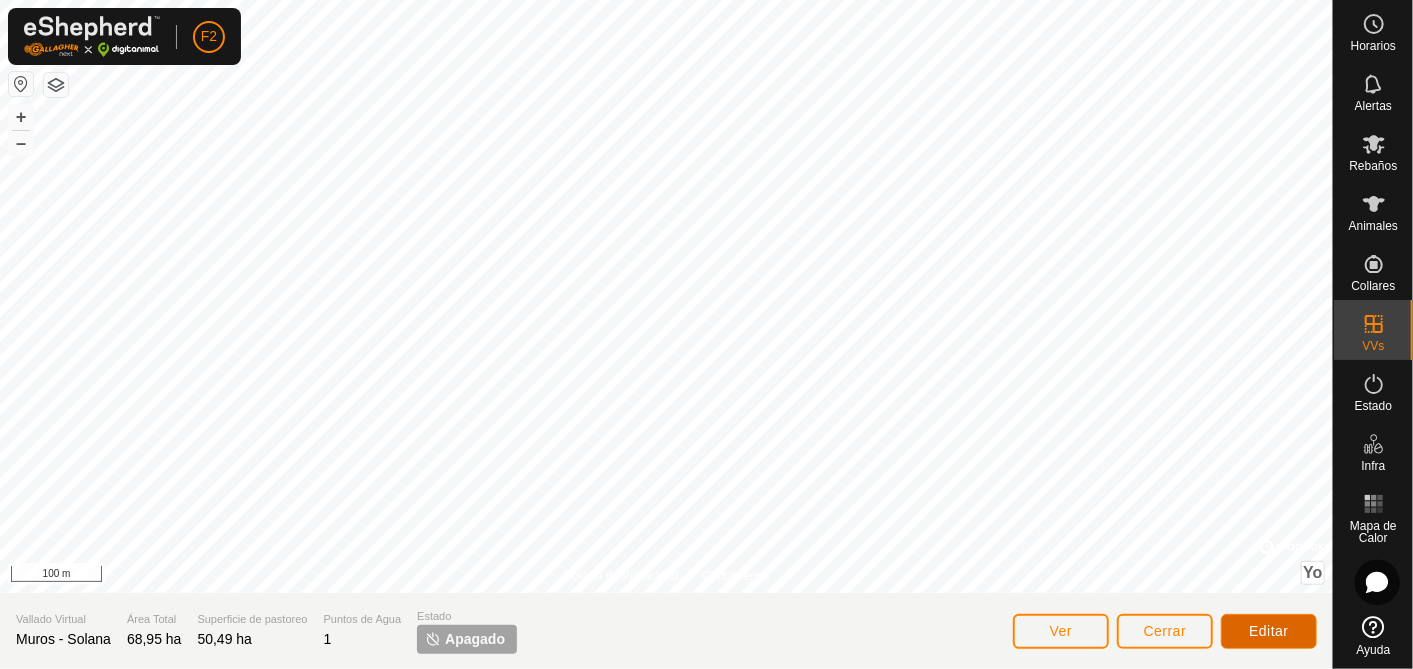 click on "Editar" 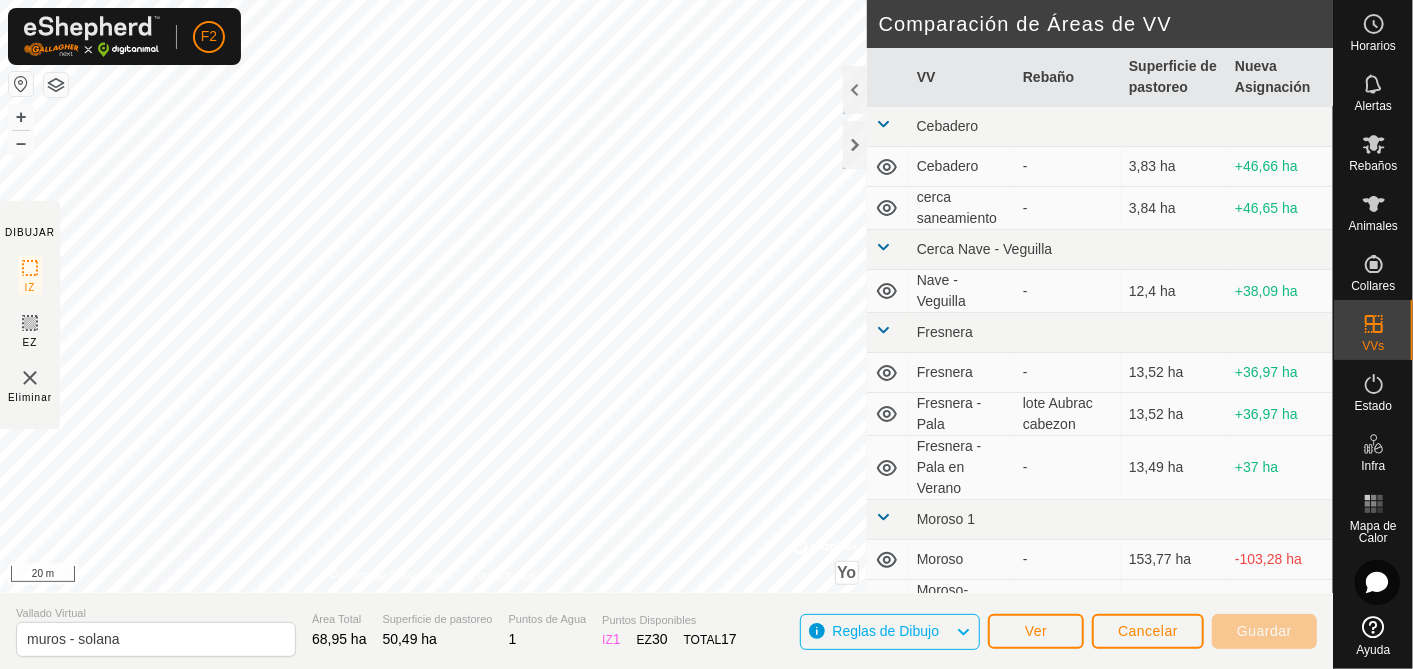 click on "DIBUJAR IZ EZ Eliminar Política de Privacidad Contáctenos + – ⇧ Yo ©  Mapbox , ©  OpenStreetMap ,  Improve this map 20 m Comparación de Áreas de VV     VV   Rebaño   Superficie de pastoreo   [GEOGRAPHIC_DATA]  Cebadero  -  3,83 ha  +46,66 ha  cerca saneamiento  -  3,84 ha  +46,65 ha Cerca Nave - [PERSON_NAME]  Nave - [GEOGRAPHIC_DATA]  -  12,4 ha  +38,09 ha Fresnera  Fresnera  -  13,52 ha  +36,97 ha  Fresnera - Pala   lote Aubrac cabezon   13,52 ha  +36,97 ha  Fresnera - Pala en Verano  -  13,49 ha  +37 ha Moroso 1  Moroso  -  153,77 ha  -103,28 ha  Moroso-[GEOGRAPHIC_DATA]  -  59,65 ha  -9,16 ha Pala  Pala  -  55,47 ha  -4,98 ha [PERSON_NAME]  [PERSON_NAME]   lote Aubrac blanco   26,01 ha  +24,48 ha  [PERSON_NAME] - Pilón  -  26,01 ha  +24,48 ha Solana  Solana   lote Aubrac rojo   81,01 ha  -30,52 ha" 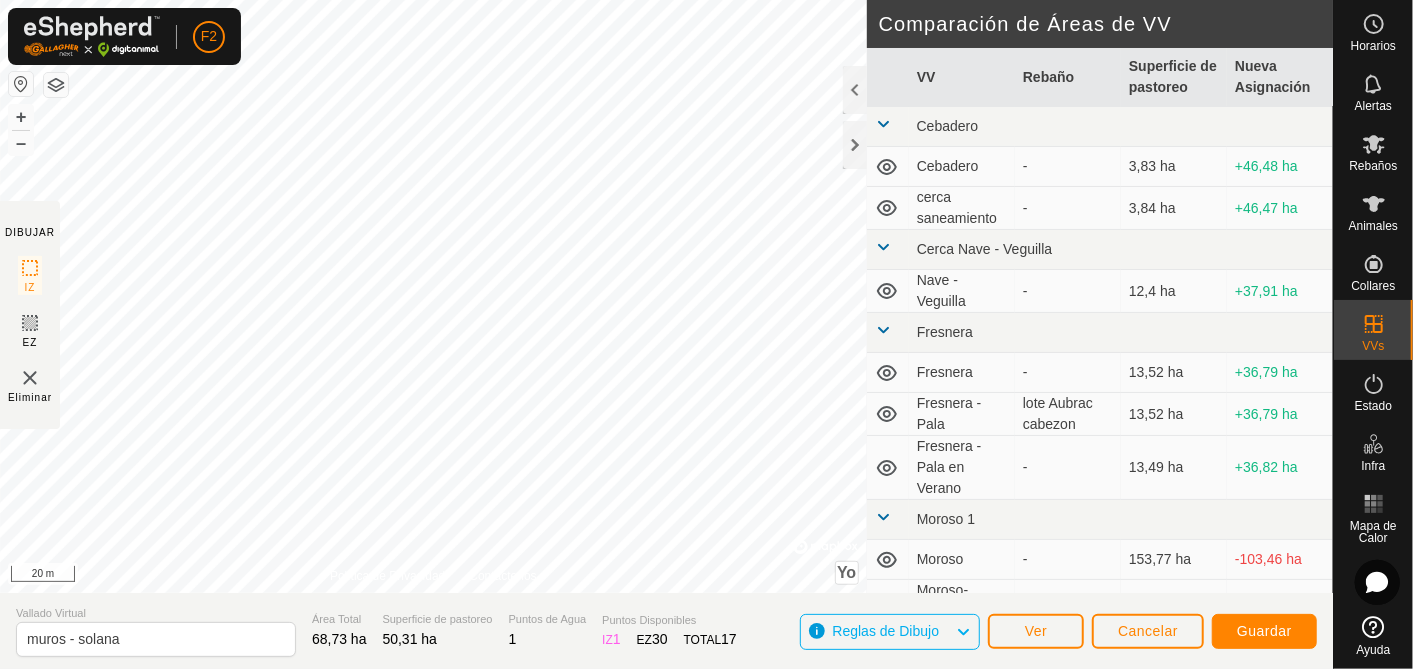 click on "F2 Horarios Alertas Rebaños Animales Collares VVs Estado Infra Mapa de Calor Ayuda DIBUJAR IZ EZ Eliminar Política de Privacidad Contáctenos + – ⇧ Yo ©  Mapbox , ©  OpenStreetMap ,  Improve this map 20 m Comparación de Áreas de VV     VV   Rebaño   Superficie de pastoreo   Nueva Asignación  Cebadero  Cebadero  -  3,83 ha  +46,48 ha  cerca saneamiento  -  3,84 ha  +46,47 ha Cerca Nave - [PERSON_NAME][GEOGRAPHIC_DATA] - [GEOGRAPHIC_DATA]  -  12,4 ha  +37,91 ha Fresnera  Fresnera  -  13,52 ha  +36,79 ha  Fresnera - Pala   lote Aubrac cabezon   13,52 ha  +36,79 ha  [GEOGRAPHIC_DATA] en [GEOGRAPHIC_DATA]  -  13,49 ha  +36,82 ha Moroso 1  Moroso  -  153,77 ha  -103,46 ha  Moroso-[GEOGRAPHIC_DATA]  -  59,65 ha  -9,34 ha Pala  Pala  -  55,47 ha  -5,16 ha [PERSON_NAME]  [PERSON_NAME]   lote Aubrac blanco   26,01 ha  +24,3 ha  [PERSON_NAME] - Pilón  -  26,01 ha  +24,3 ha Solana  Solana   lote Aubrac rojo   81,01 ha  -30,7 ha Vallado Virtual muros - solana Área Total 68,73 ha Superficie de pastoreo 50,31 ha Puntos de Agua 1 Puntos Disponibles  1" at bounding box center [706, 334] 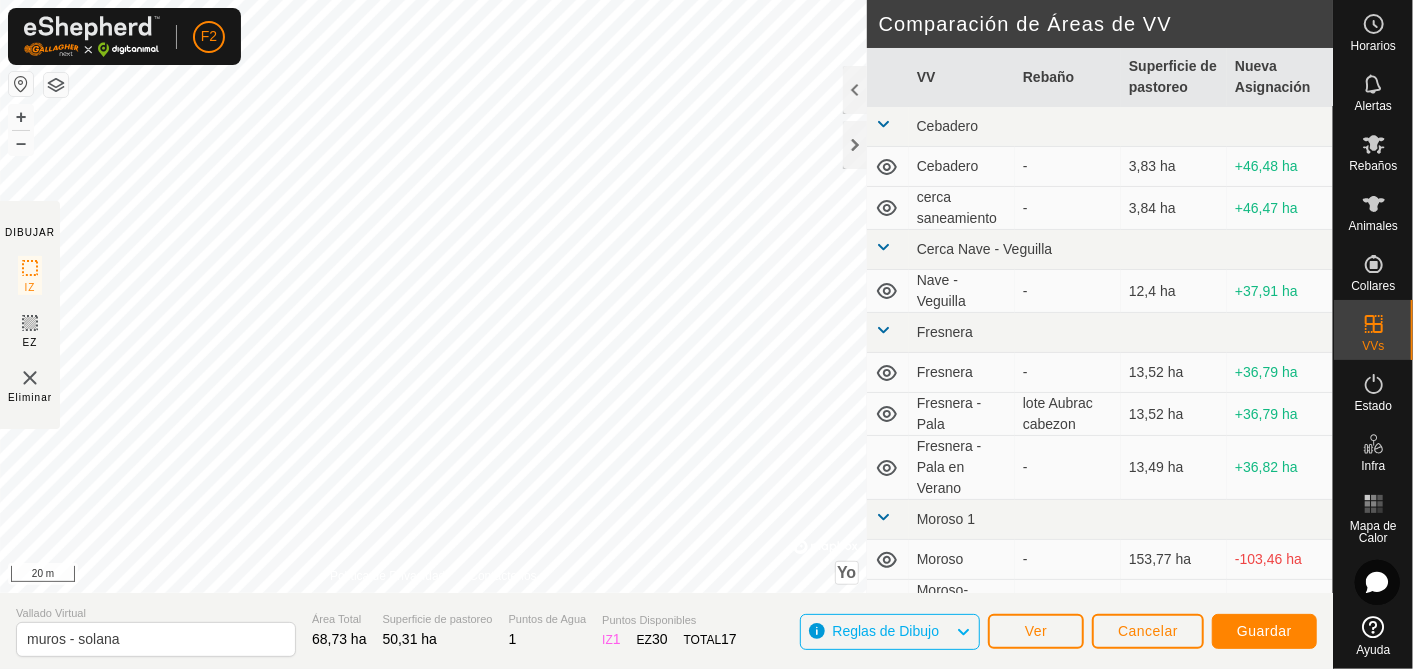click on "DIBUJAR IZ EZ Eliminar Política de Privacidad Contáctenos + – ⇧ Yo ©  Mapbox , ©  OpenStreetMap ,  Improve this map 20 m Comparación de Áreas de VV     VV   Rebaño   Superficie de pastoreo   [GEOGRAPHIC_DATA]  Cebadero  Cebadero  -  3,83 ha  +46,48 ha  cerca saneamiento  -  3,84 ha  +46,47 ha Cerca Nave - [PERSON_NAME]  Nave - [PERSON_NAME]  -  12,4 ha  +37,91 ha Fresnera  Fresnera  -  13,52 ha  +36,79 ha  Fresnera - Pala   lote Aubrac cabezon   13,52 ha  +36,79 ha  Fresnera - Pala en Verano  -  13,49 ha  +36,82 ha Moroso 1  Moroso  -  153,77 ha  -103,46 ha  Moroso-[GEOGRAPHIC_DATA]  -  59,65 ha  -9,34 ha Pala  Pala  -  55,47 ha  -5,16 ha [PERSON_NAME]  [PERSON_NAME]   lote Aubrac blanco   26,01 ha  +24,3 ha  [PERSON_NAME] - Pilón  -  26,01 ha  +24,3 ha Solana  Solana   lote Aubrac rojo   81,01 ha  -30,7 ha Vallado Virtual muros - solana Área Total 68,73 ha Superficie de pastoreo 50,31 ha Puntos de Agua 1 Puntos Disponibles  IZ   1  EZ  30  TOTAL   17 Reglas de Dibujo Ver Cancelar Guardar" 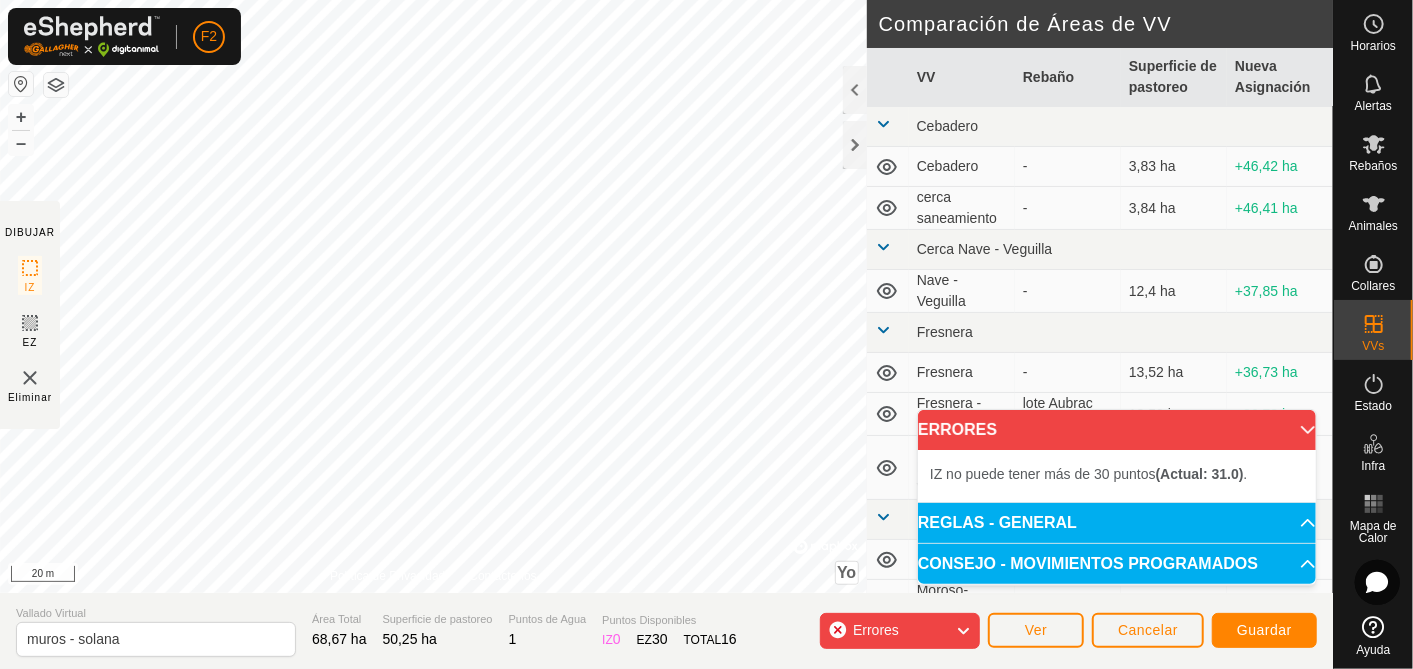 click on "F2 Horarios Alertas Rebaños Animales Collares VVs Estado Infra Mapa de Calor Ayuda DIBUJAR IZ EZ Eliminar Política de Privacidad Contáctenos + – ⇧ Yo ©  Mapbox , ©  OpenStreetMap ,  Improve this map 20 m Comparación de Áreas de VV     VV   Rebaño   Superficie de pastoreo   Nueva Asignación  Cebadero  Cebadero  -  3,83 ha  +46,42 ha  cerca saneamiento  -  3,84 ha  +46,41 ha Cerca Nave - [PERSON_NAME][GEOGRAPHIC_DATA] - [GEOGRAPHIC_DATA]  -  12,4 ha  +37,85 ha Fresnera  Fresnera  -  13,52 ha  +36,73 ha  Fresnera - Pala   lote Aubrac cabezon   13,52 ha  +36,73 ha  Fresnera - [GEOGRAPHIC_DATA]  -  13,49 ha  +36,76 ha Moroso 1  Moroso  -  153,77 ha  -103,52 ha  Moroso-[GEOGRAPHIC_DATA]  -  59,65 ha  -9,4 ha Pala  Pala  -  55,47 ha  -5,22 ha [PERSON_NAME]  [PERSON_NAME]   lote Aubrac blanco   26,01 ha  +24,24 ha  [PERSON_NAME] - Pilón  -  26,01 ha  +24,24 ha Solana  Solana   lote Aubrac rojo   81,01 ha  -30,76 ha Vallado Virtual muros - solana Área Total 68,67 ha Superficie de pastoreo 50,25 ha Puntos de Agua 1 Puntos Disponibles ." at bounding box center [706, 334] 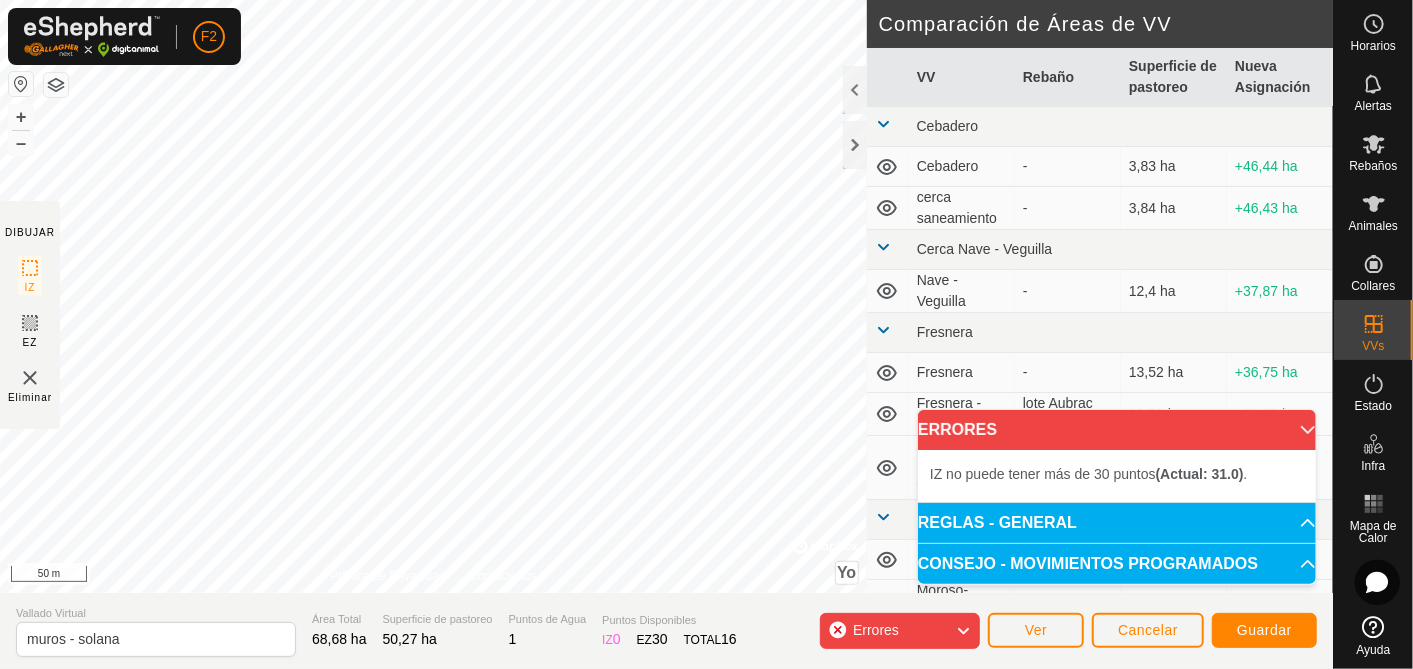 click on "DIBUJAR IZ EZ Eliminar Política de Privacidad Contáctenos + – ⇧ Yo ©  Mapbox , ©  OpenStreetMap ,  Improve this map 50 m Comparación de Áreas de VV     VV   Rebaño   Superficie de pastoreo   [GEOGRAPHIC_DATA]  Cebadero  Cebadero  -  3,83 ha  +46,44 ha  cerca saneamiento  -  3,84 ha  +46,43 ha Cerca Nave - [PERSON_NAME]  Nave - [GEOGRAPHIC_DATA]  -  12,4 ha  +37,87 ha Fresnera  Fresnera  -  13,52 ha  +36,75 ha  Fresnera - Pala   lote Aubrac cabezon   13,52 ha  +36,75 ha  Fresnera - Pala en Verano  -  13,49 ha  +36,78 ha Moroso 1  Moroso  -  153,77 ha  -103,5 ha  Moroso-[GEOGRAPHIC_DATA]  -  59,65 ha  -9,38 ha Pala  Pala  -  55,47 ha  -5,2 ha [PERSON_NAME]  [PERSON_NAME]   lote Aubrac blanco   26,01 ha  +24,26 ha  [PERSON_NAME] - Pilón  -  26,01 ha  +24,26 ha Solana  Solana   lote Aubrac rojo   81,01 ha  -30,74 ha" 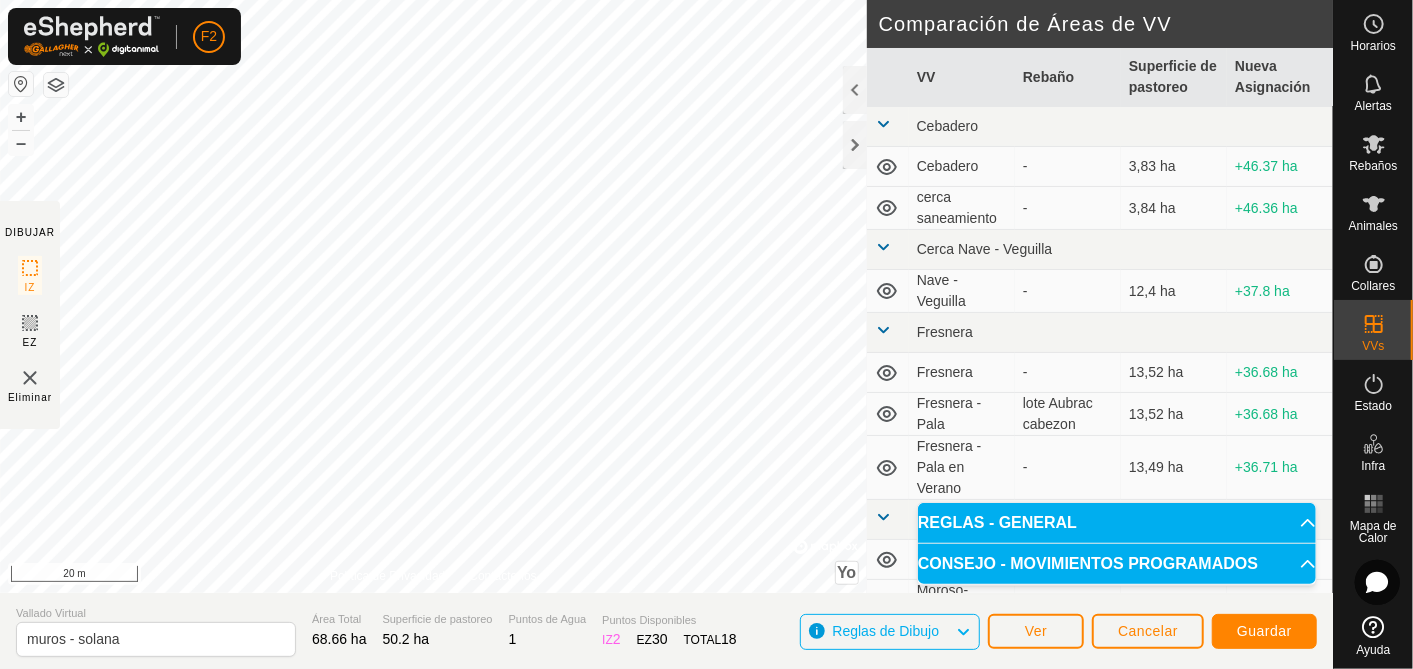 click on "DIBUJAR IZ EZ Eliminar Política de Privacidad Contáctenos + – ⇧ Yo ©  Mapbox , ©  OpenStreetMap ,  Improve this map 20 m Comparación de Áreas de VV     VV   Rebaño   Superficie de pastoreo   [GEOGRAPHIC_DATA]  Cebadero  Cebadero  -  3,83 ha  +46.37 ha  cerca saneamiento  -  3,84 ha  +46.36 ha Cerca Nave - [PERSON_NAME]  Nave - [PERSON_NAME]  -  12,4 ha  +37.8 ha Fresnera  Fresnera  -  13,52 ha  +36.68 ha  Fresnera - Pala   lote Aubrac cabezon   13,52 ha  +36.68 ha  Fresnera - Pala en Verano  -  13,49 ha  +36.71 ha Moroso 1  Moroso  -  153,77 ha  -103.57 ha  Moroso-[GEOGRAPHIC_DATA]  -  59,65 ha  -9.45 ha Pala  Pala  -  55,47 ha  -5.27 ha [PERSON_NAME]  [PERSON_NAME]   lote Aubrac blanco   26,01 ha  +24.19 ha  [PERSON_NAME] - Pilón  -  26,01 ha  +24.19 ha Solana  Solana   lote Aubrac rojo   81,01 ha  -30.81 ha" 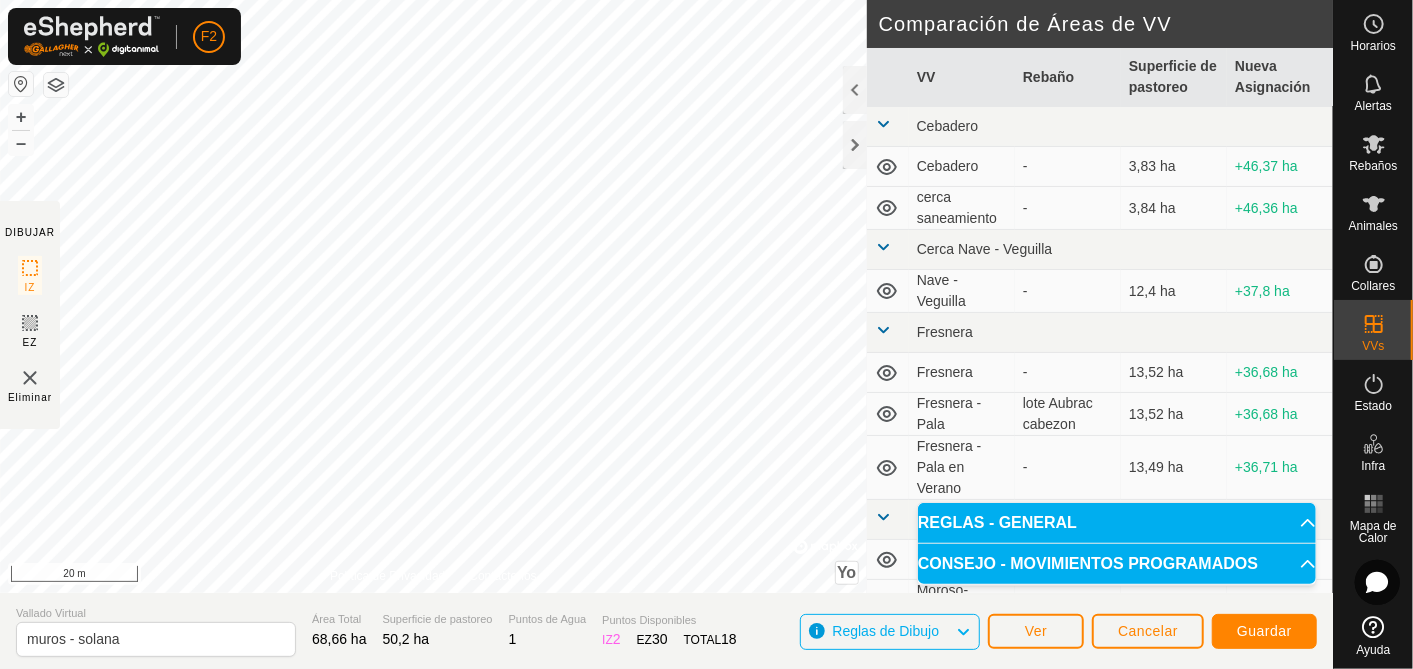 click on "DIBUJAR IZ EZ Eliminar Política de Privacidad Contáctenos + – ⇧ Yo ©  Mapbox , ©  OpenStreetMap ,  Improve this map 20 m Comparación de Áreas de VV     VV   Rebaño   Superficie de pastoreo   [GEOGRAPHIC_DATA]  Cebadero  Cebadero  -  3,83 ha  +46,37 ha  cerca saneamiento  -  3,84 ha  +46,36 ha Cerca Nave - [PERSON_NAME]  Nave - [PERSON_NAME]  -  12,4 ha  +37,8 ha Fresnera  Fresnera  -  13,52 ha  +36,68 ha  Fresnera - Pala   lote Aubrac cabezon   13,52 ha  +36,68 ha  Fresnera - Pala en Verano  -  13,49 ha  +36,71 ha Moroso 1  Moroso  -  153,77 ha  -103,57 ha  Moroso-[GEOGRAPHIC_DATA]  -  59,65 ha  -9,45 ha Pala  Pala  -  55,47 ha  -5,27 ha [PERSON_NAME]  [PERSON_NAME]   lote Aubrac blanco   26,01 ha  +24,19 ha  [PERSON_NAME] - Pilón  -  26,01 ha  +24,19 ha Solana  Solana   lote Aubrac rojo   81,01 ha  -30,81 ha Vallado Virtual muros - solana Área Total 68,66 ha Superficie de pastoreo 50,2 ha Puntos de Agua 1 Puntos Disponibles  IZ   2  EZ  30  TOTAL   18 Reglas de Dibujo Ver Cancelar Guardar" 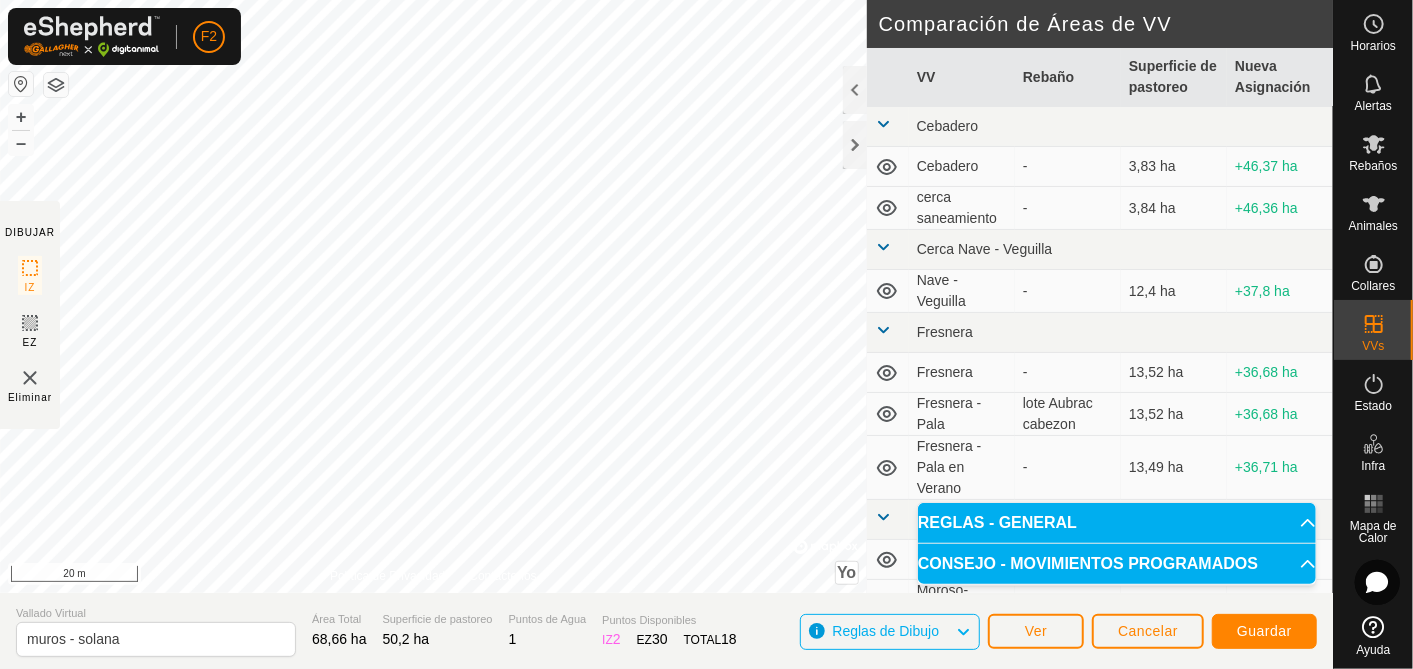click on "DIBUJAR IZ EZ Eliminar Política de Privacidad Contáctenos + – ⇧ Yo ©  Mapbox , ©  OpenStreetMap ,  Improve this map 20 m Comparación de Áreas de VV     VV   Rebaño   Superficie de pastoreo   [GEOGRAPHIC_DATA]  Cebadero  Cebadero  -  3,83 ha  +46,37 ha  cerca saneamiento  -  3,84 ha  +46,36 ha Cerca Nave - [PERSON_NAME]  Nave - [PERSON_NAME]  -  12,4 ha  +37,8 ha Fresnera  Fresnera  -  13,52 ha  +36,68 ha  Fresnera - Pala   lote Aubrac cabezon   13,52 ha  +36,68 ha  Fresnera - Pala en Verano  -  13,49 ha  +36,71 ha Moroso 1  Moroso  -  153,77 ha  -103,57 ha  Moroso-[GEOGRAPHIC_DATA]  -  59,65 ha  -9,45 ha Pala  Pala  -  55,47 ha  -5,27 ha [PERSON_NAME]  [PERSON_NAME]   lote Aubrac blanco   26,01 ha  +24,19 ha  [PERSON_NAME] - Pilón  -  26,01 ha  +24,19 ha Solana  Solana   lote Aubrac rojo   81,01 ha  -30,81 ha Vallado Virtual muros - solana Área Total 68,66 ha Superficie de pastoreo 50,2 ha Puntos de Agua 1 Puntos Disponibles  IZ   2  EZ  30  TOTAL   18 Reglas de Dibujo Ver Cancelar Guardar" 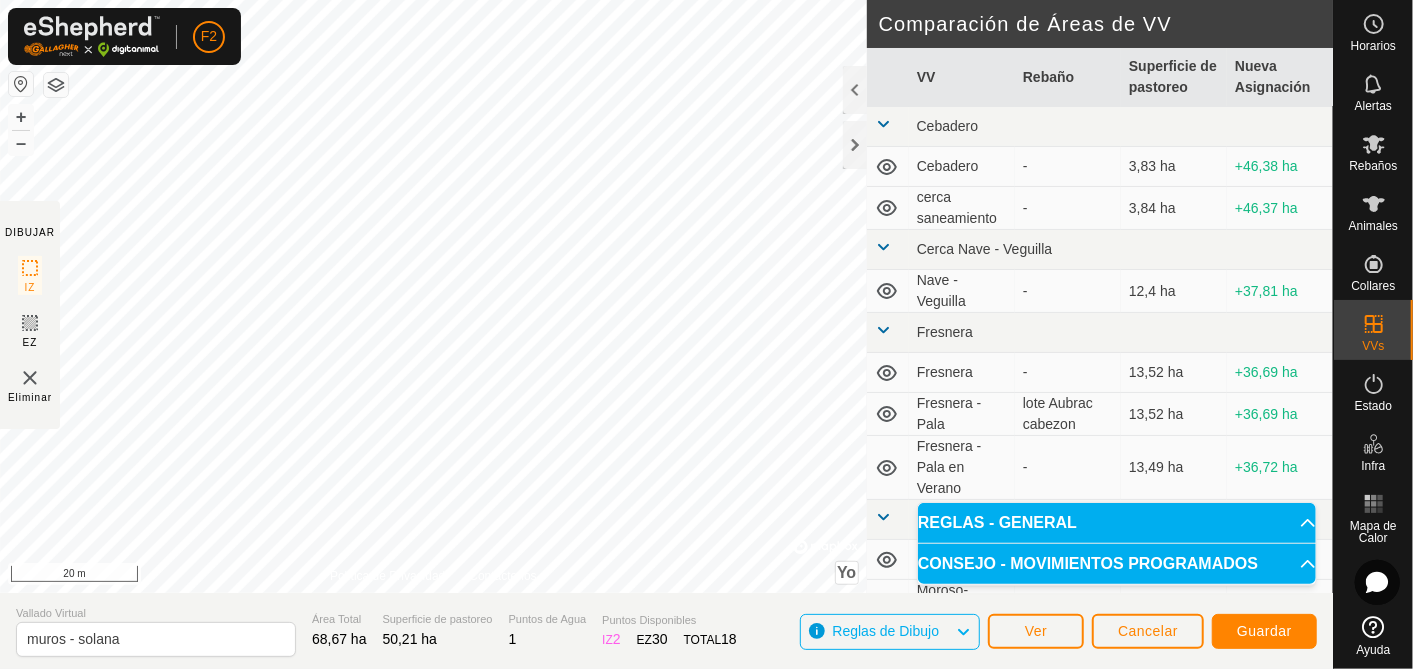 click on "DIBUJAR IZ EZ Eliminar Política de Privacidad Contáctenos + – ⇧ Yo ©  Mapbox , ©  OpenStreetMap ,  Improve this map 20 m Comparación de Áreas de VV     VV   Rebaño   Superficie de pastoreo   [GEOGRAPHIC_DATA]  Cebadero  Cebadero  -  3,83 ha  +46,38 ha  cerca saneamiento  -  3,84 ha  +46,37 ha Cerca Nave - [PERSON_NAME]  Nave - [GEOGRAPHIC_DATA]  -  12,4 ha  +37,81 ha Fresnera  Fresnera  -  13,52 ha  +36,69 ha  Fresnera - Pala   lote Aubrac cabezon   13,52 ha  +36,69 ha  Fresnera - Pala en Verano  -  13,49 ha  +36,72 ha Moroso 1  Moroso  -  153,77 ha  -103,56 ha  Moroso-[GEOGRAPHIC_DATA]  -  59,65 ha  -9,44 ha Pala  Pala  -  55,47 ha  -5,26 ha [PERSON_NAME]  [PERSON_NAME]   lote Aubrac blanco   26,01 ha  +24,2 ha  [PERSON_NAME] - Pilón  -  26,01 ha  +24,2 ha Solana  Solana   lote Aubrac rojo   81,01 ha  -30,8 ha Vallado Virtual muros - solana Área Total 68,67 ha Superficie de pastoreo 50,21 ha Puntos de Agua 1 Puntos Disponibles  IZ   2  EZ  30  TOTAL   18 Reglas de Dibujo Ver Cancelar Guardar" 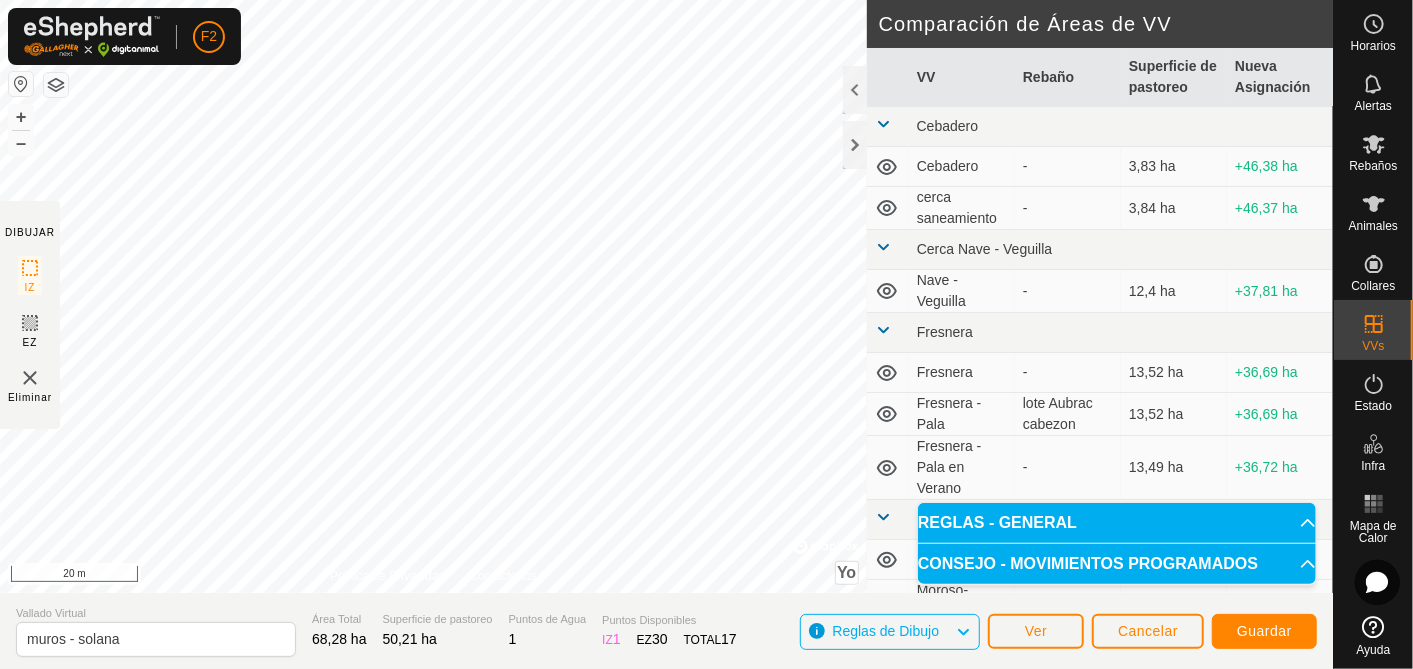 click on "F2 Horarios Alertas Rebaños Animales Collares VVs Estado Infra Mapa de Calor Ayuda DIBUJAR IZ EZ Eliminar Política de Privacidad Contáctenos El ángulo de IZ debe ser mayor que 80°  (Real: 76.[DEMOGRAPHIC_DATA] ©  Mapbox , ©  OpenStreetMap ,  Improve this map 20 m Comparación de Áreas de VV     VV   Rebaño   Superficie de pastoreo   [GEOGRAPHIC_DATA]  Cebadero  Cebadero  -  3,83 ha  +46,38 ha  cerca saneamiento  -  3,84 ha  +46,37 ha Cerca Nave - [GEOGRAPHIC_DATA]  Nave - [GEOGRAPHIC_DATA]  -  12,4 ha  +37,81 ha Fresnera  Fresnera  -  13,52 ha  +36,69 ha  Fresnera - Pala   lote Aubrac cabezon   13,52 ha  +36,69 ha  Fresnera - Pala en Verano  -  13,49 ha  +36,72 ha Moroso 1  Moroso  -  153,77 ha  -103,56 ha  Moroso-[GEOGRAPHIC_DATA]  -  59,65 ha  -9,44 ha Pala  Pala  -  55,47 ha  -5,26 ha [PERSON_NAME]  [PERSON_NAME]   lote Aubrac blanco   26,01 ha  +24,2 ha  [PERSON_NAME] - Pilón  -  26,01 ha  +24,2 ha Solana  Solana   lote Aubrac rojo   81,01 ha  -30,8 ha Vallado Virtual muros - solana Área Total 68,28 ha 50,21 ha 1 ." at bounding box center (706, 334) 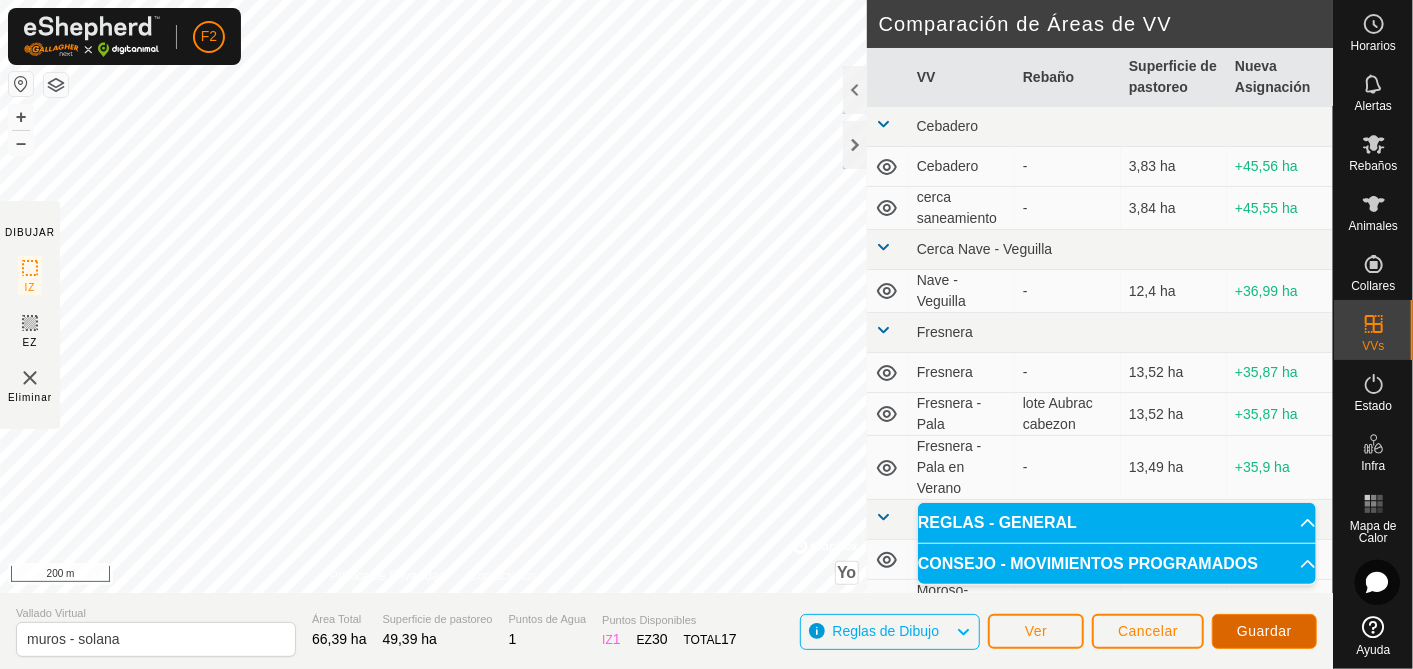 click on "Guardar" 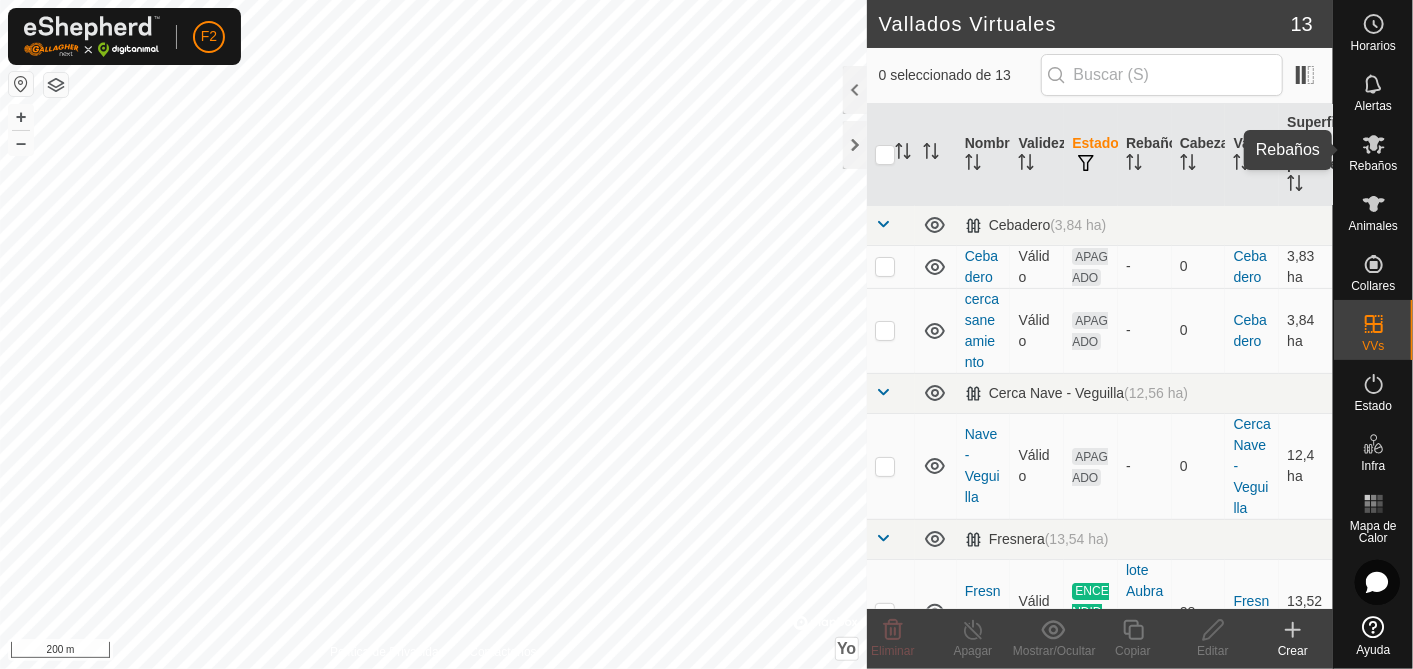 click on "Rebaños" at bounding box center (1373, 166) 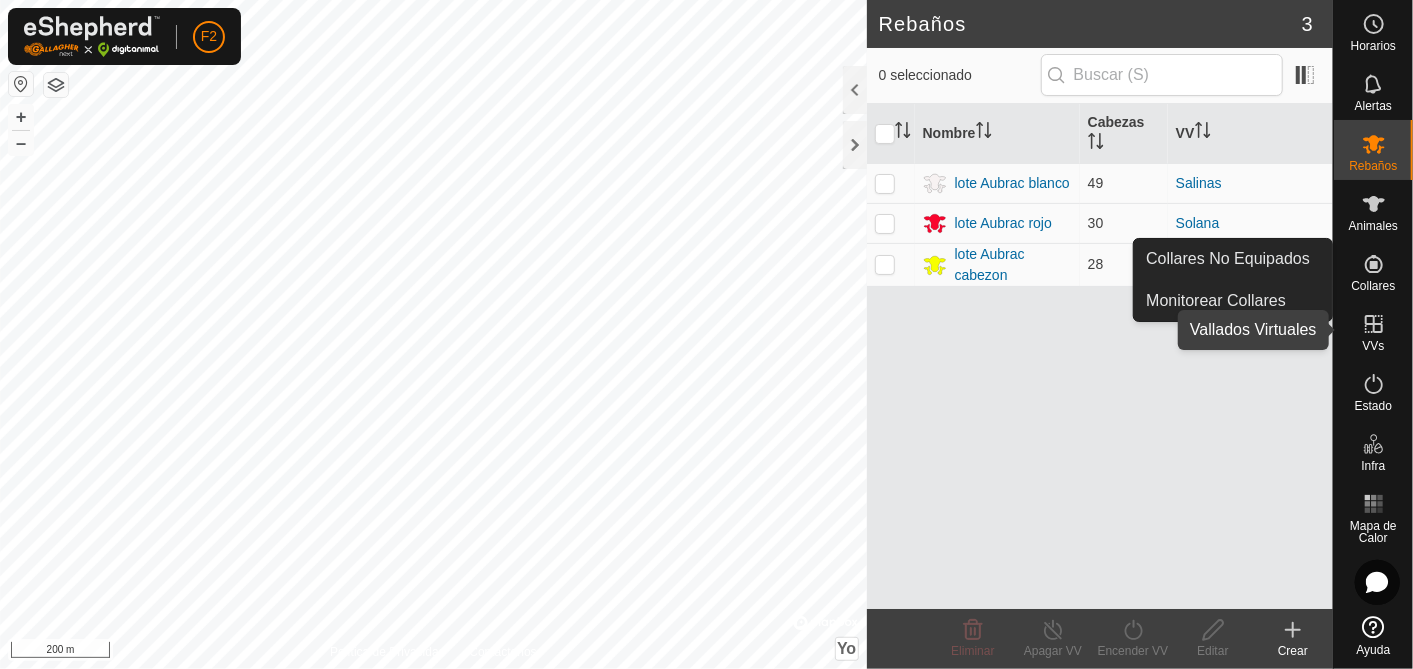 click 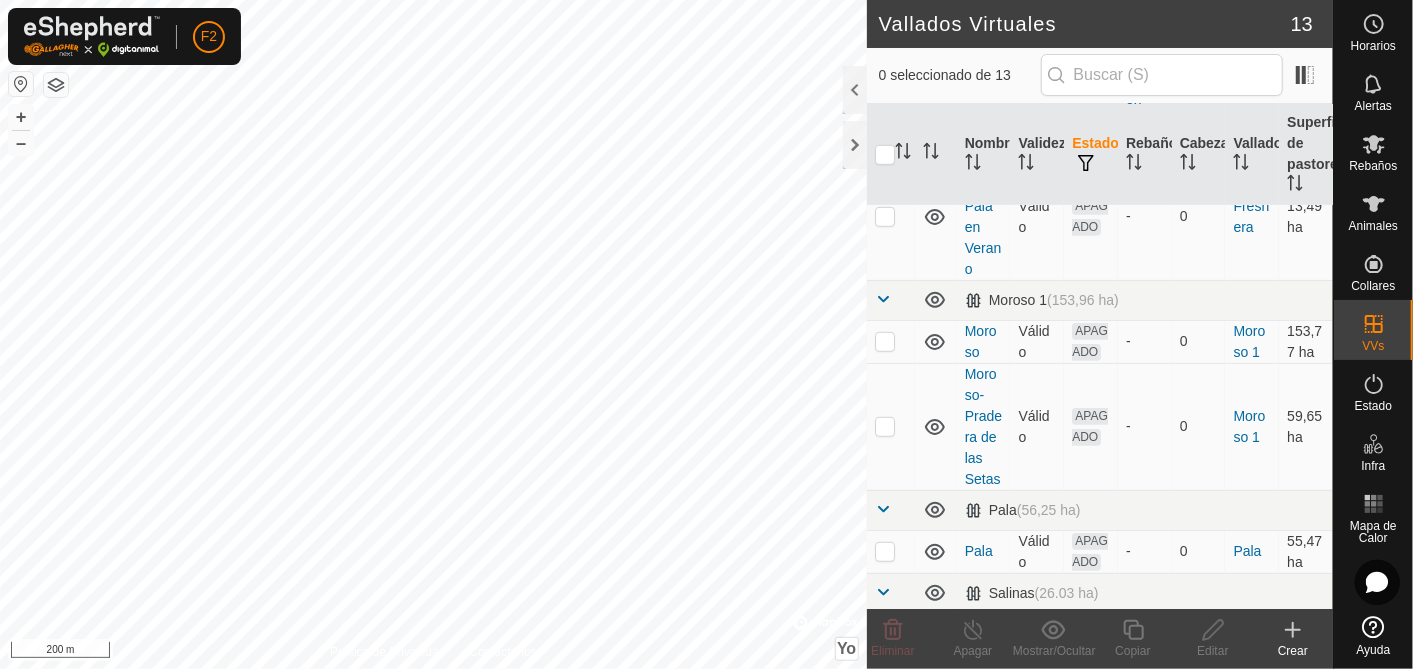 scroll, scrollTop: 977, scrollLeft: 0, axis: vertical 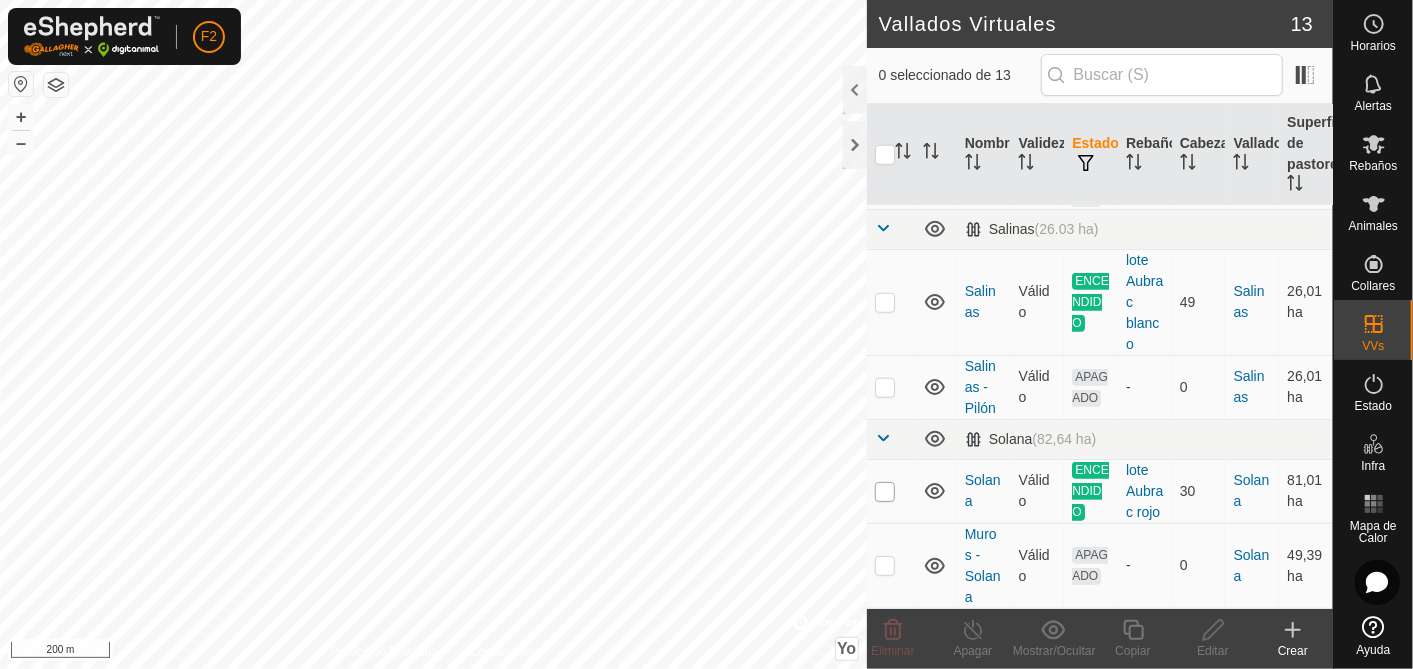 click at bounding box center [885, 492] 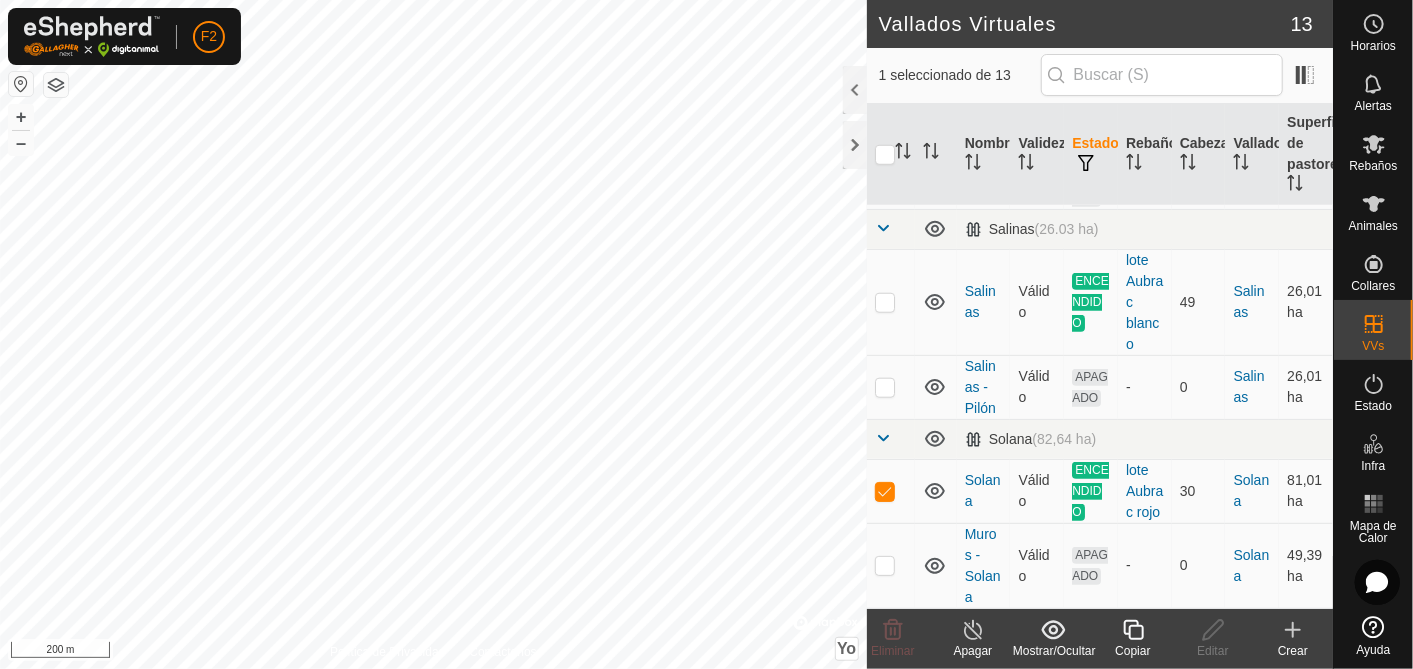 click 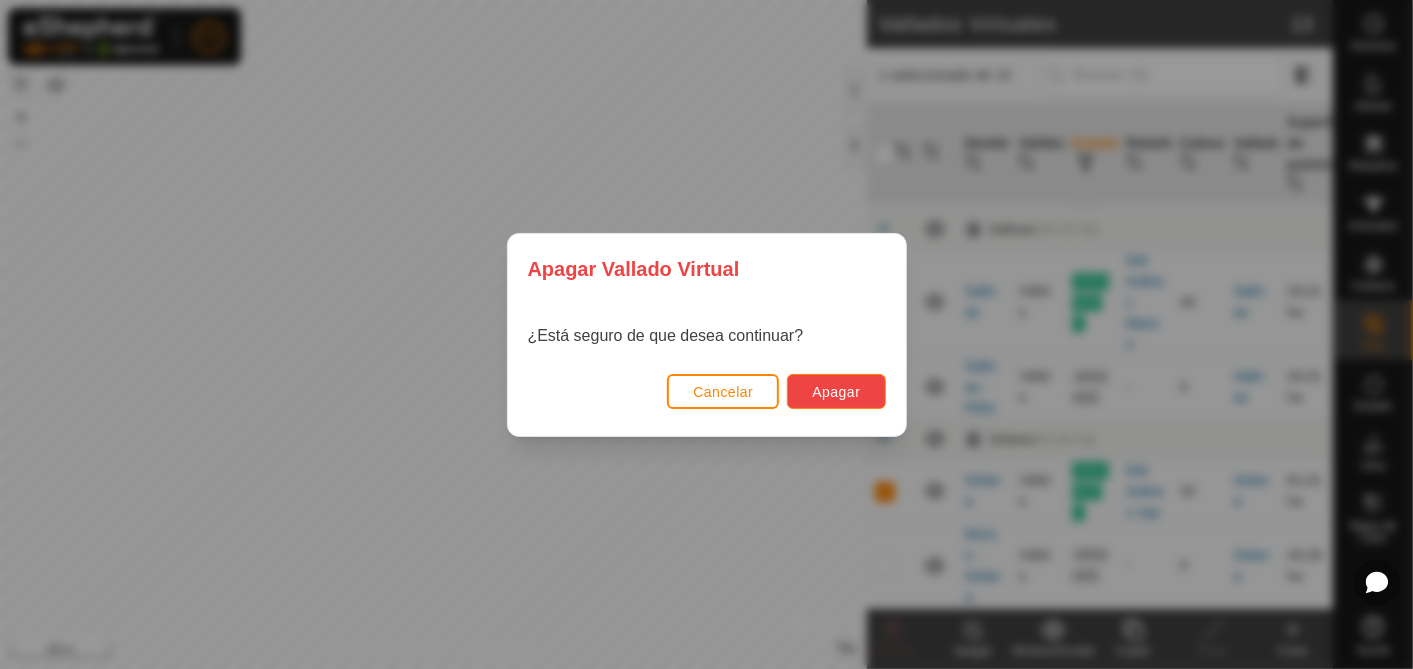 click on "Apagar" at bounding box center [836, 391] 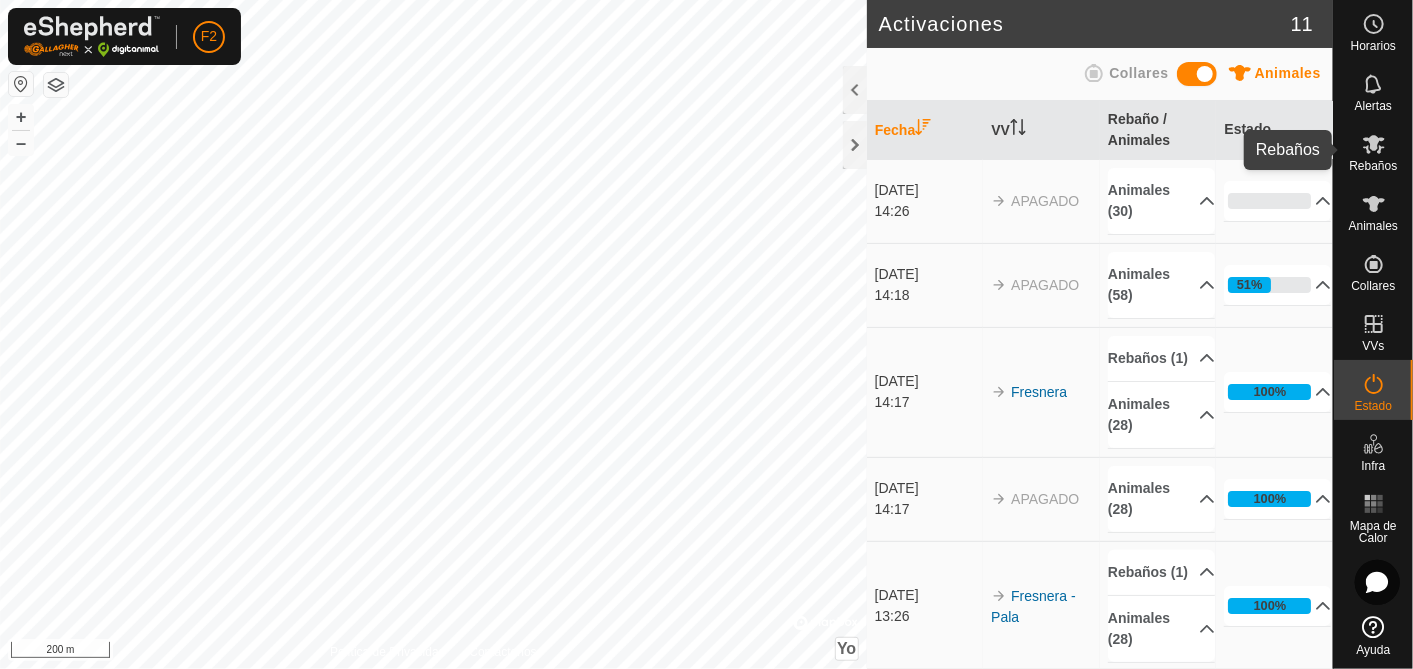 click 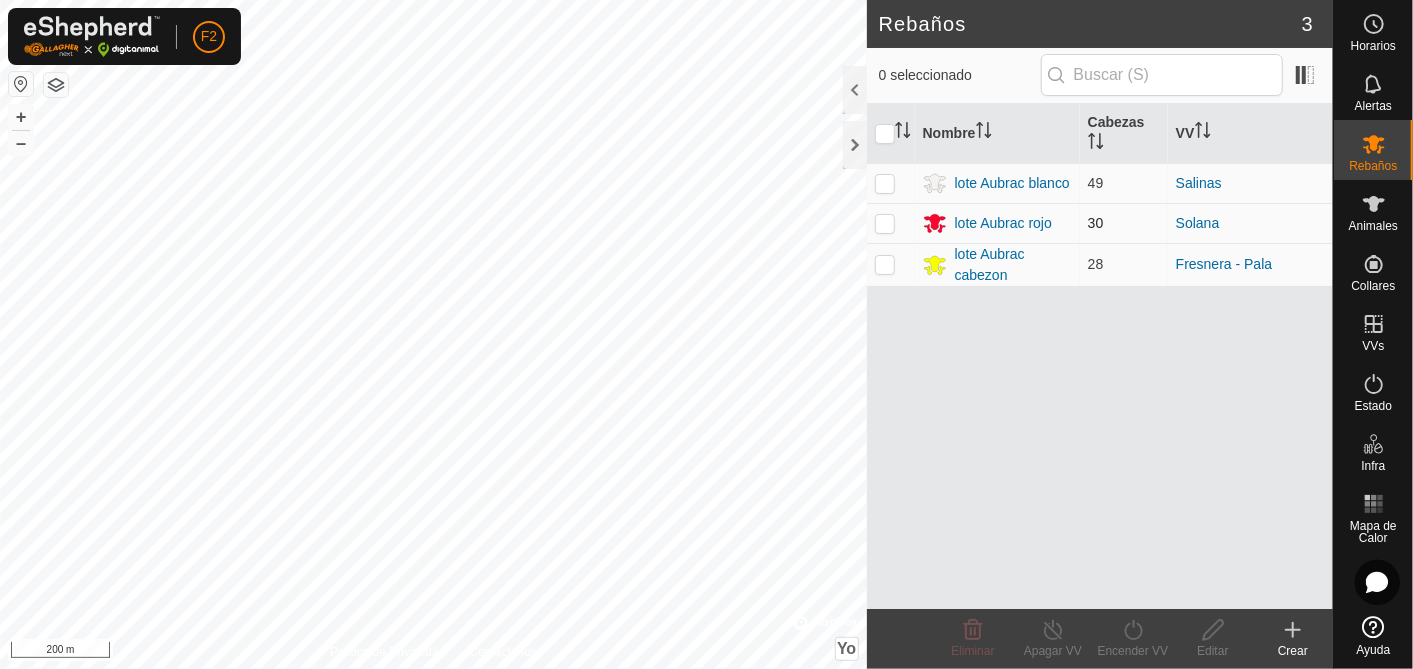 click at bounding box center [885, 223] 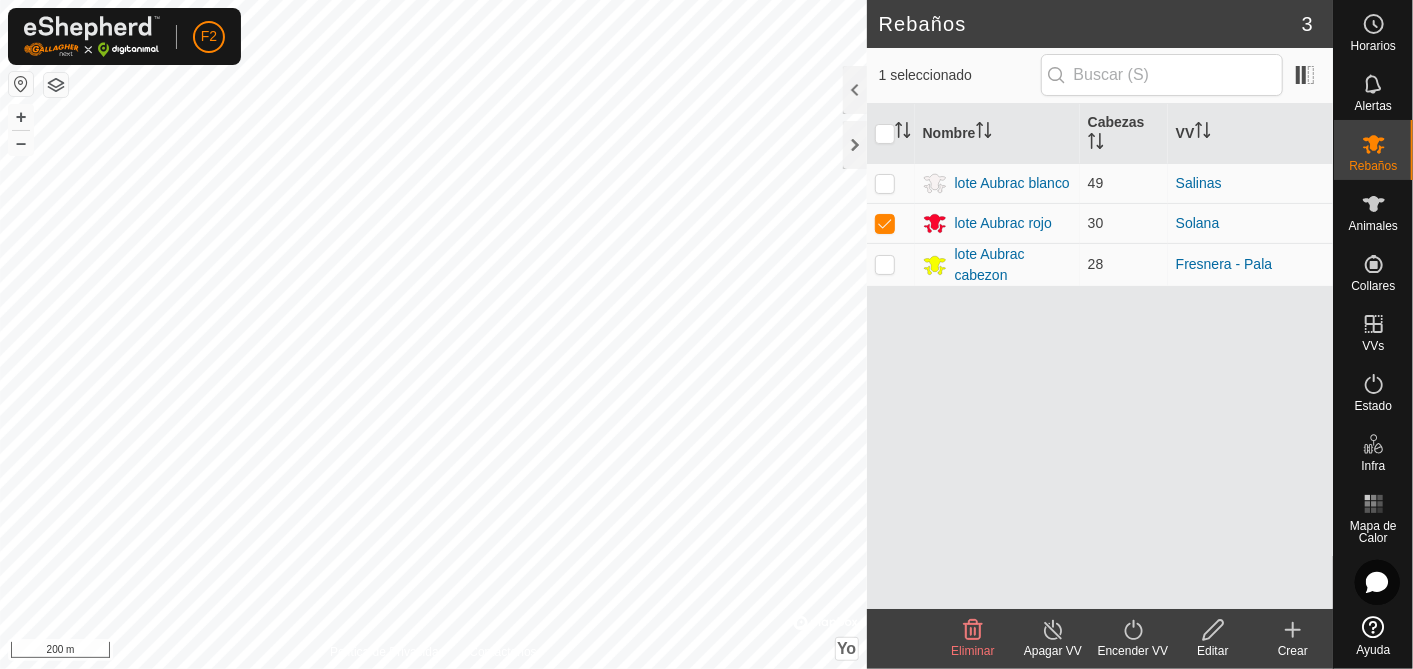 click 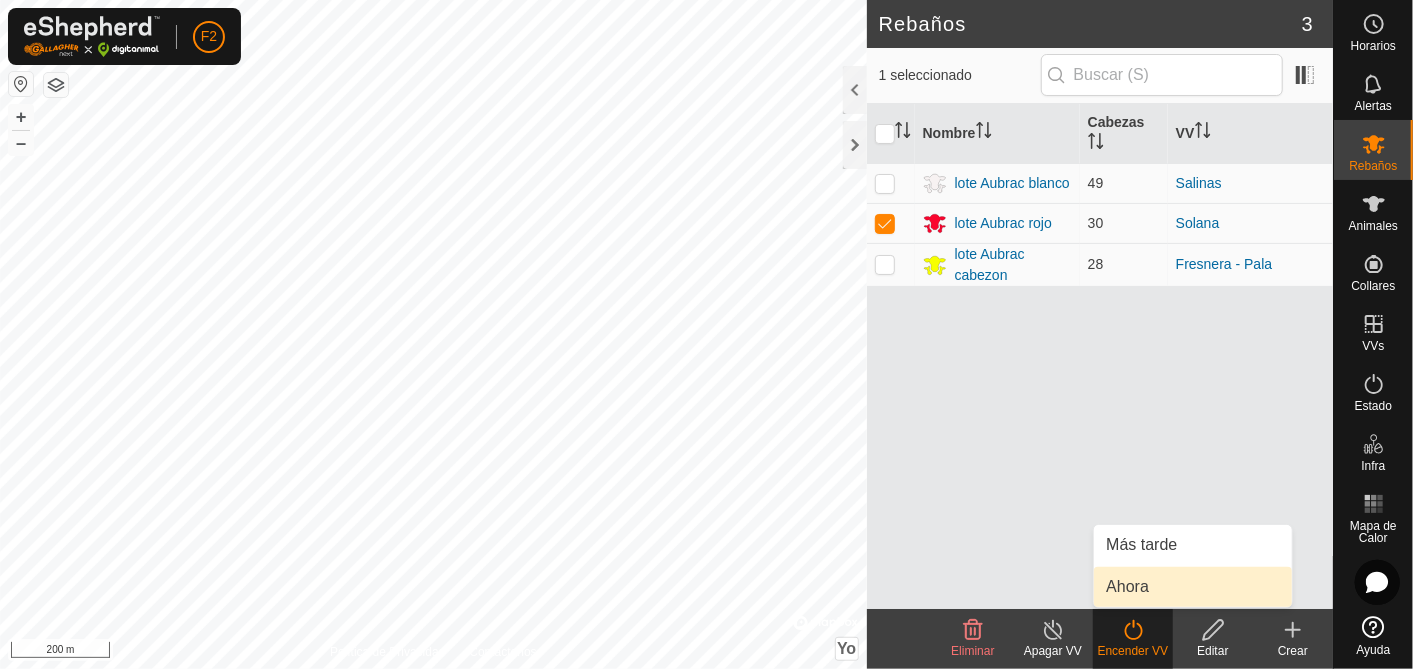 click on "Ahora" at bounding box center [1193, 587] 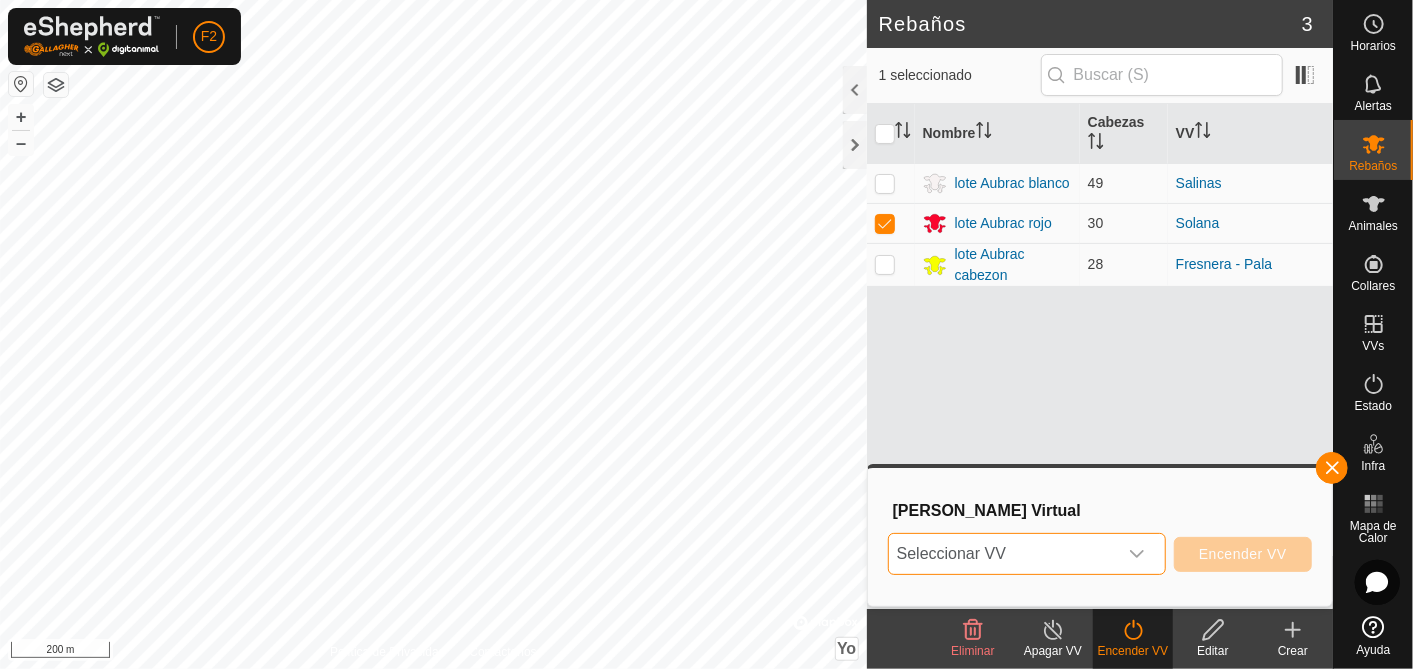 click on "Seleccionar VV" at bounding box center (1003, 554) 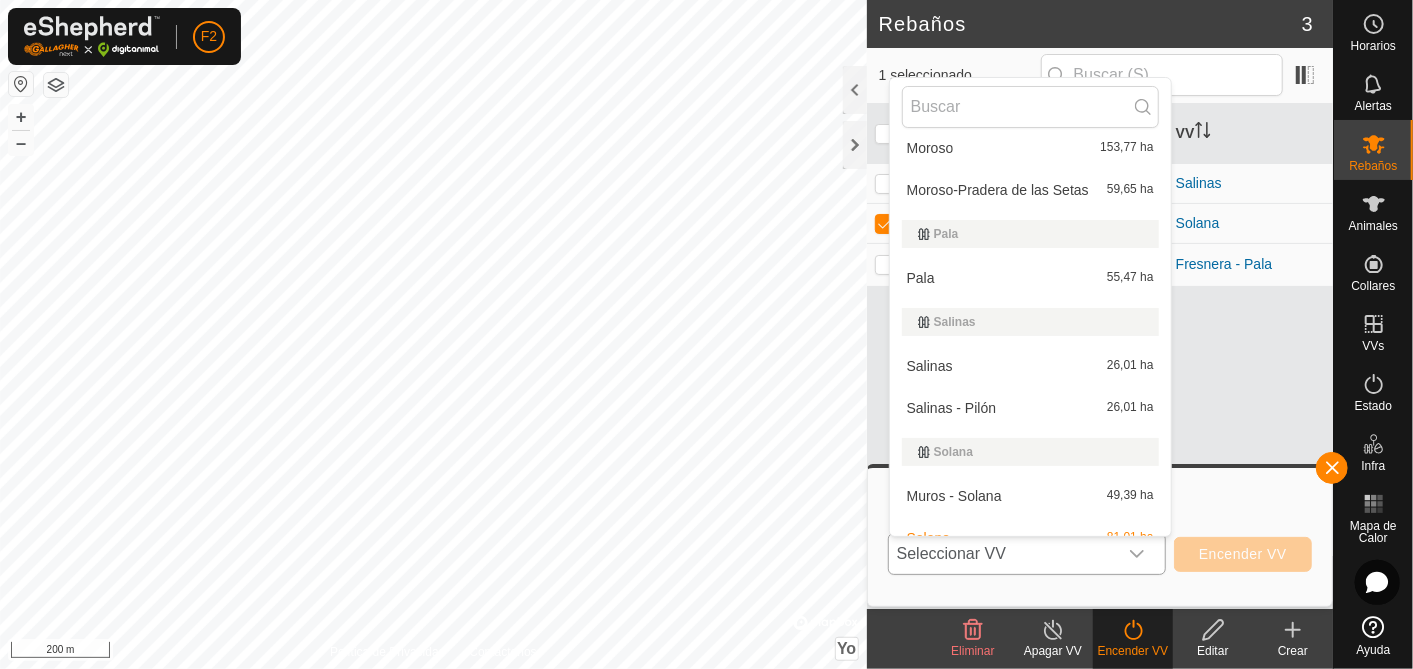 scroll, scrollTop: 465, scrollLeft: 0, axis: vertical 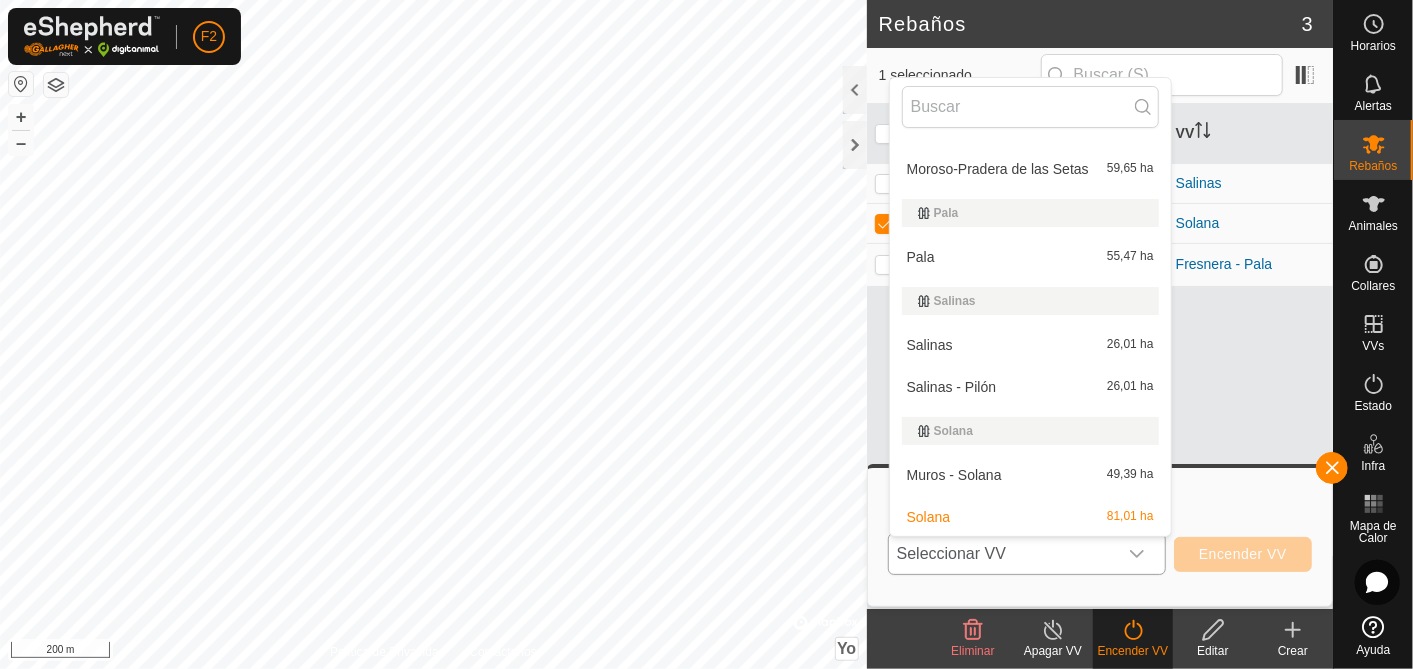 click on "Muros - Solana  49,39 ha" at bounding box center (1030, 475) 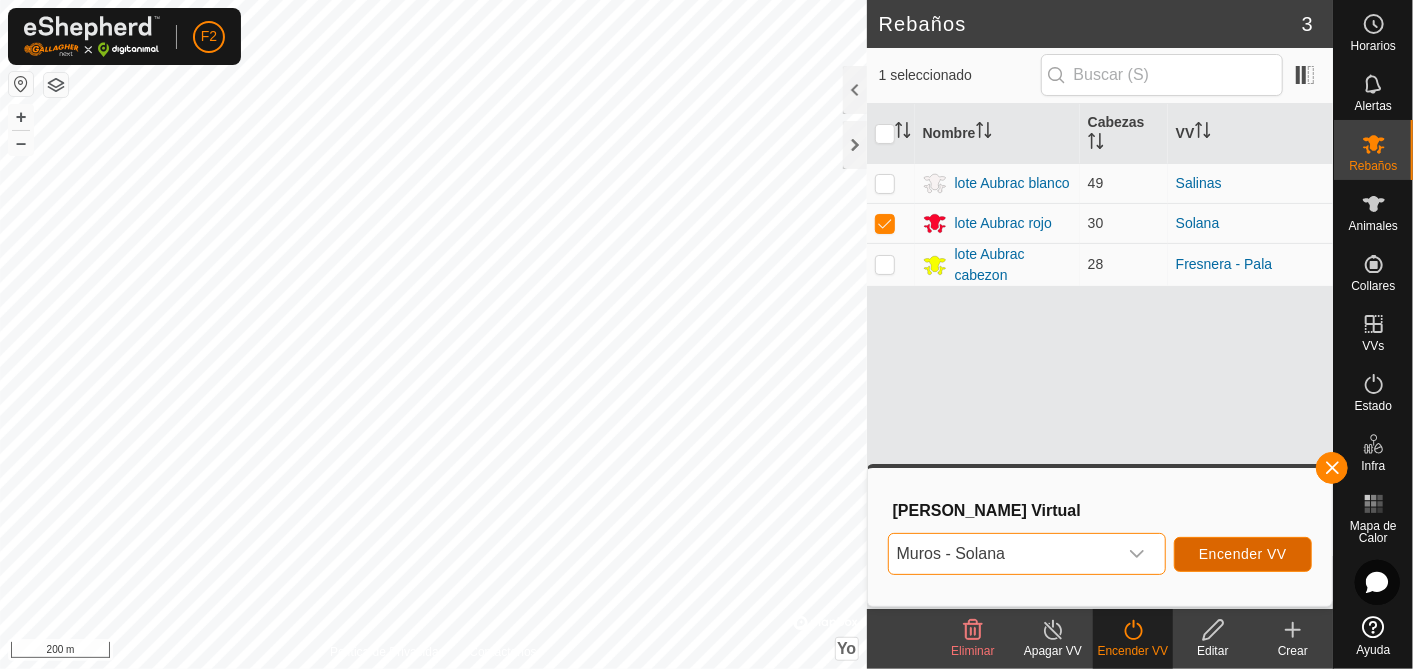 click on "Encender VV" at bounding box center [1243, 554] 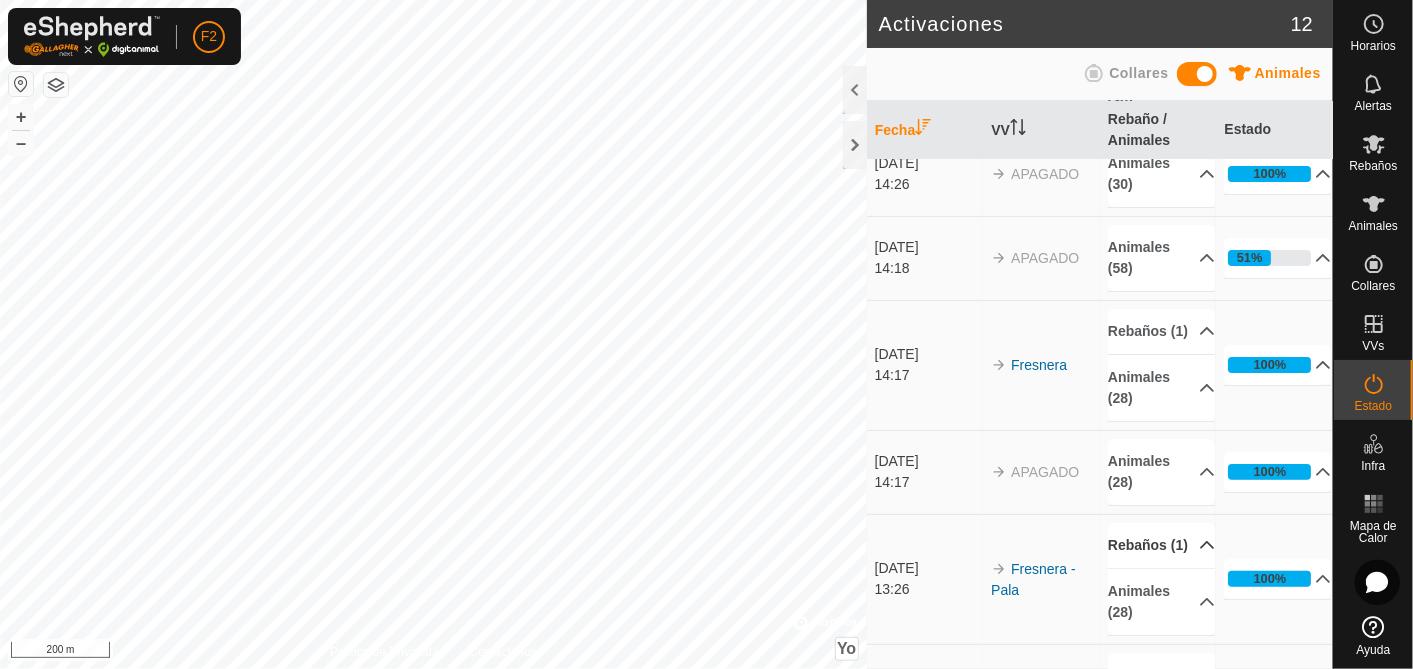 scroll, scrollTop: 111, scrollLeft: 0, axis: vertical 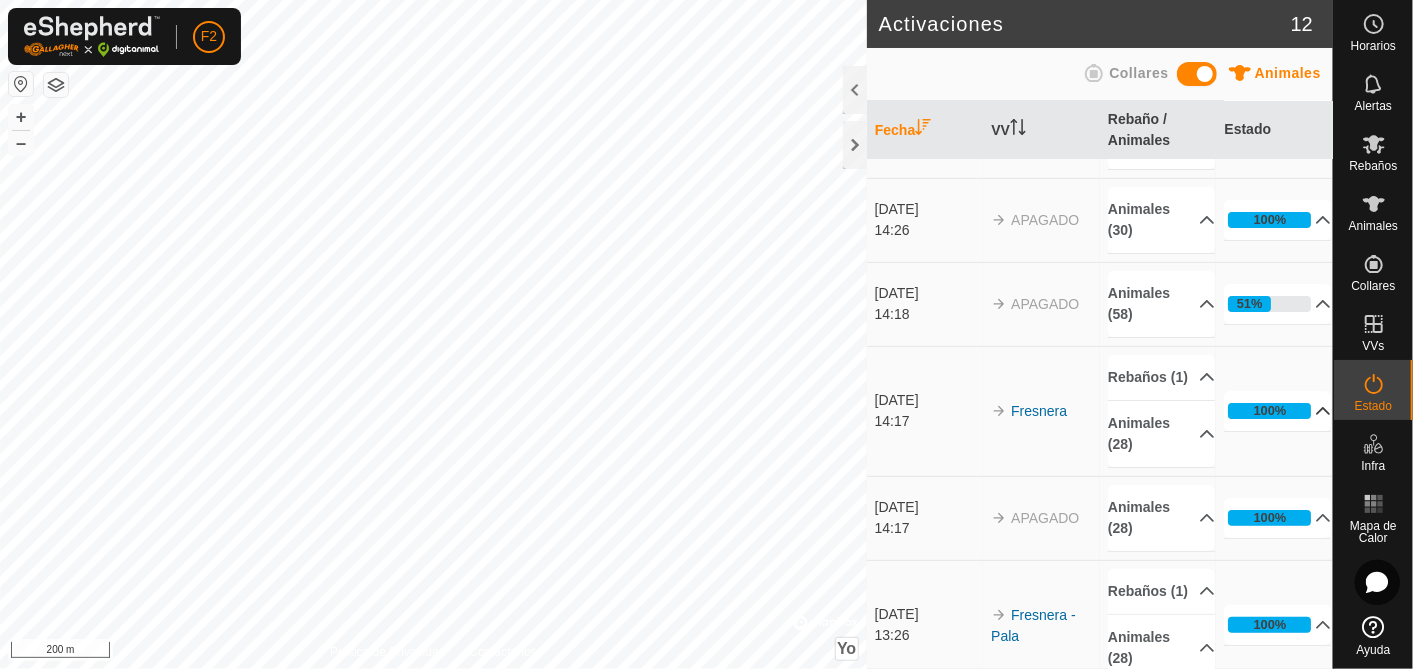click on "100%" at bounding box center (1277, 411) 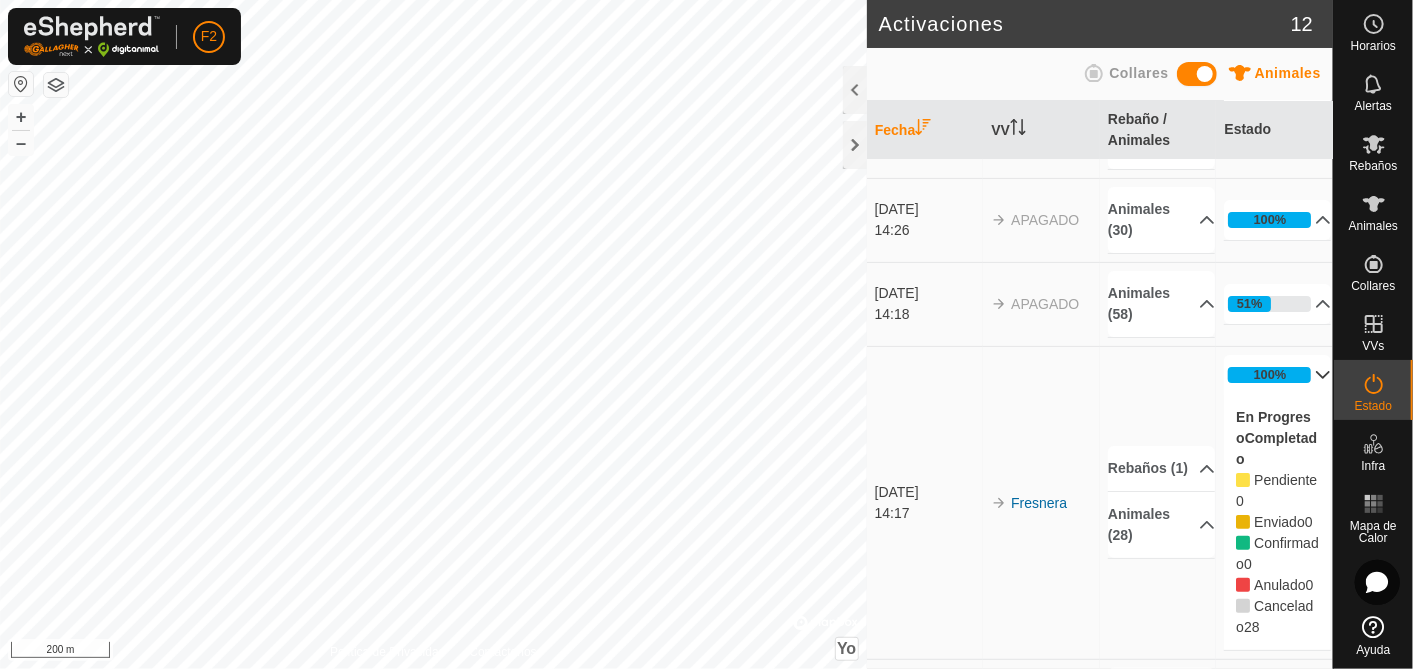 click on "100%" at bounding box center [1277, 375] 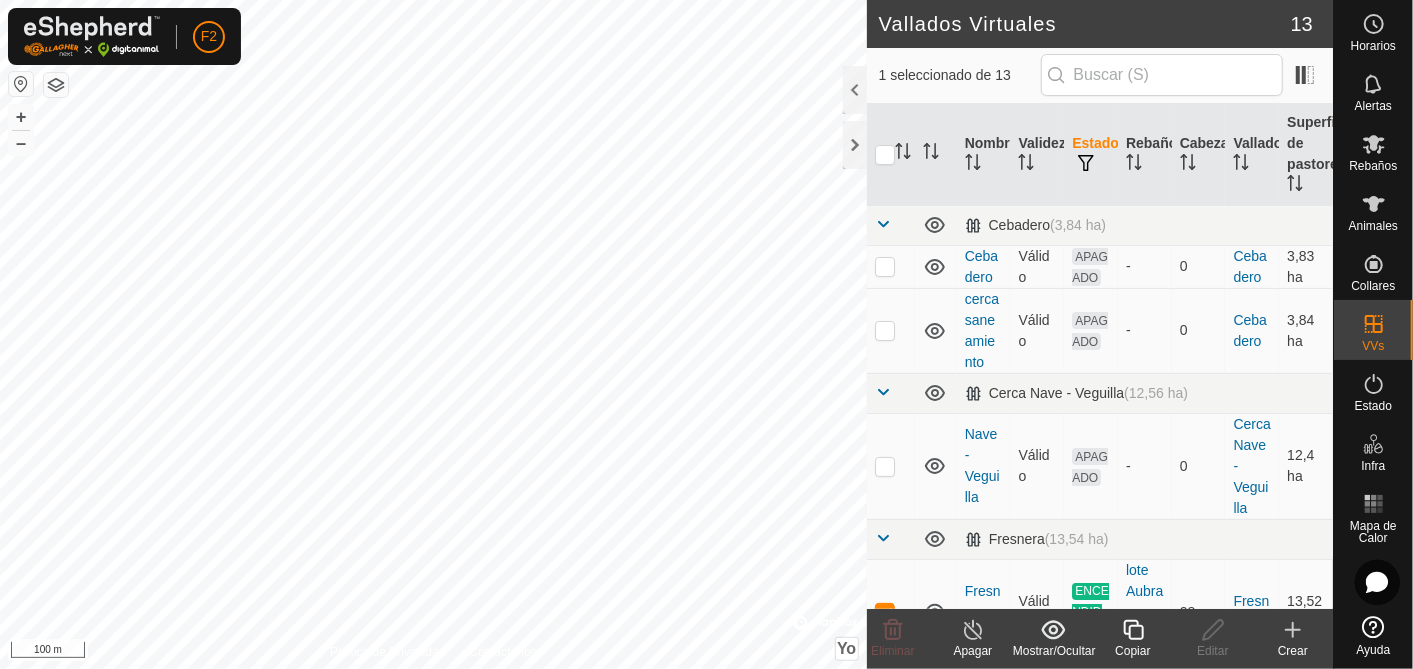 checkbox on "false" 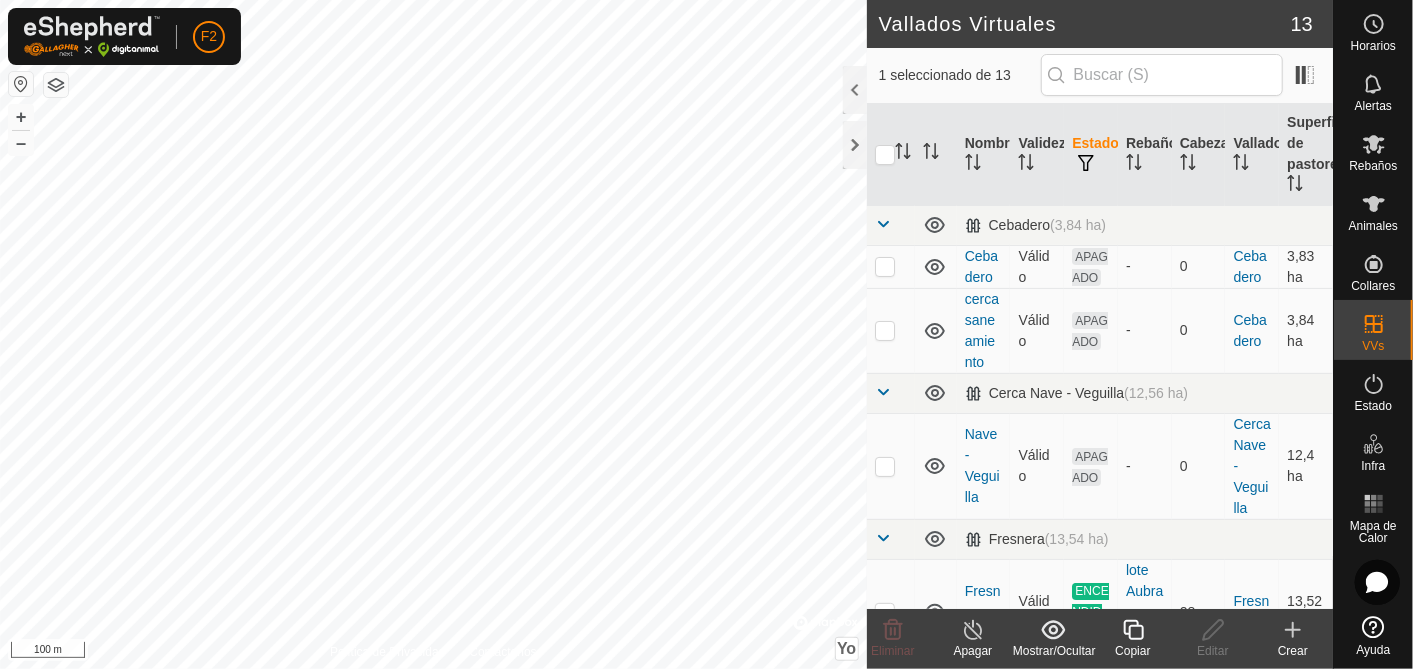 checkbox on "false" 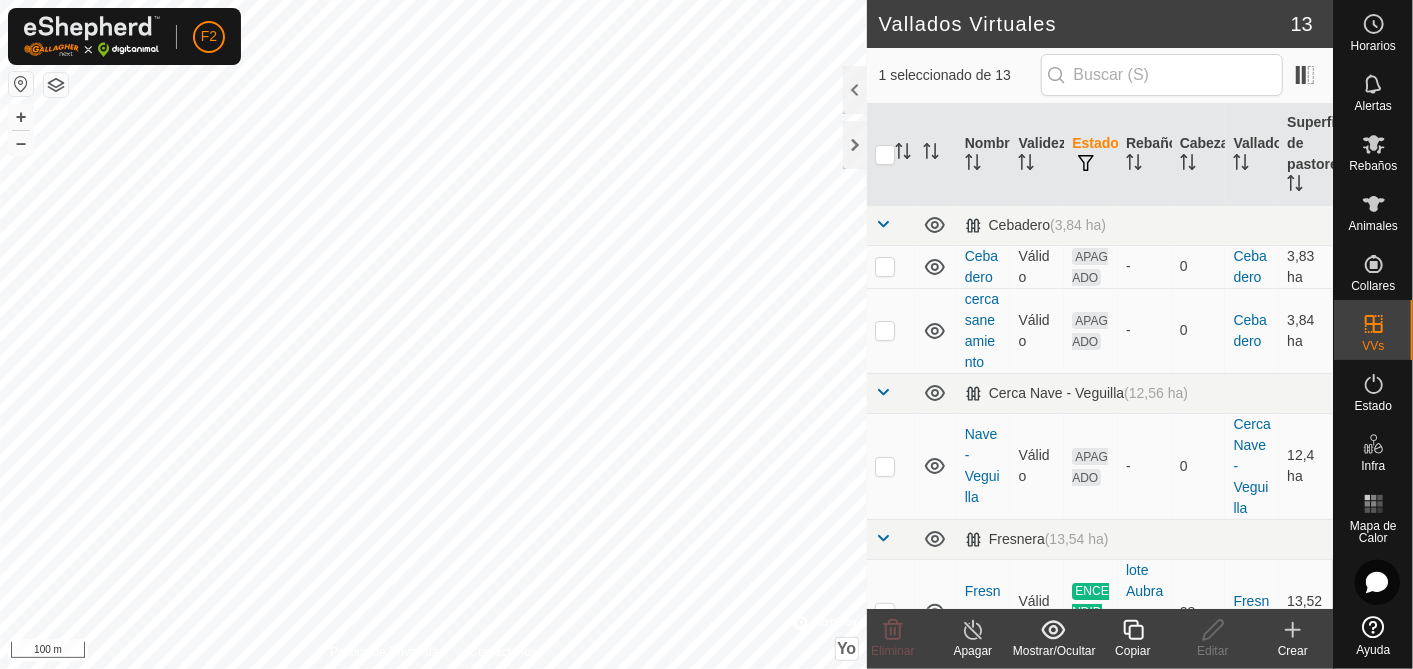 checkbox on "true" 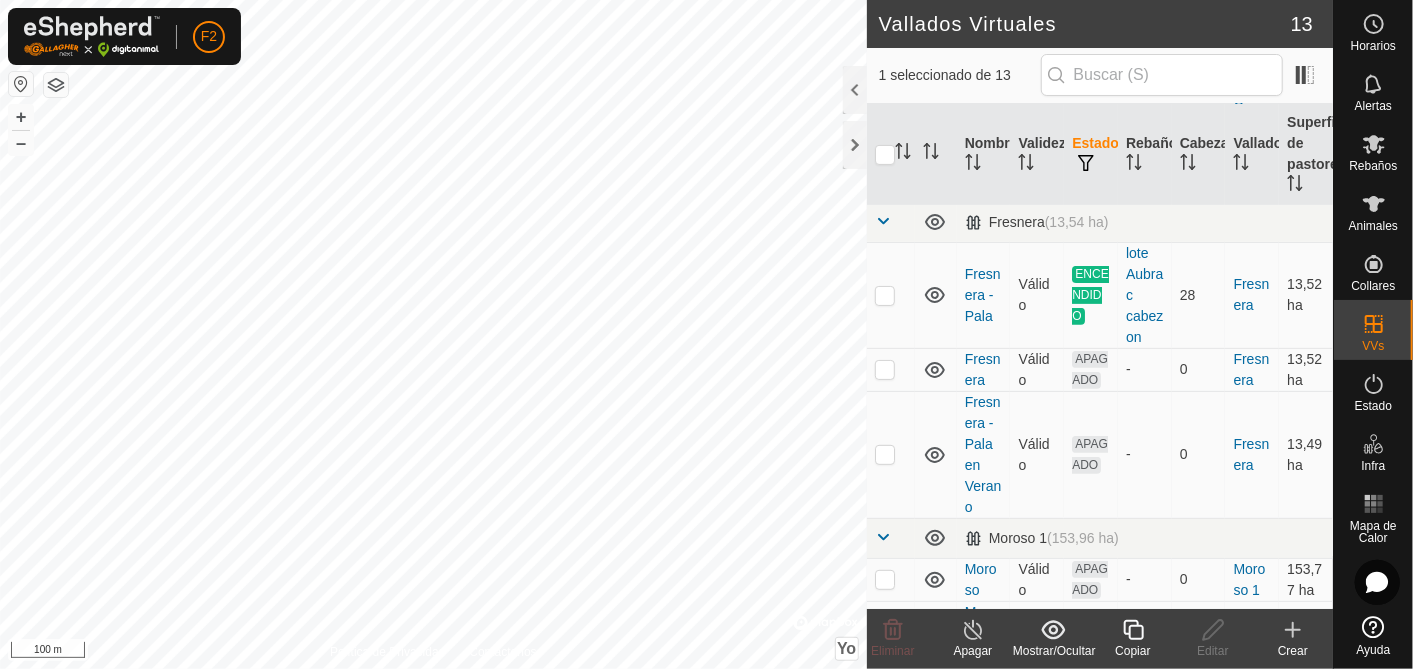 scroll, scrollTop: 333, scrollLeft: 0, axis: vertical 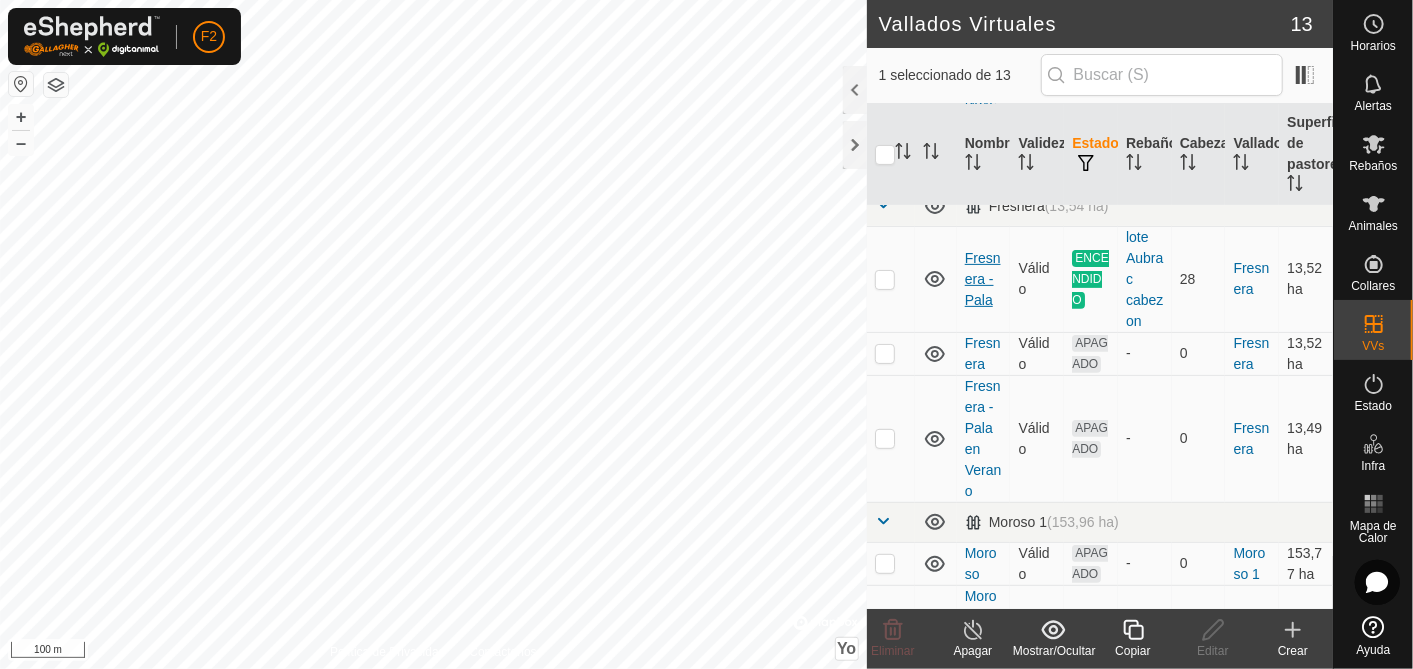 click on "Fresnera - Pala" at bounding box center [983, 279] 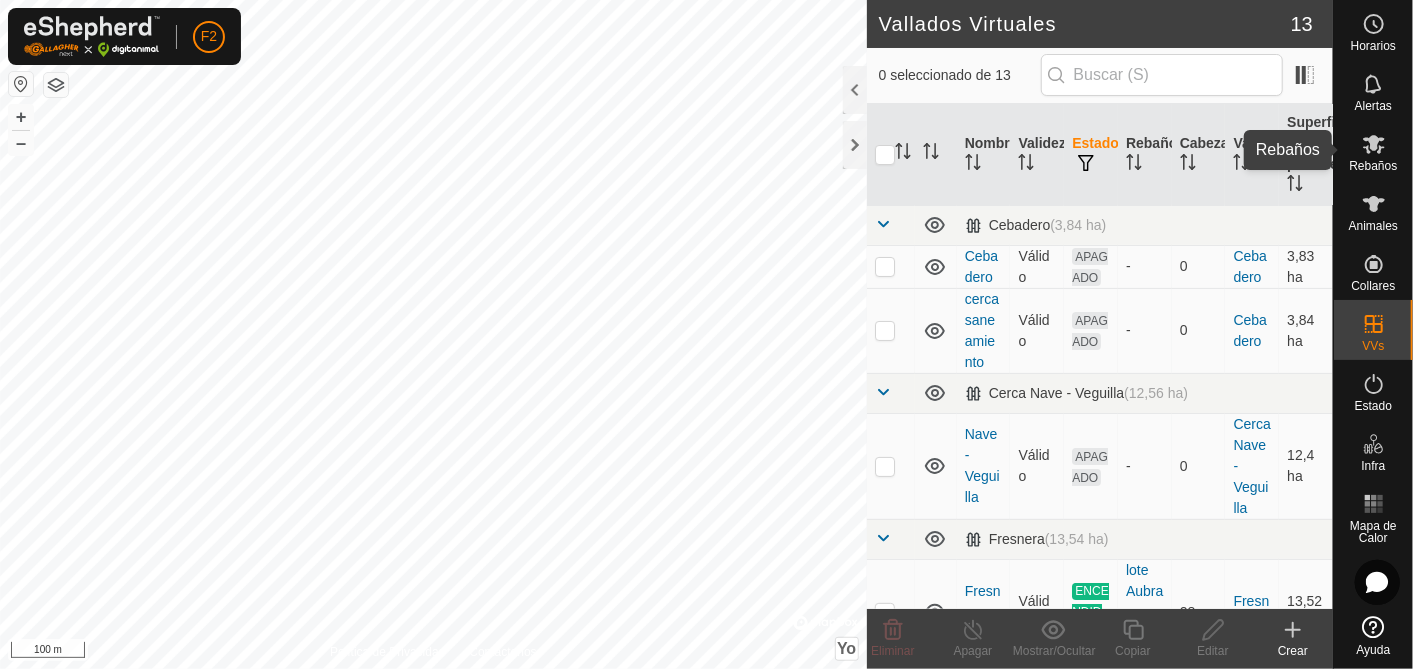 click on "Rebaños" at bounding box center [1373, 166] 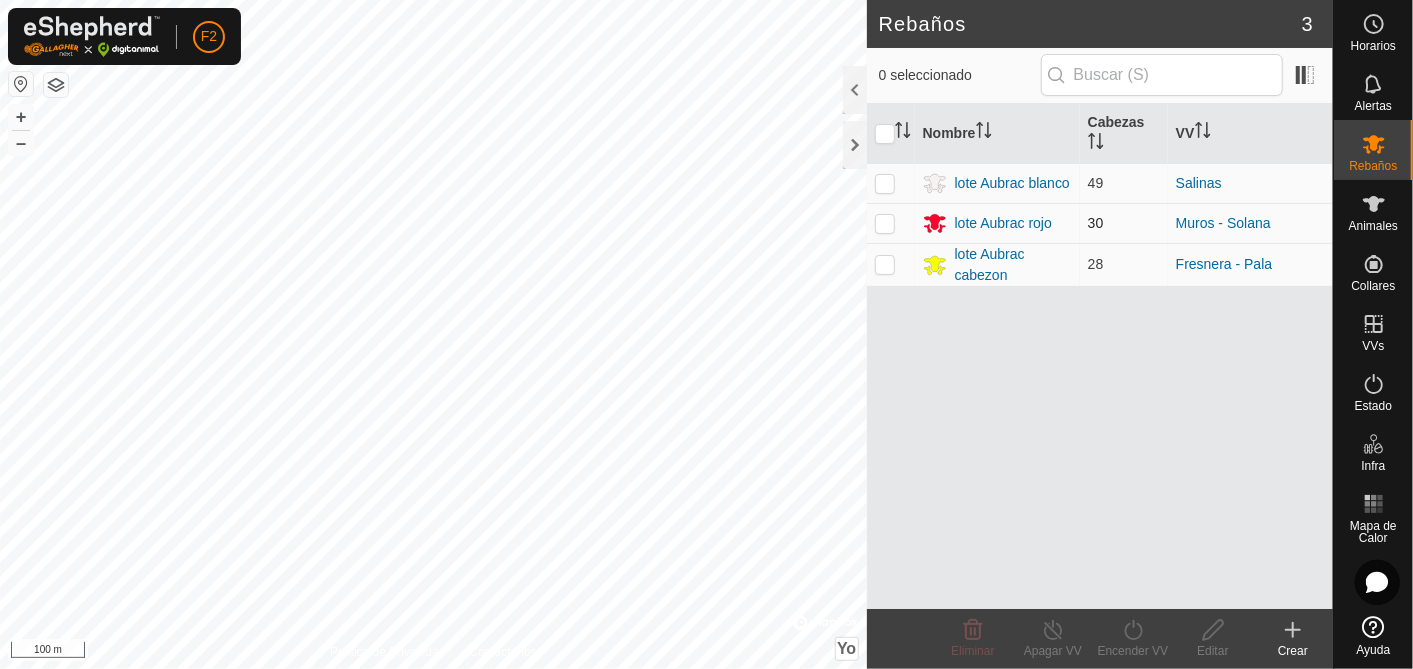 click at bounding box center (885, 223) 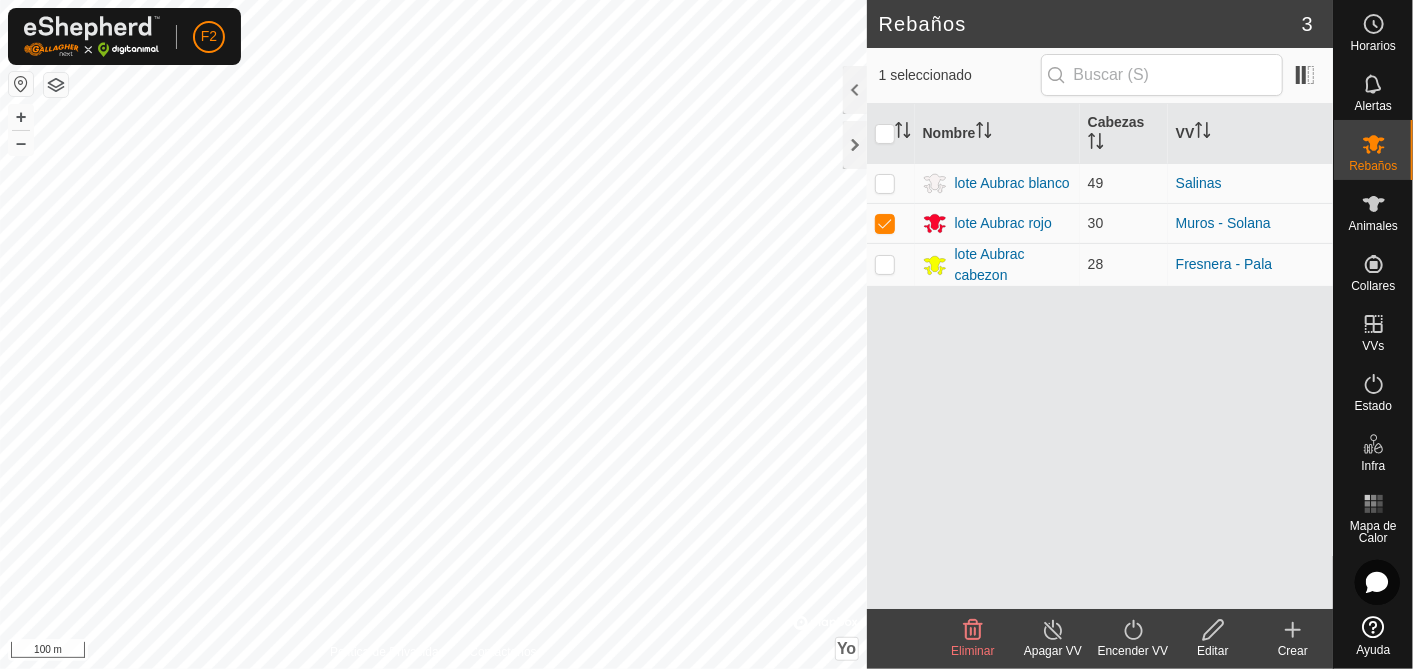 click 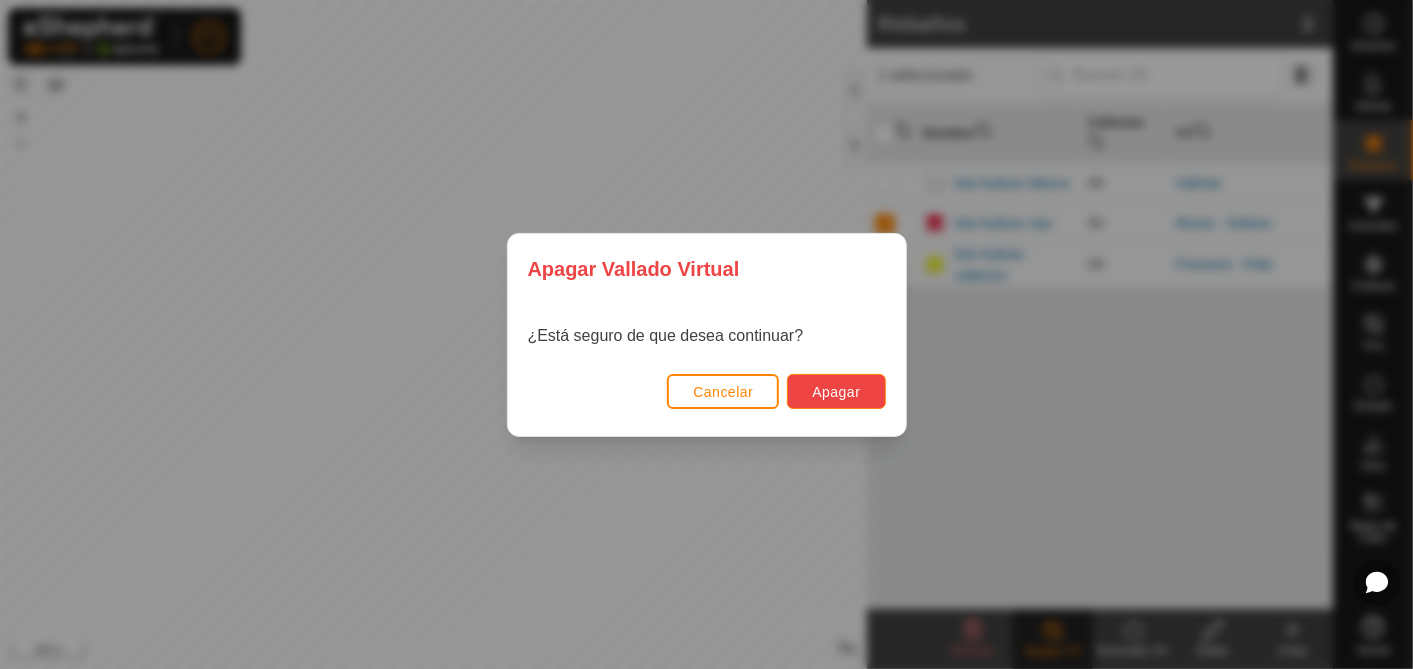 click on "Apagar" at bounding box center [836, 392] 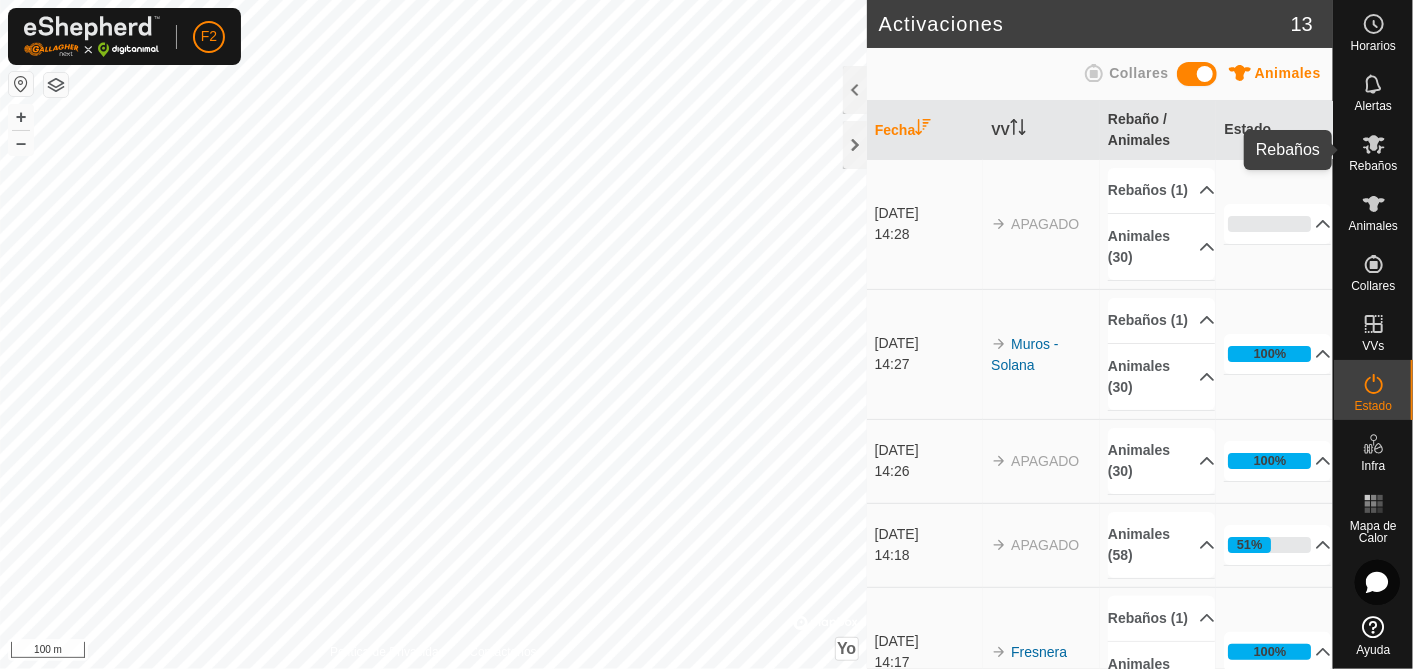 click 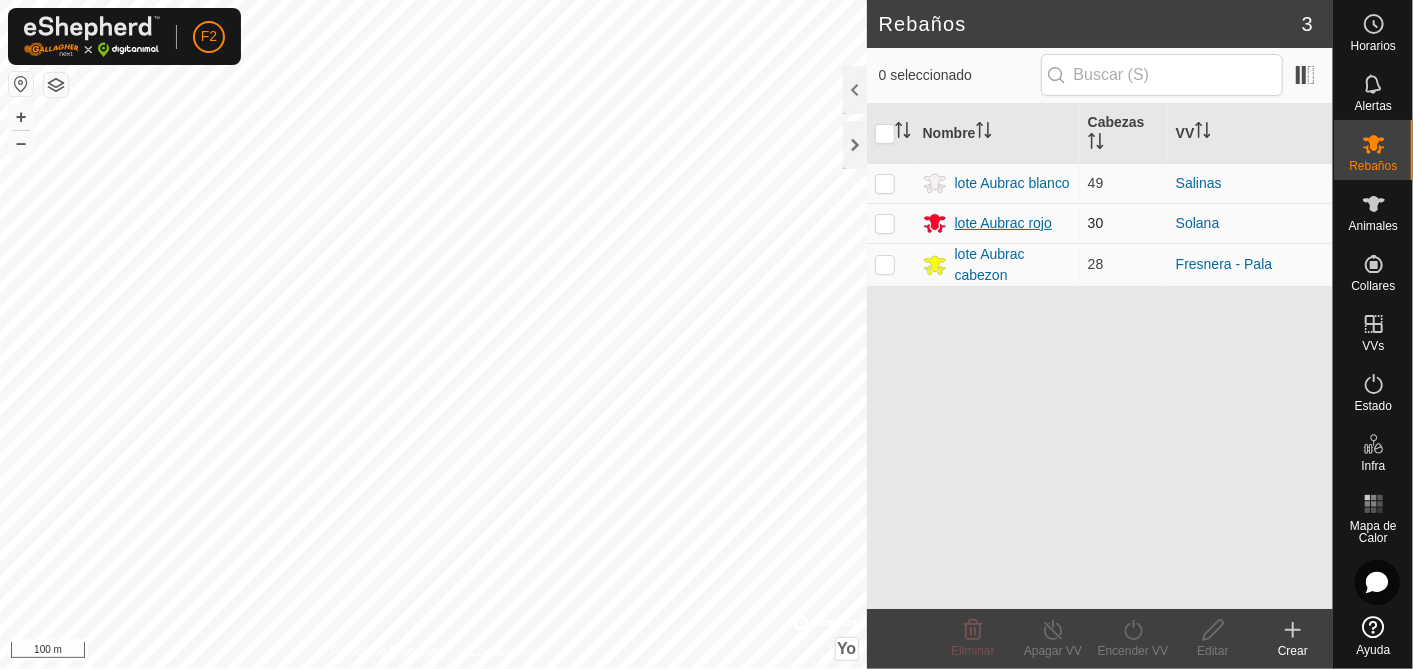 click on "lote Aubrac rojo" at bounding box center (1003, 223) 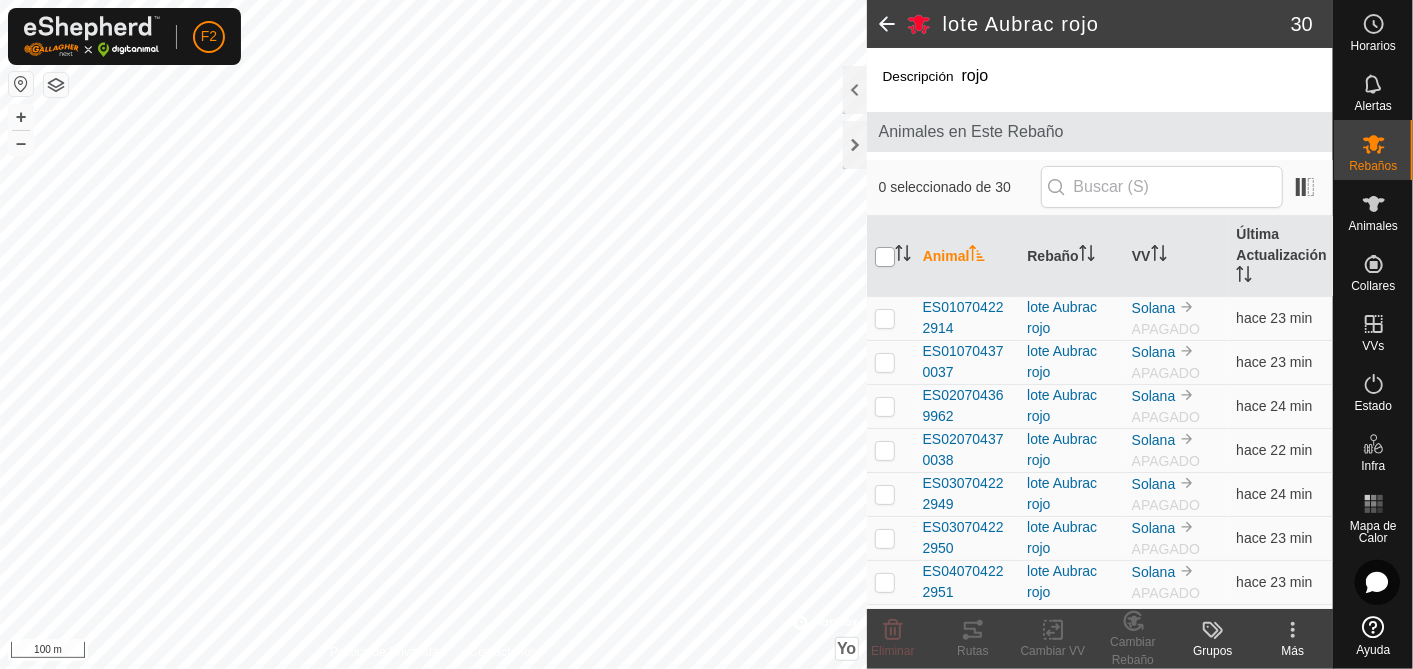 click at bounding box center (885, 257) 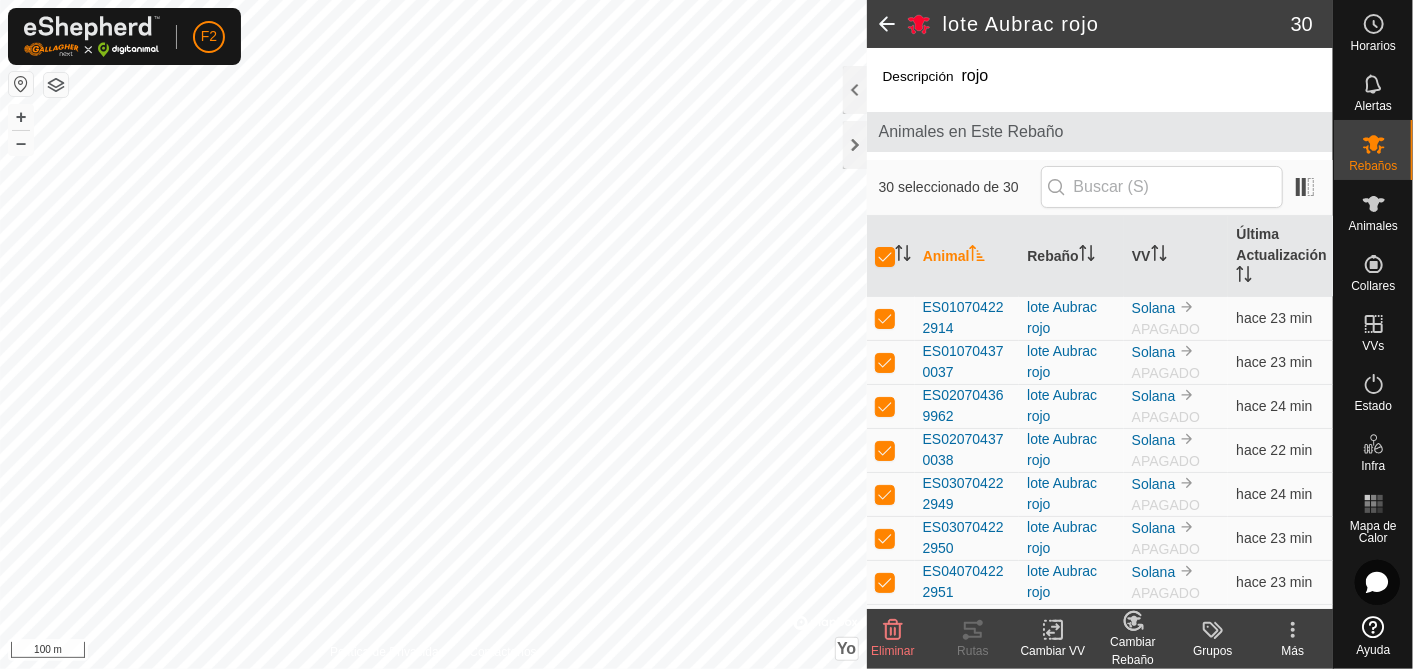 click 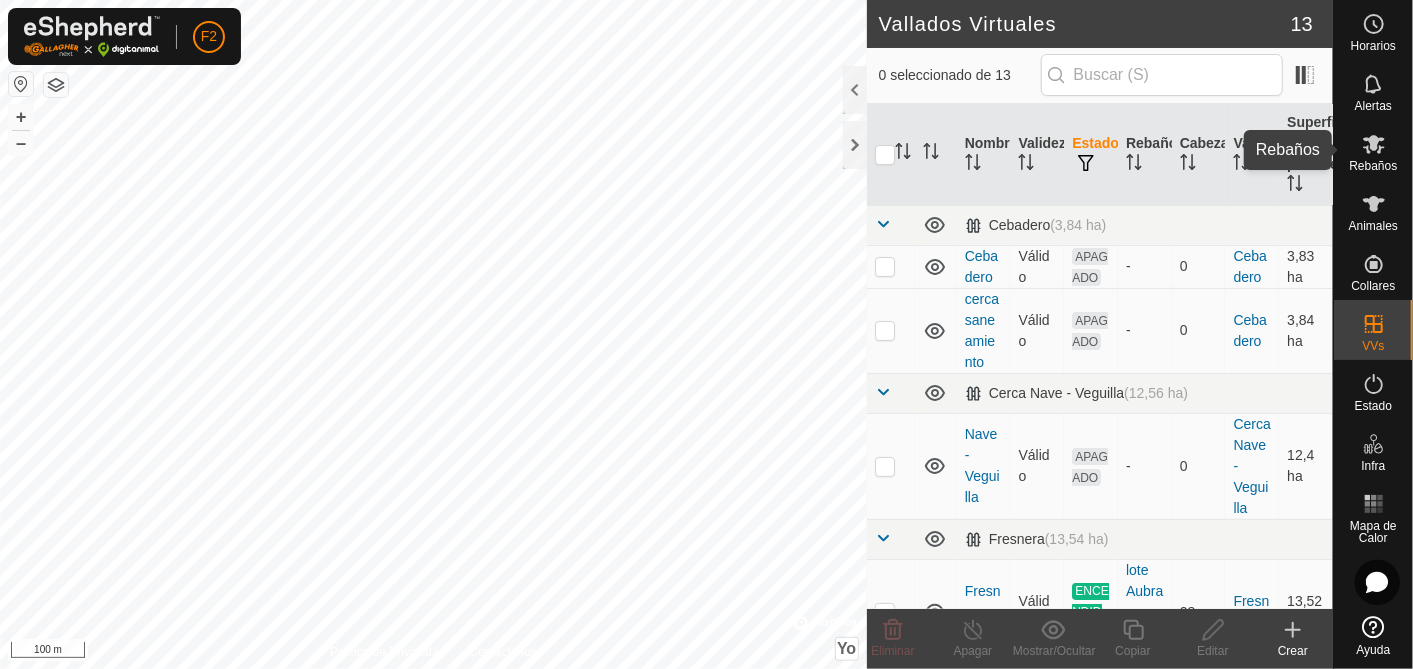 click 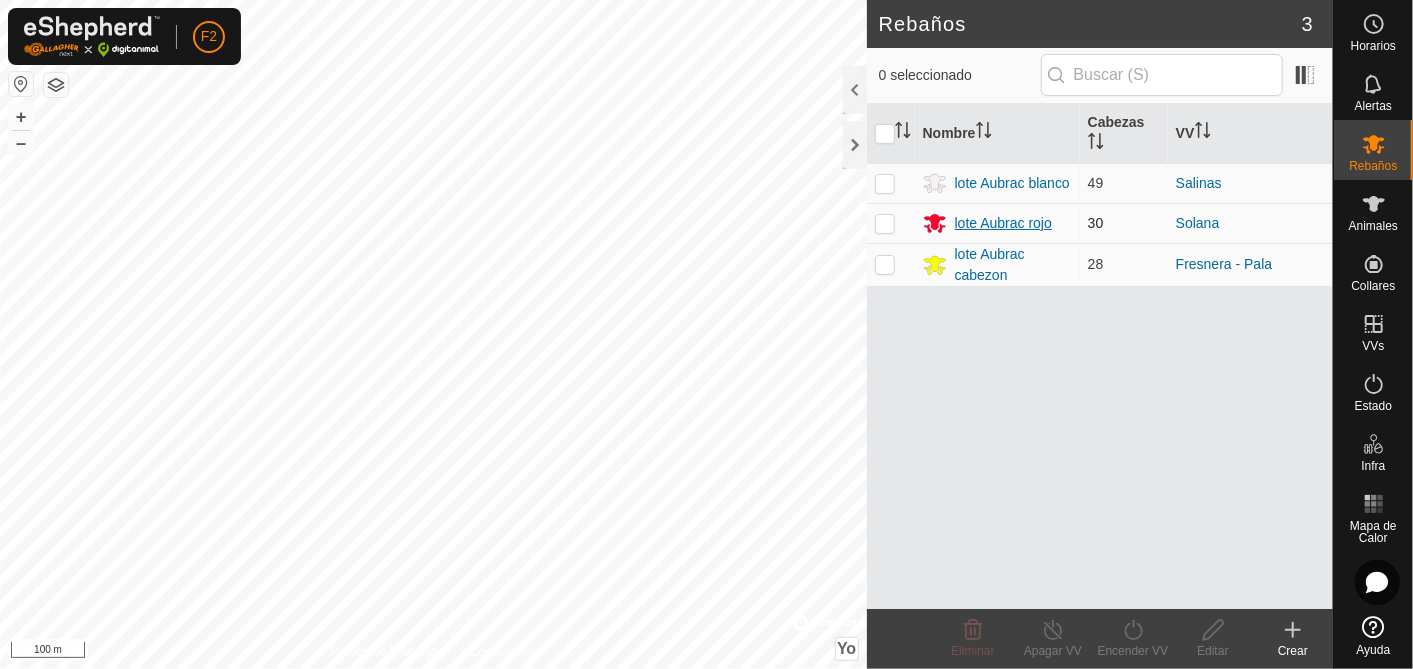click on "lote Aubrac rojo" at bounding box center (1003, 223) 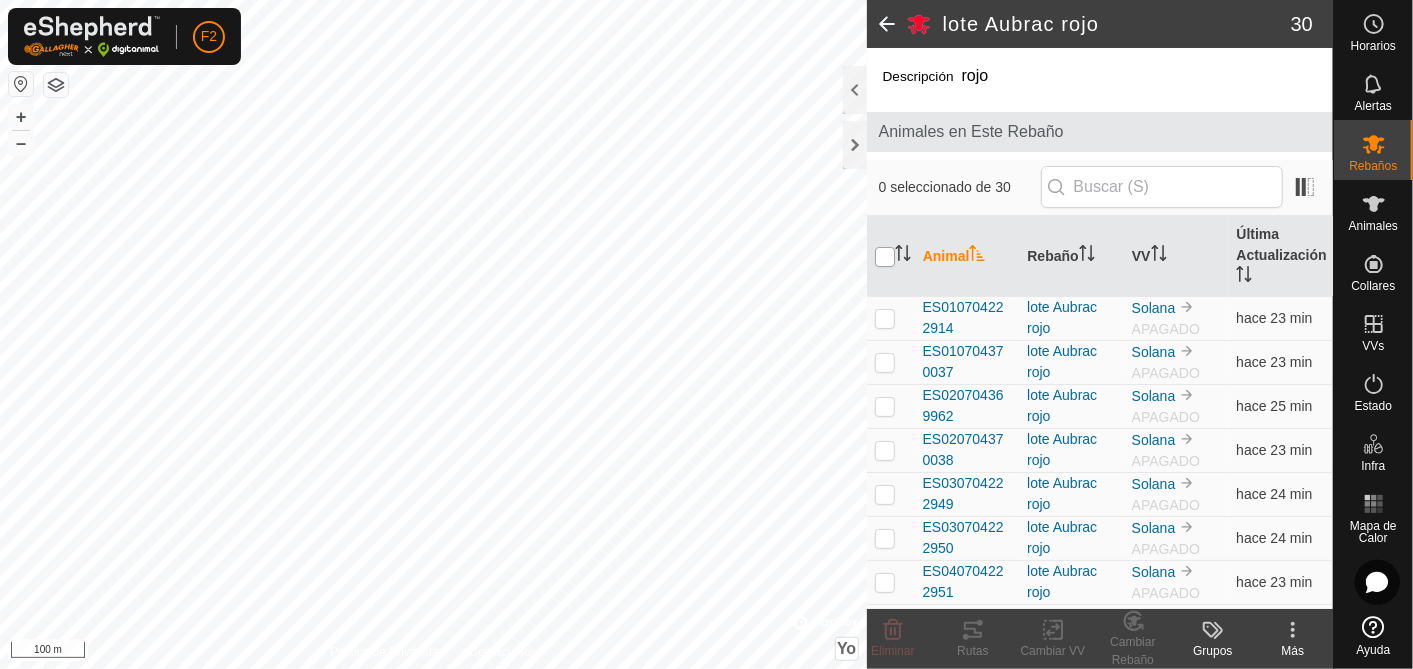click at bounding box center [885, 257] 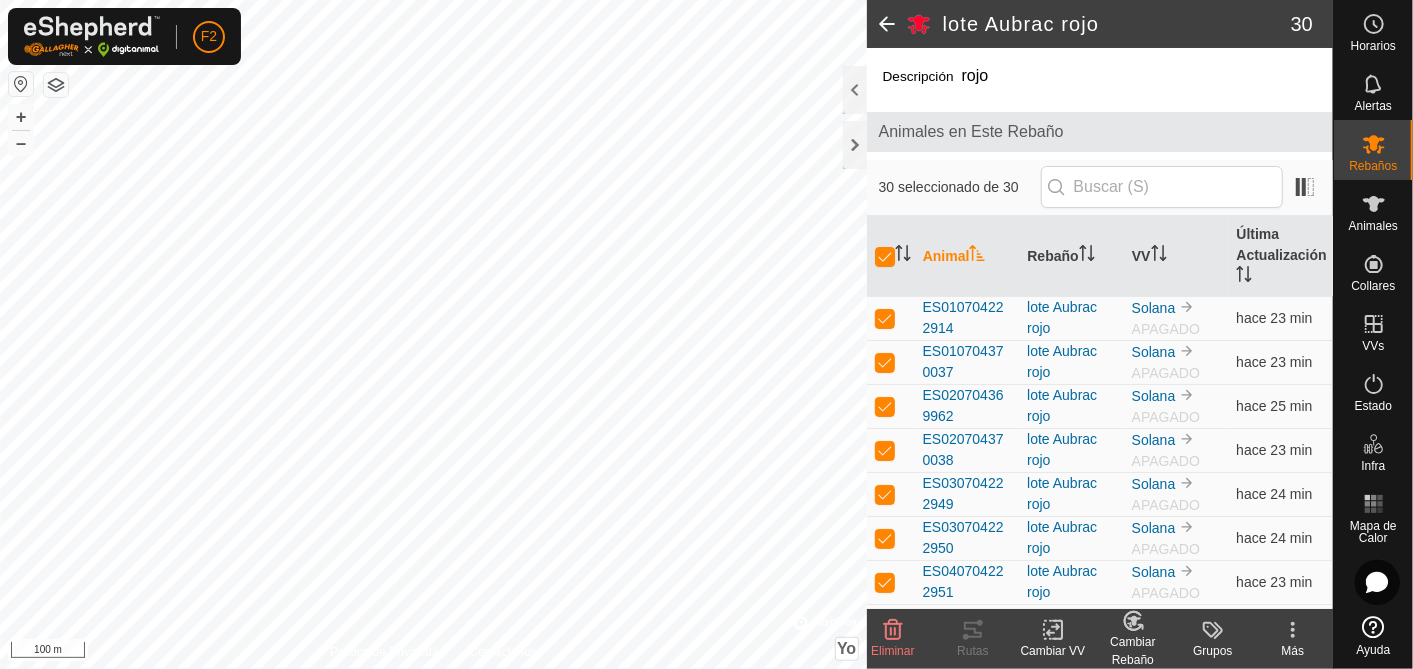 click 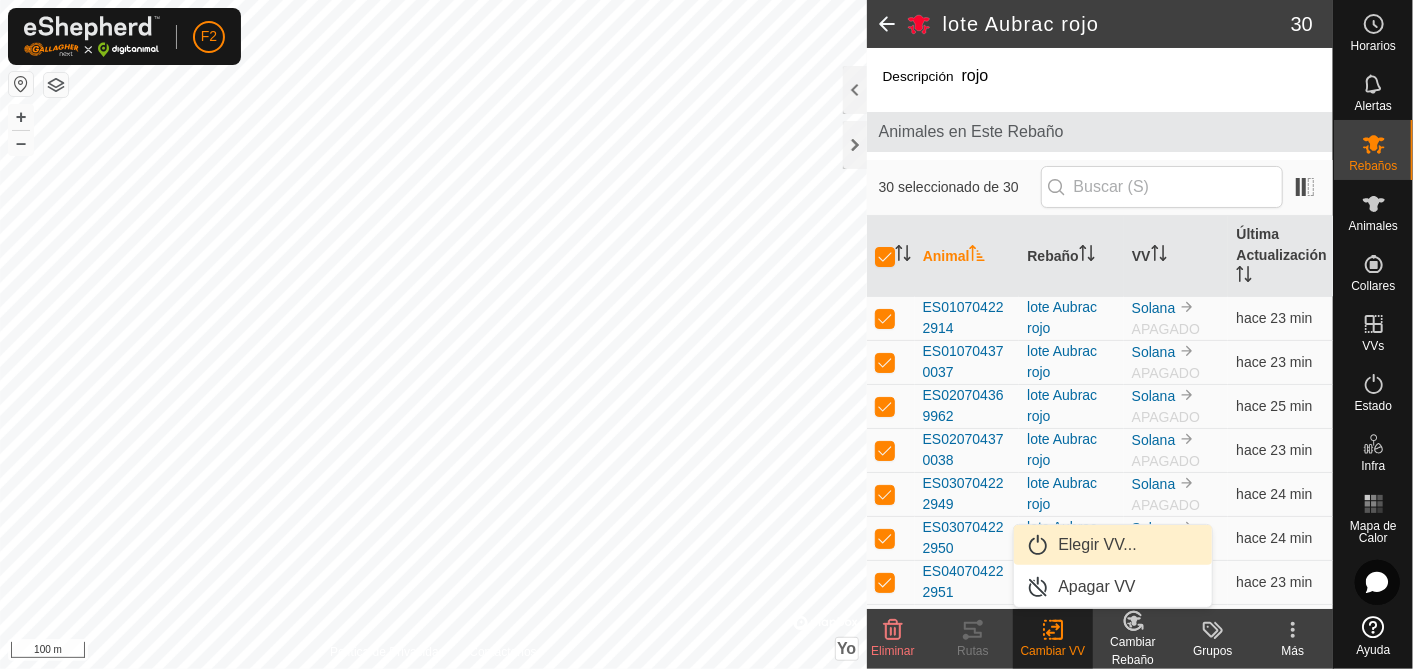 click on "Elegir VV..." at bounding box center (1113, 545) 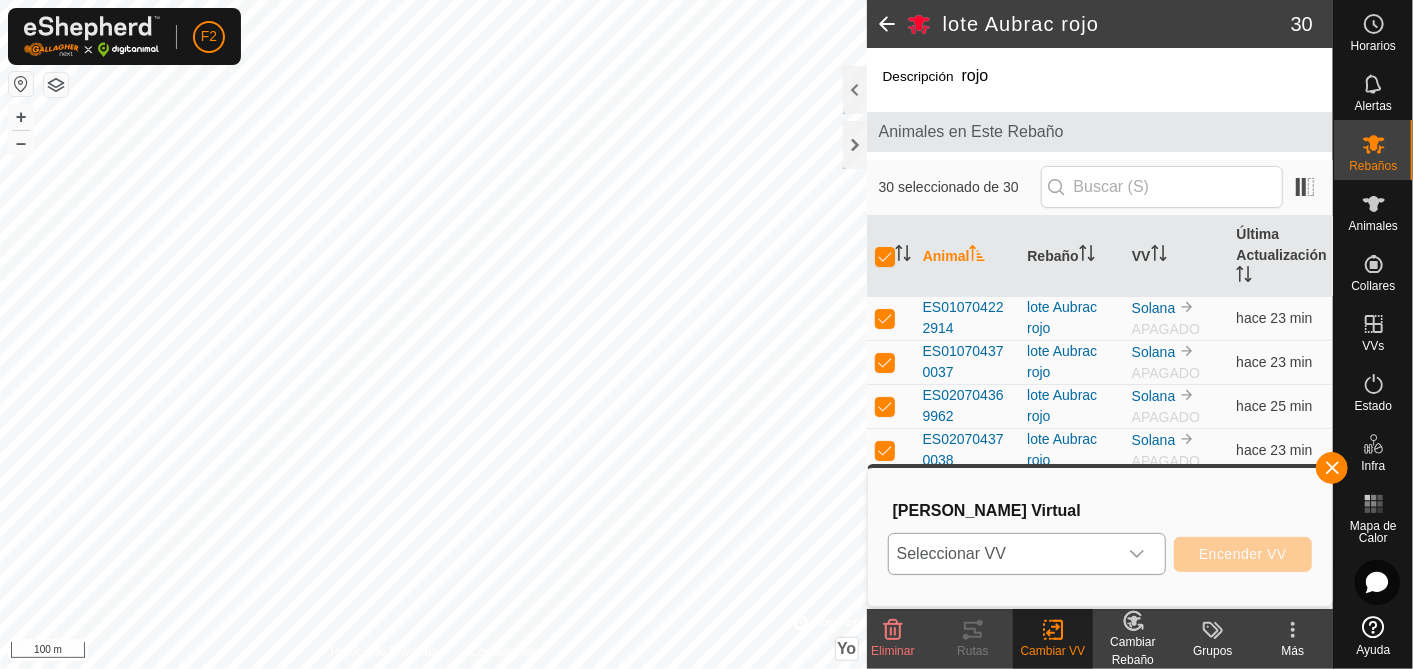 click 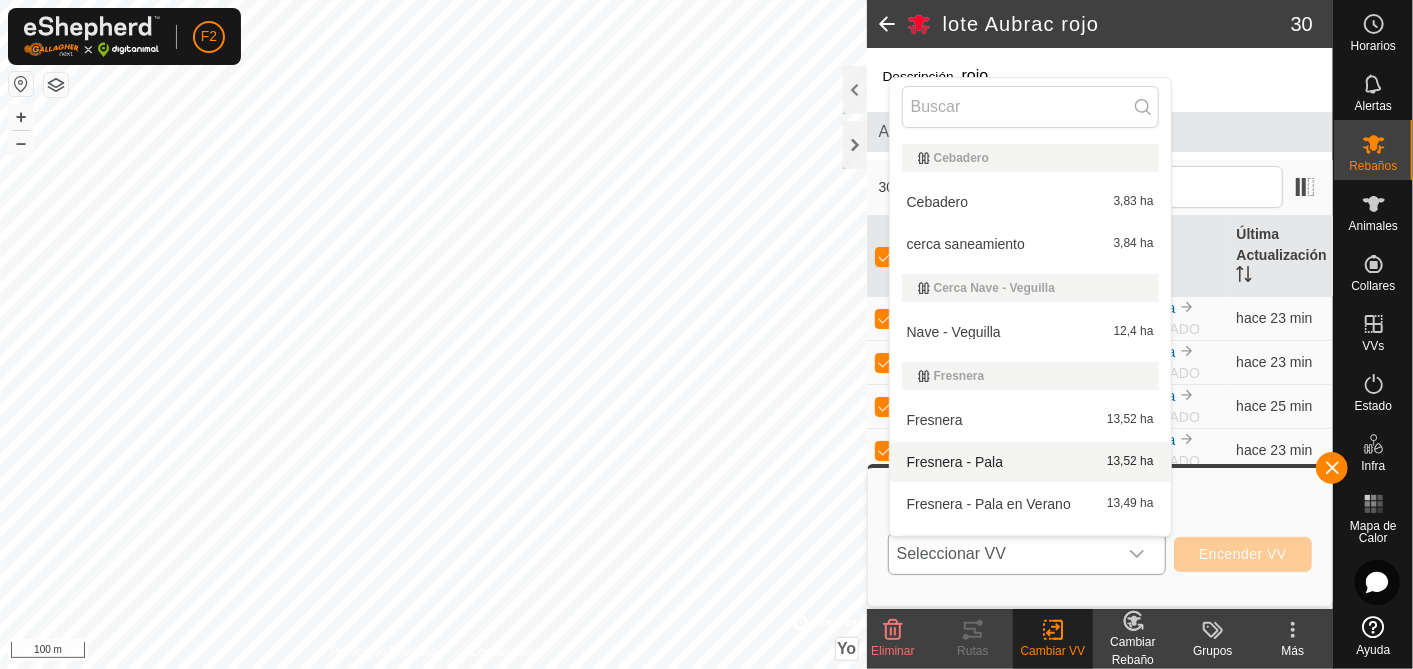 scroll, scrollTop: 465, scrollLeft: 0, axis: vertical 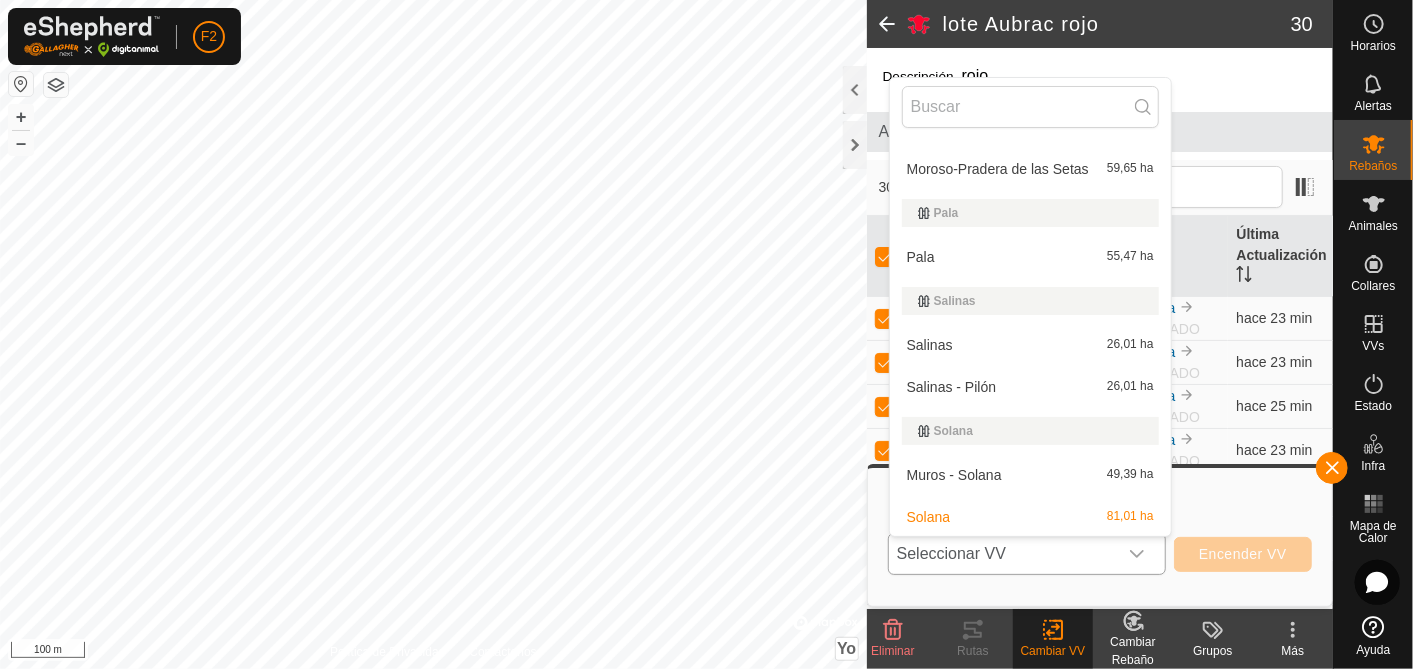 click on "Muros - Solana  49,39 ha" at bounding box center [1030, 475] 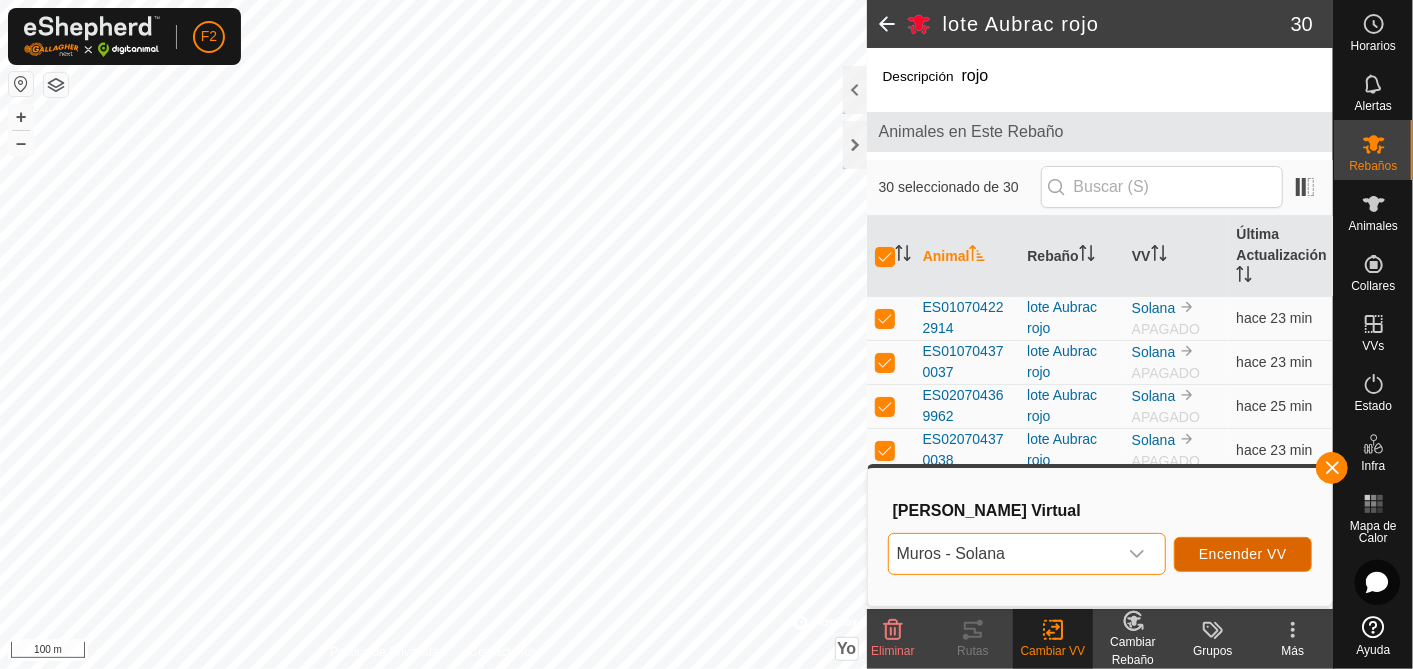 click on "Encender VV" at bounding box center [1243, 554] 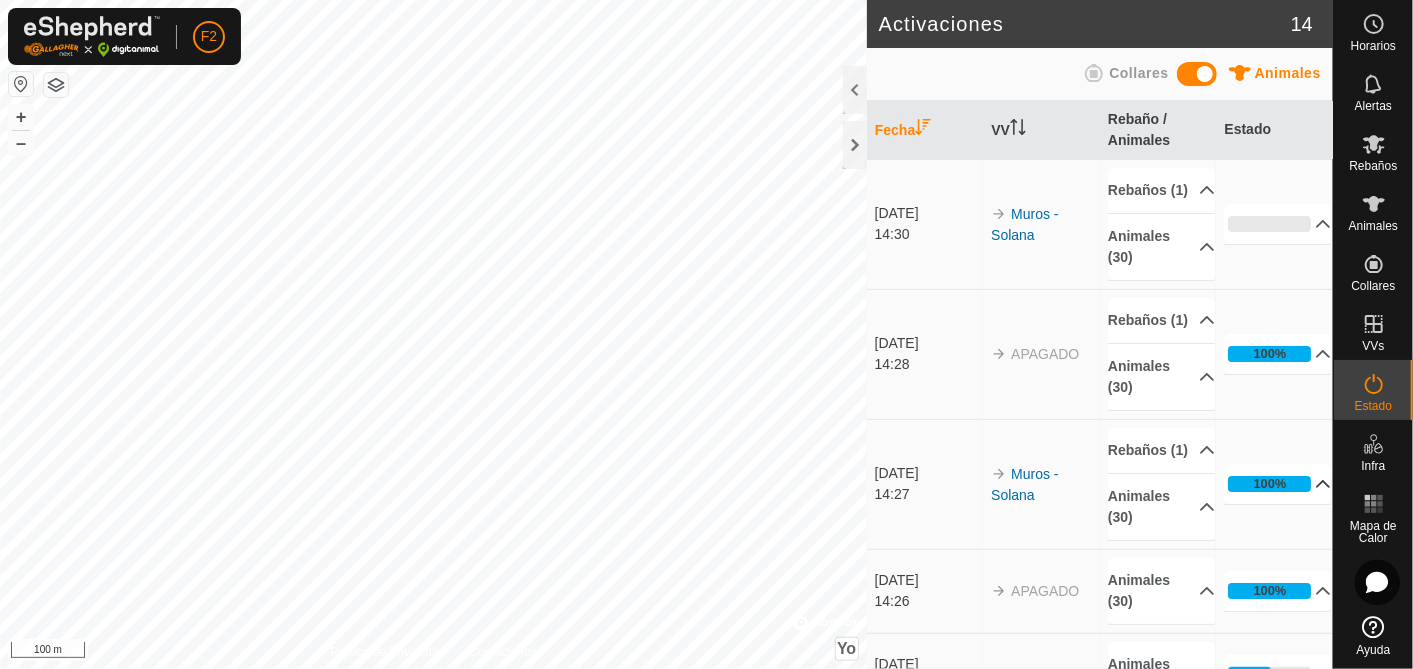 click on "100%" at bounding box center (1277, 484) 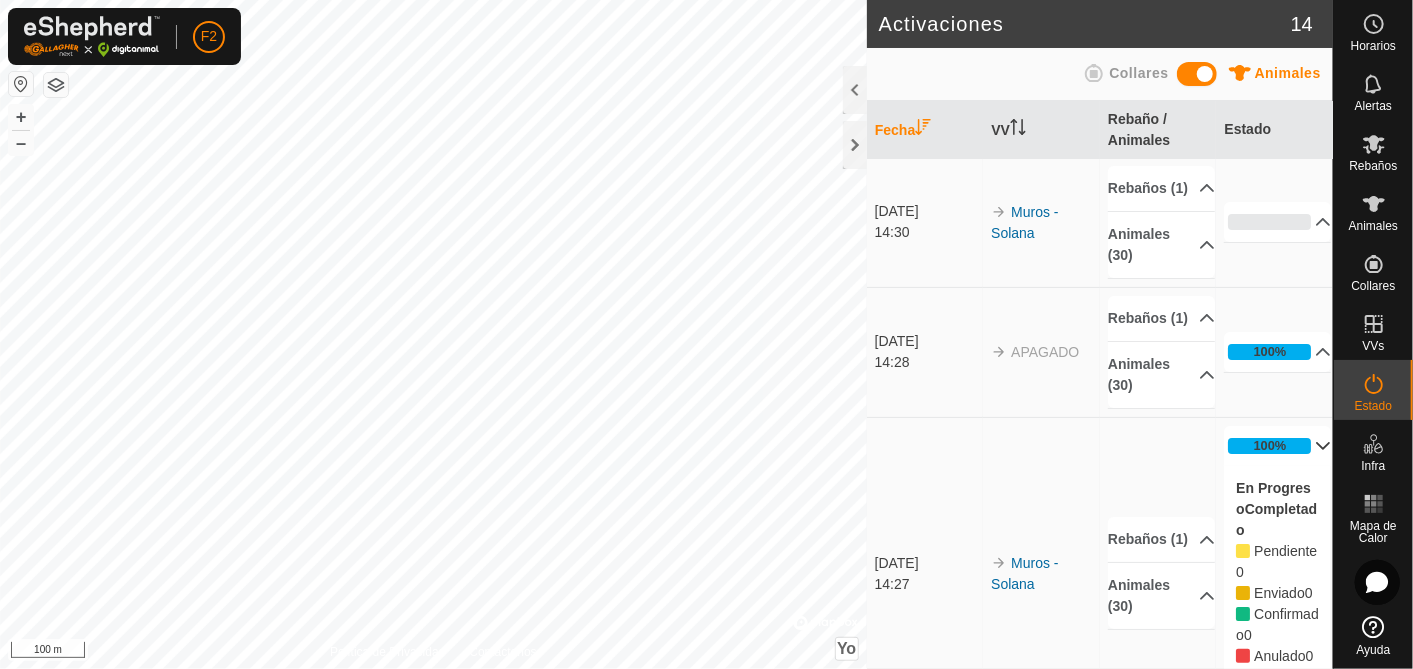 scroll, scrollTop: 0, scrollLeft: 0, axis: both 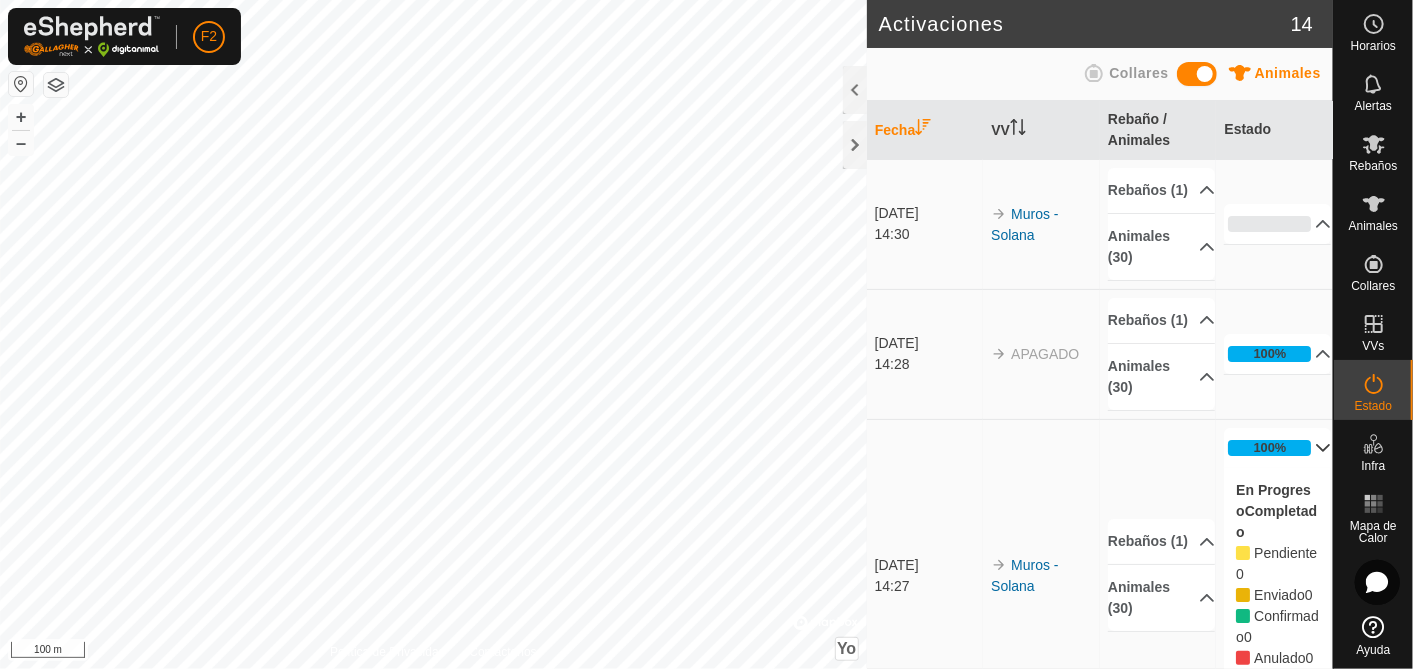 click on "100%" at bounding box center (1277, 448) 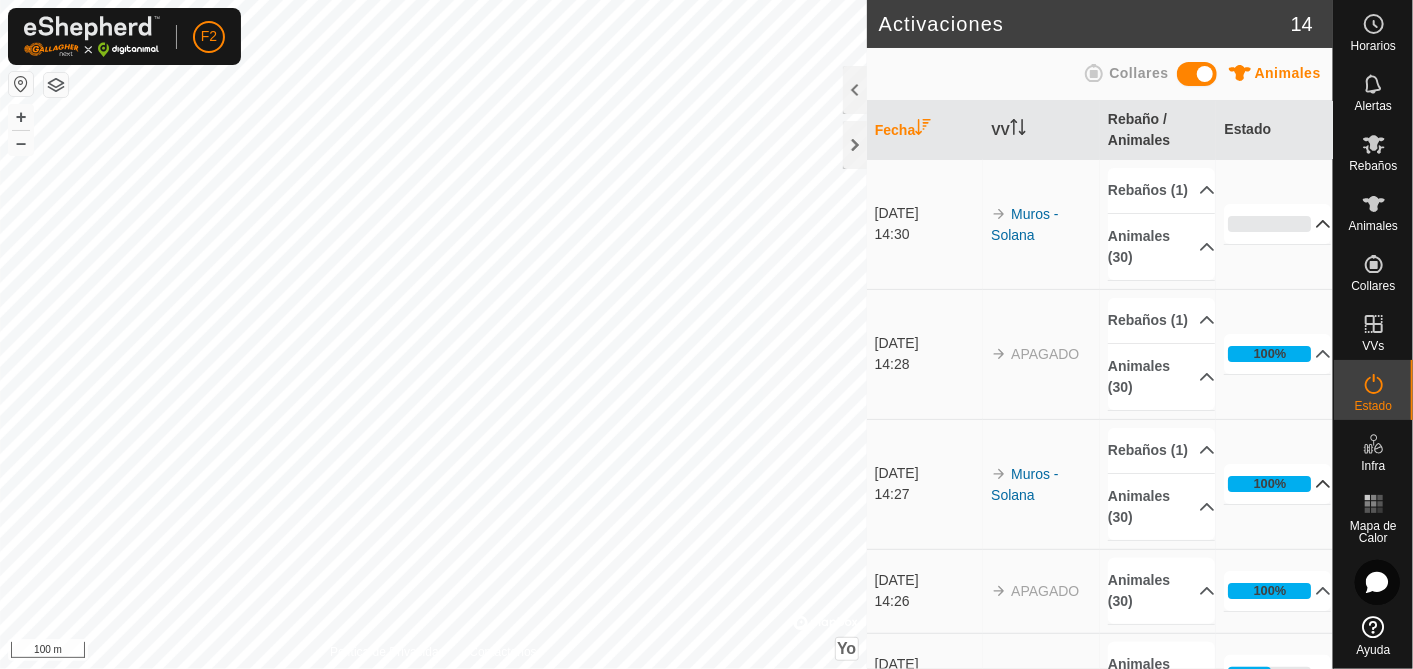 click on "0%" at bounding box center [1277, 224] 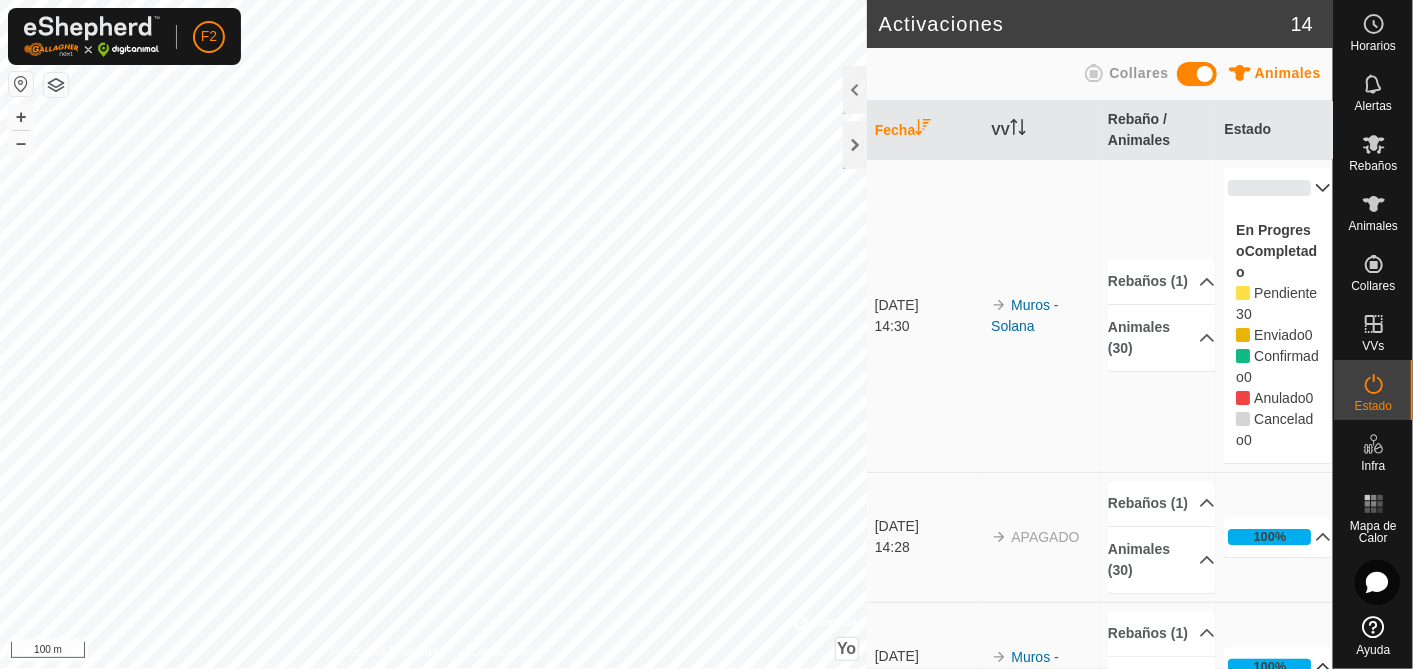 click on "0%" at bounding box center [1277, 188] 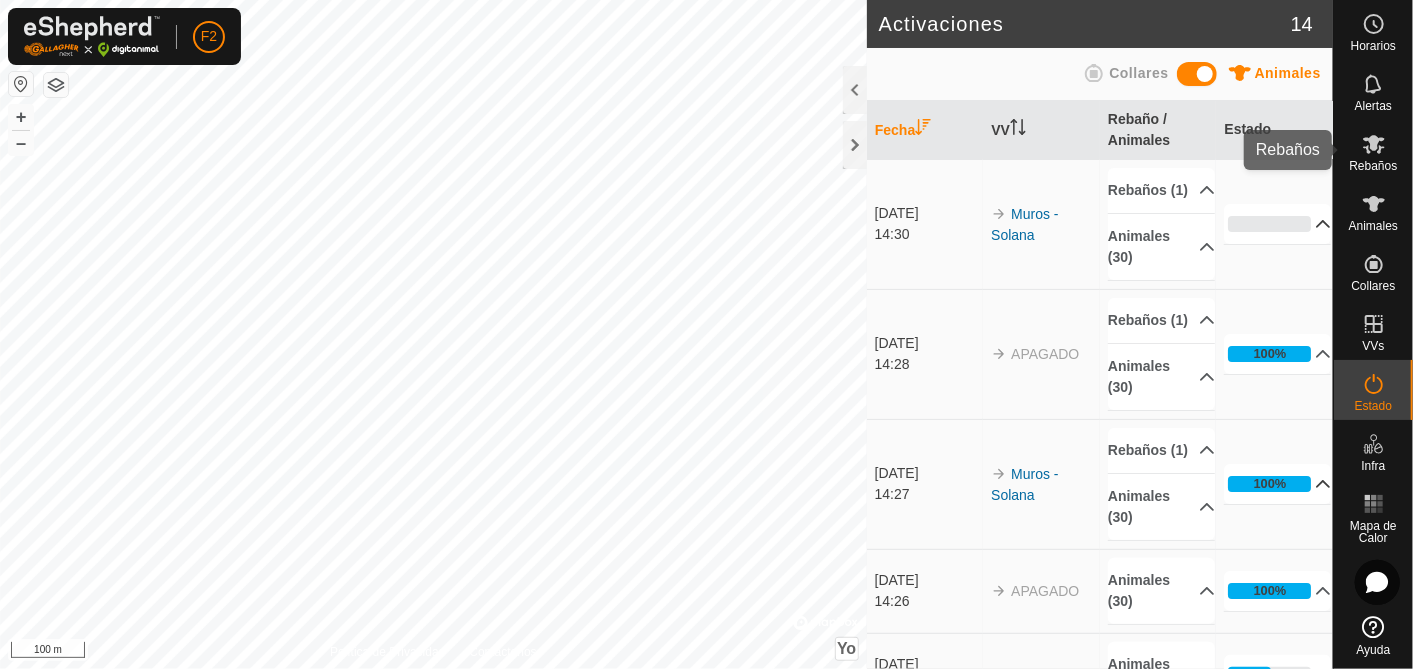 click 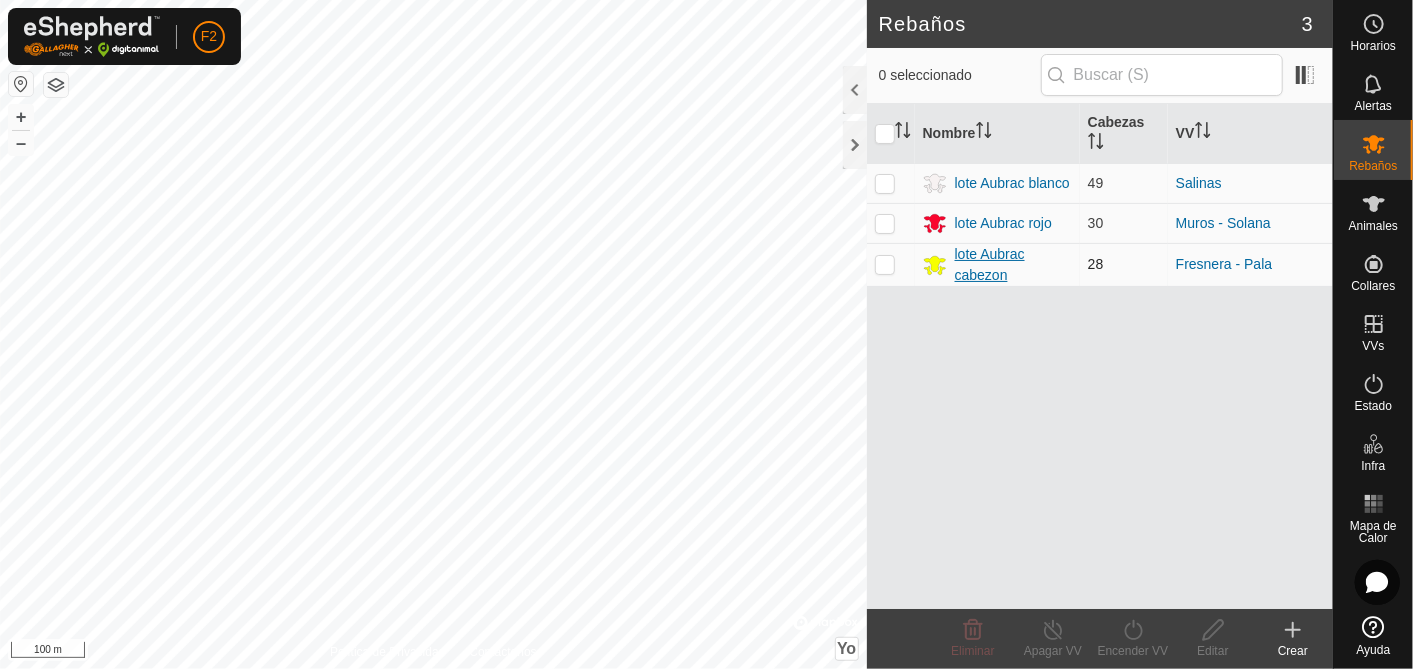 click on "lote Aubrac cabezon" at bounding box center (1013, 265) 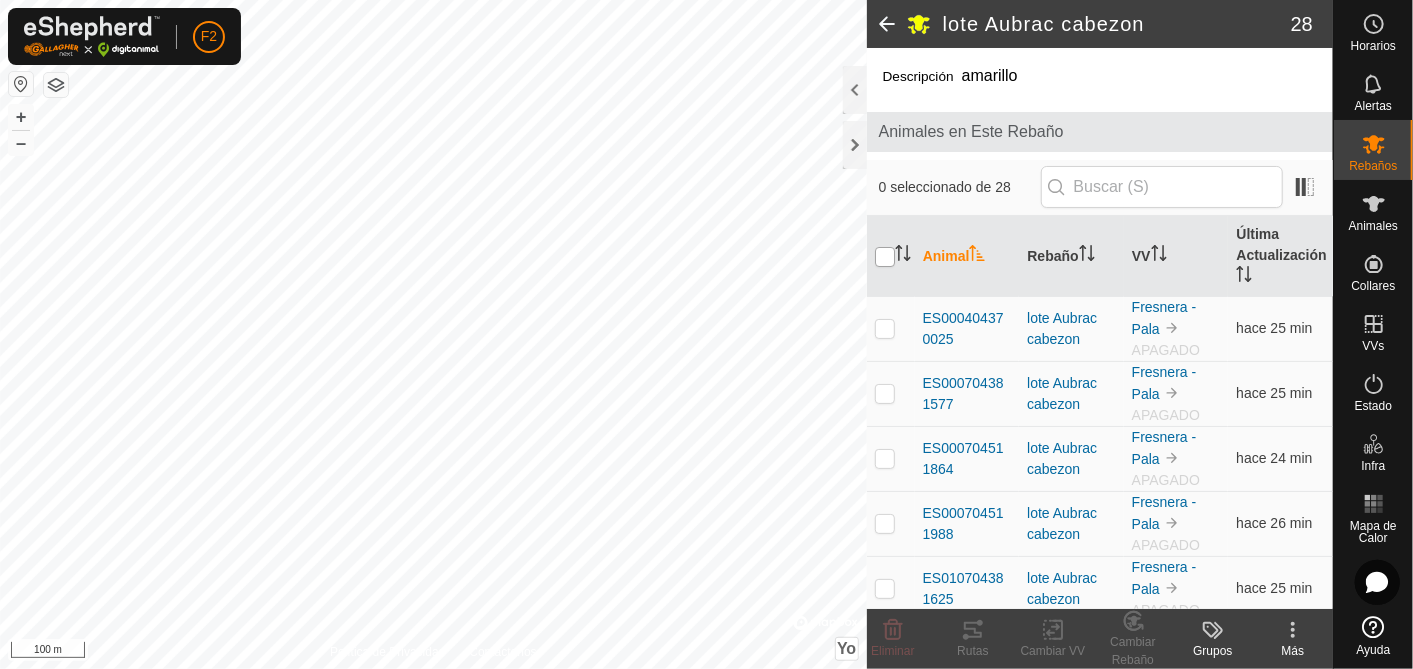 click at bounding box center [885, 257] 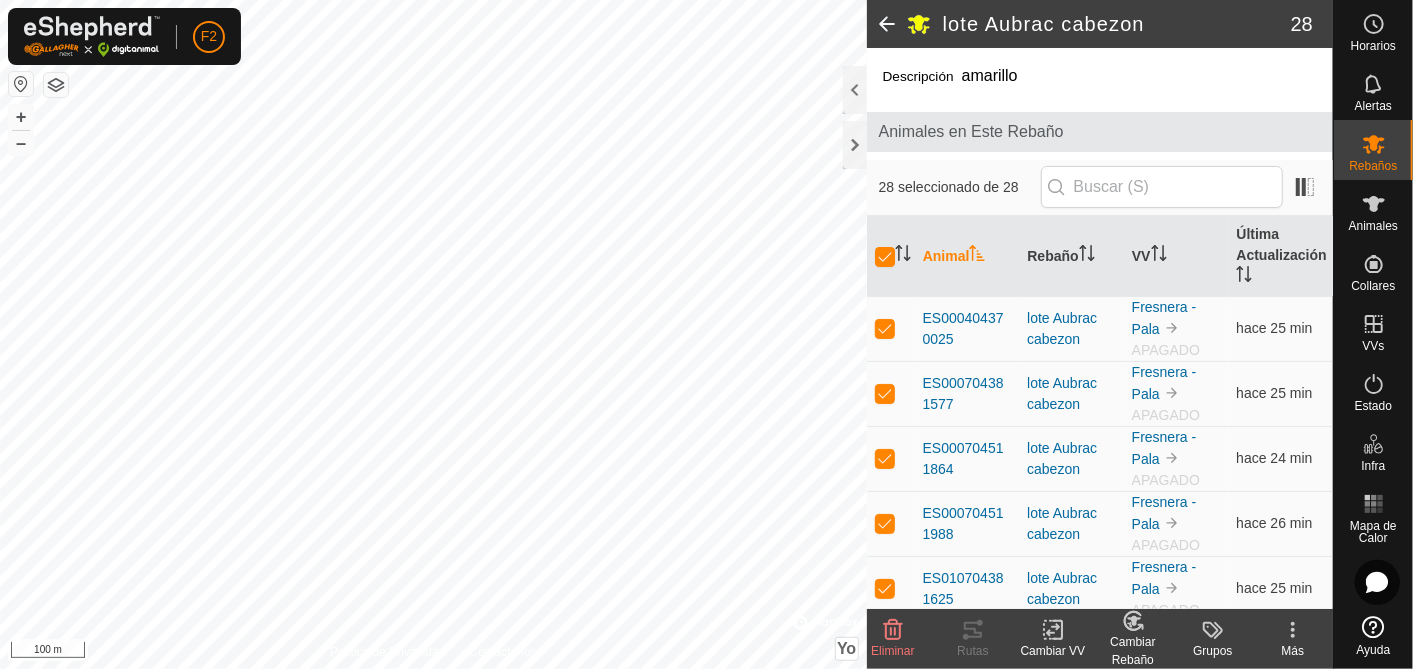 click 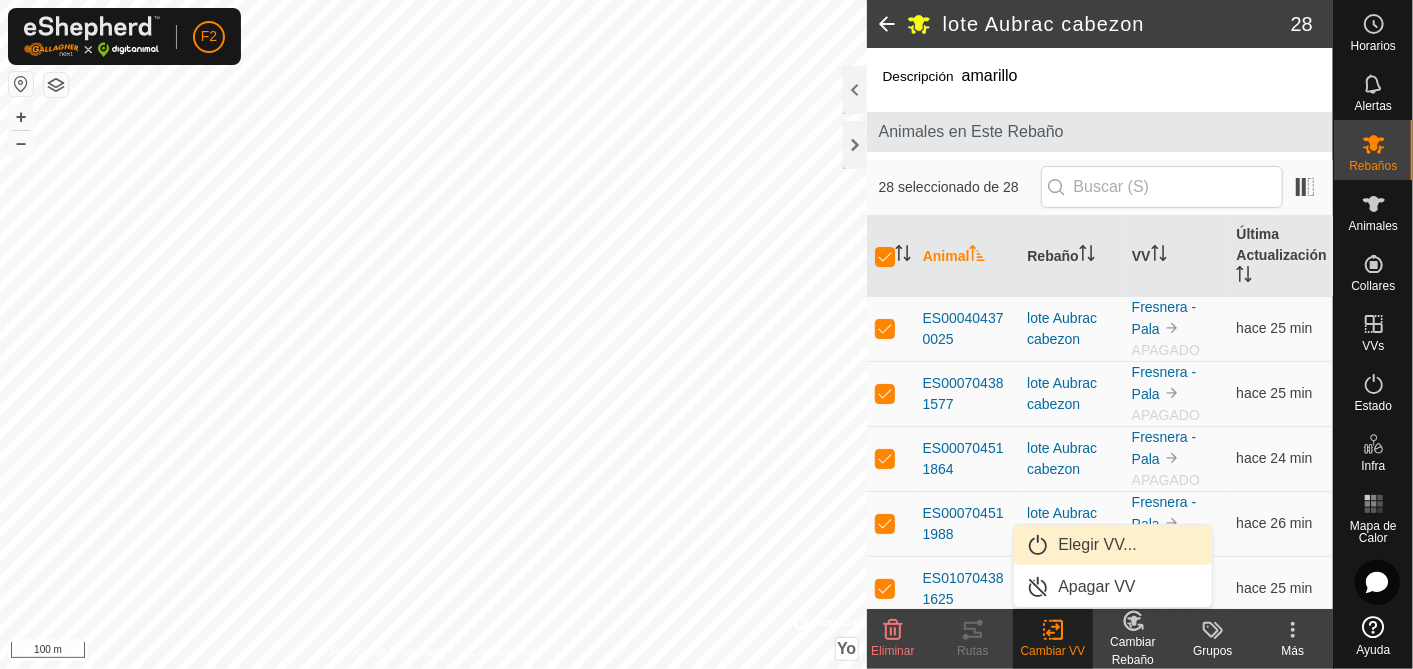 click on "Elegir VV..." at bounding box center [1113, 545] 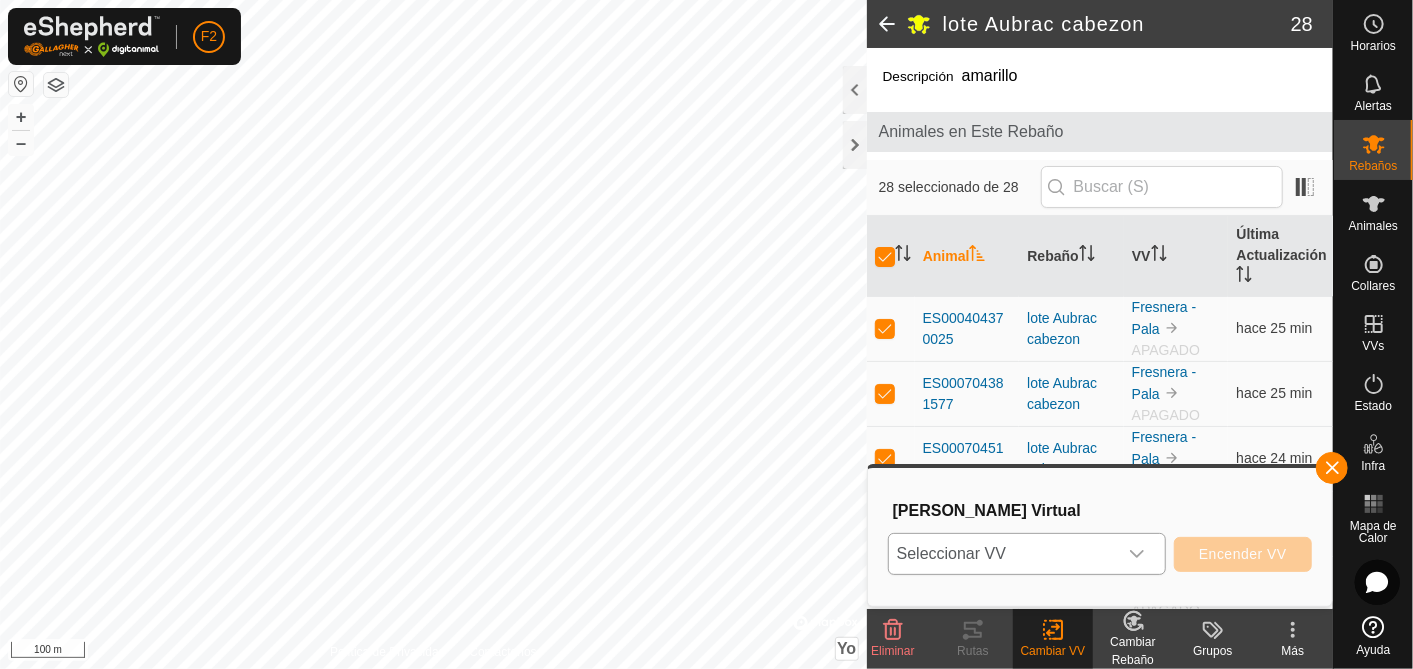 click 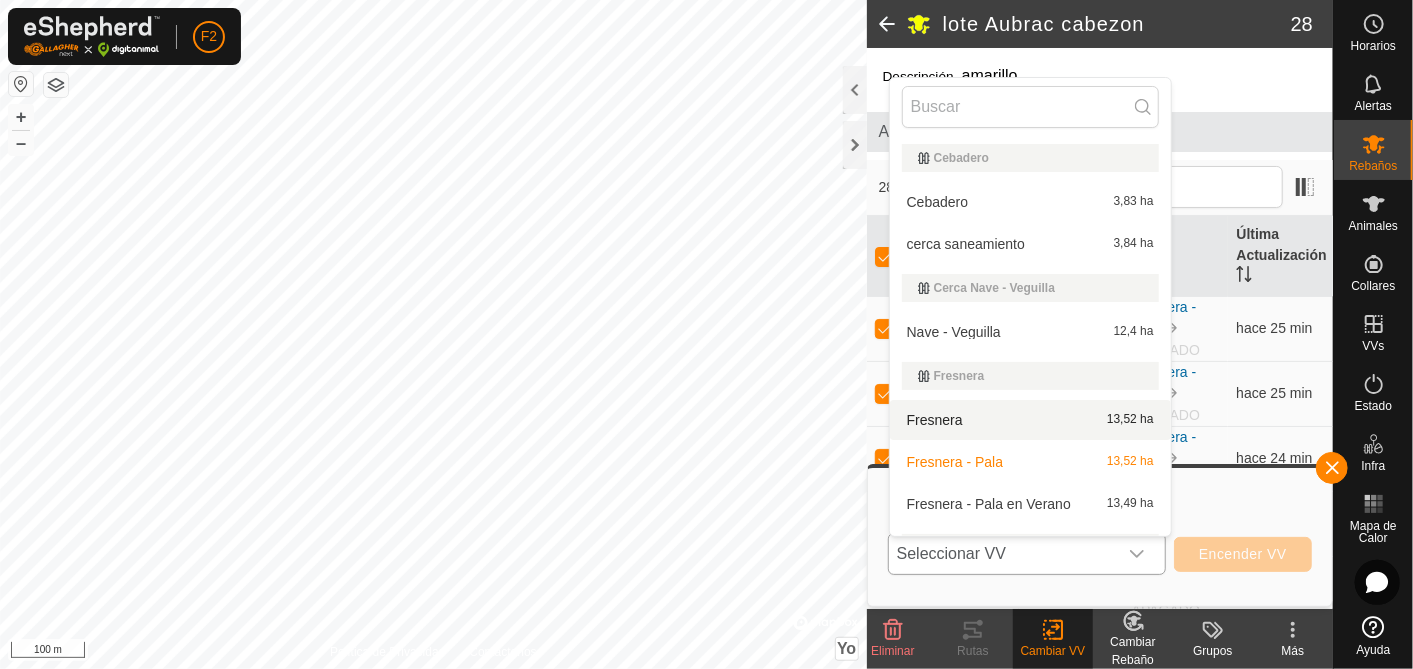 click on "Fresnera  13,52 ha" at bounding box center [1030, 420] 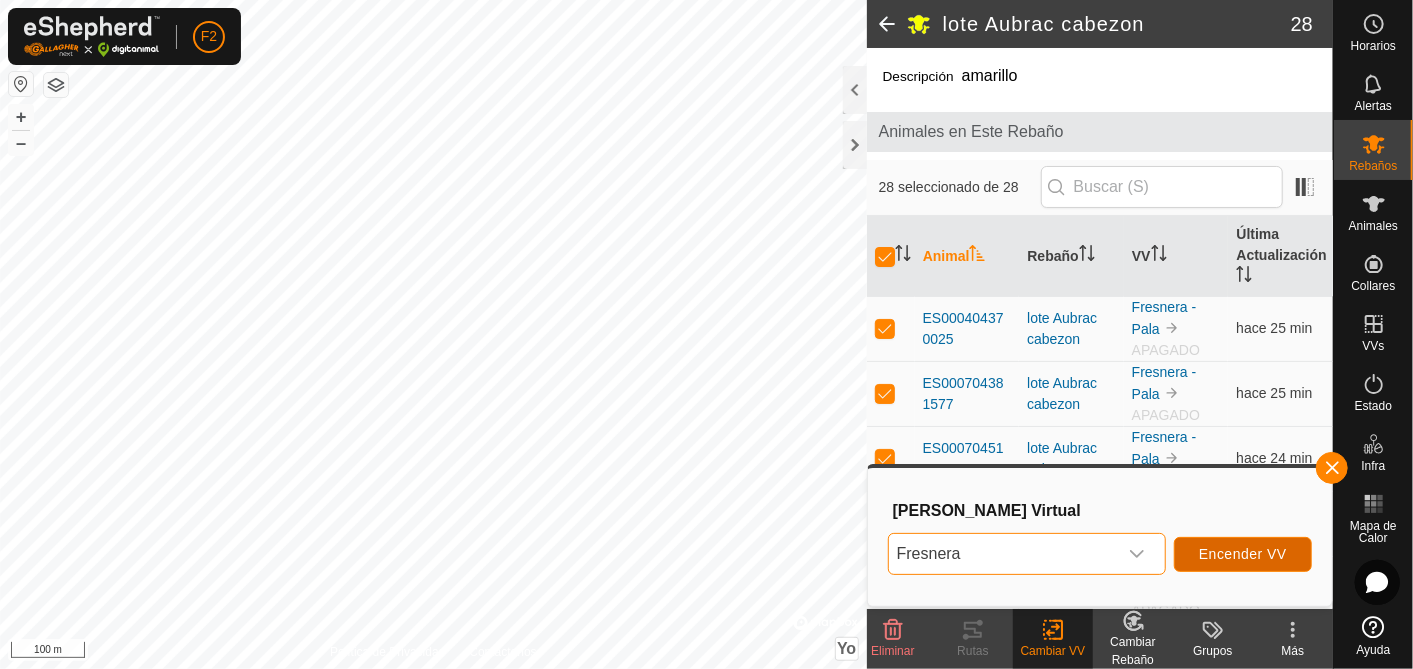 click on "Encender VV" at bounding box center [1243, 554] 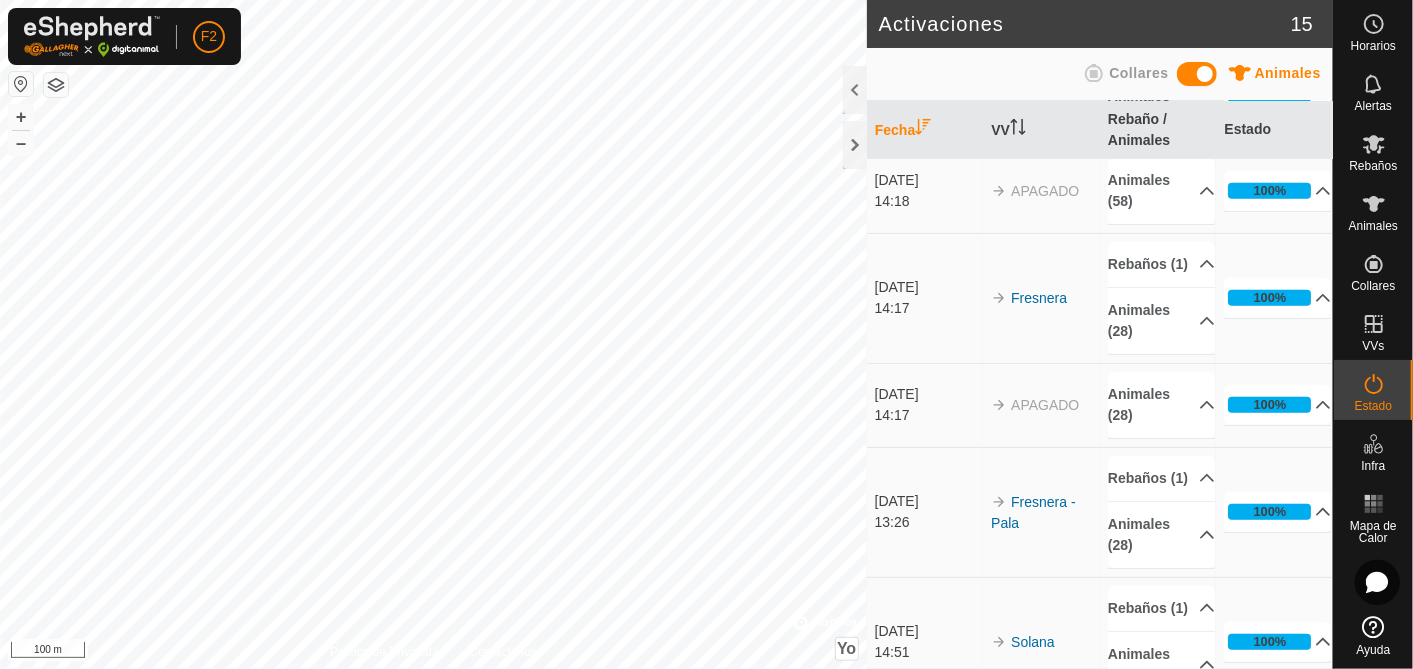 scroll, scrollTop: 666, scrollLeft: 0, axis: vertical 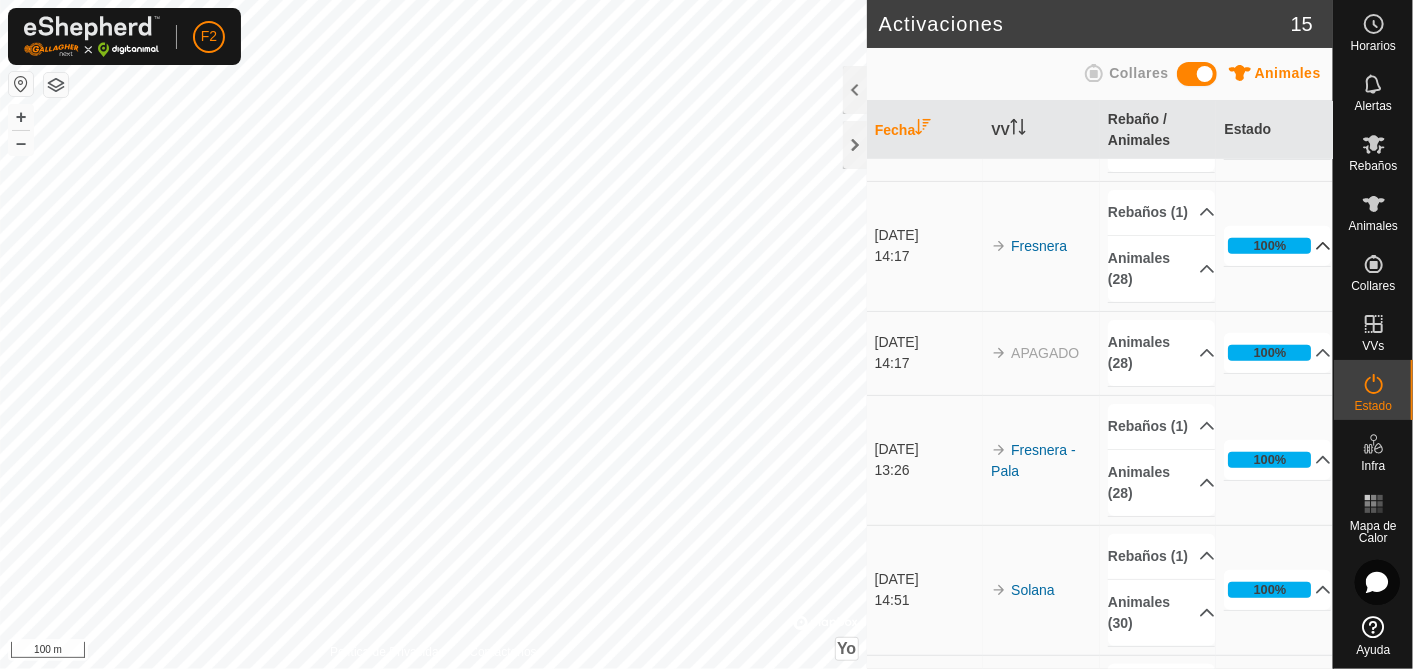 click on "100%" at bounding box center (1277, 246) 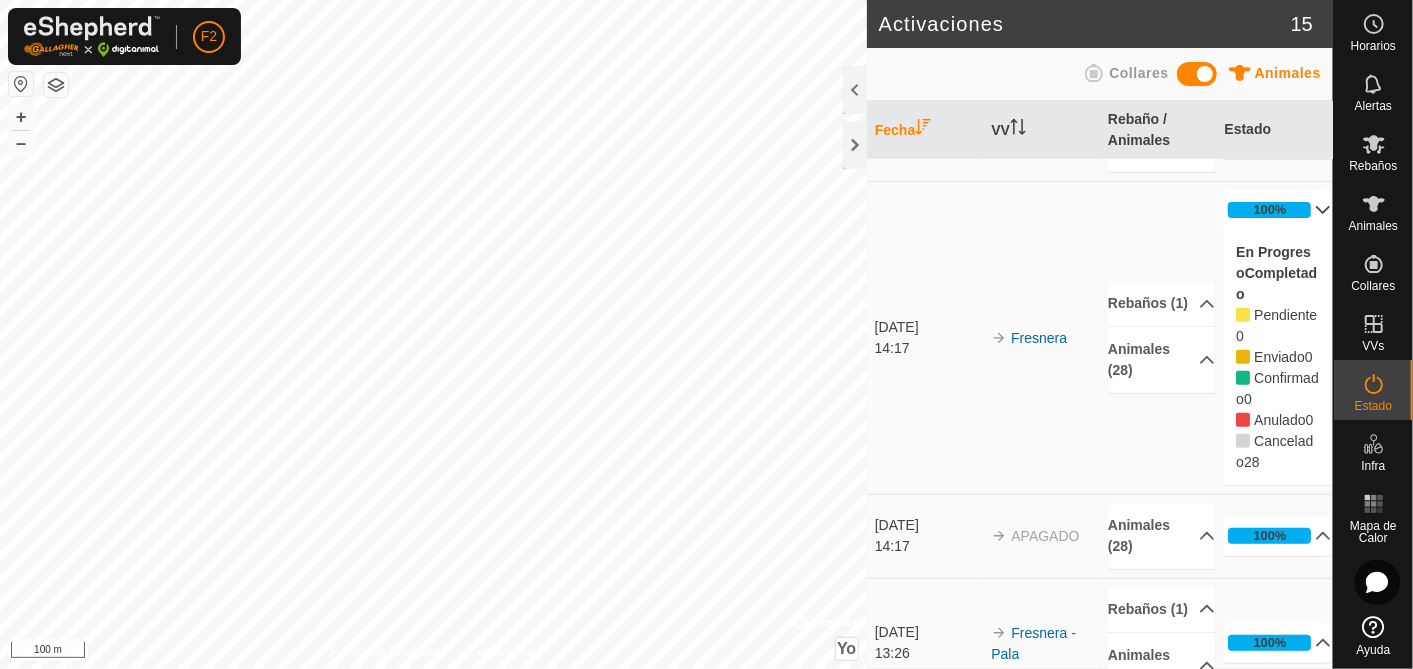 click on "100%" at bounding box center (1277, 210) 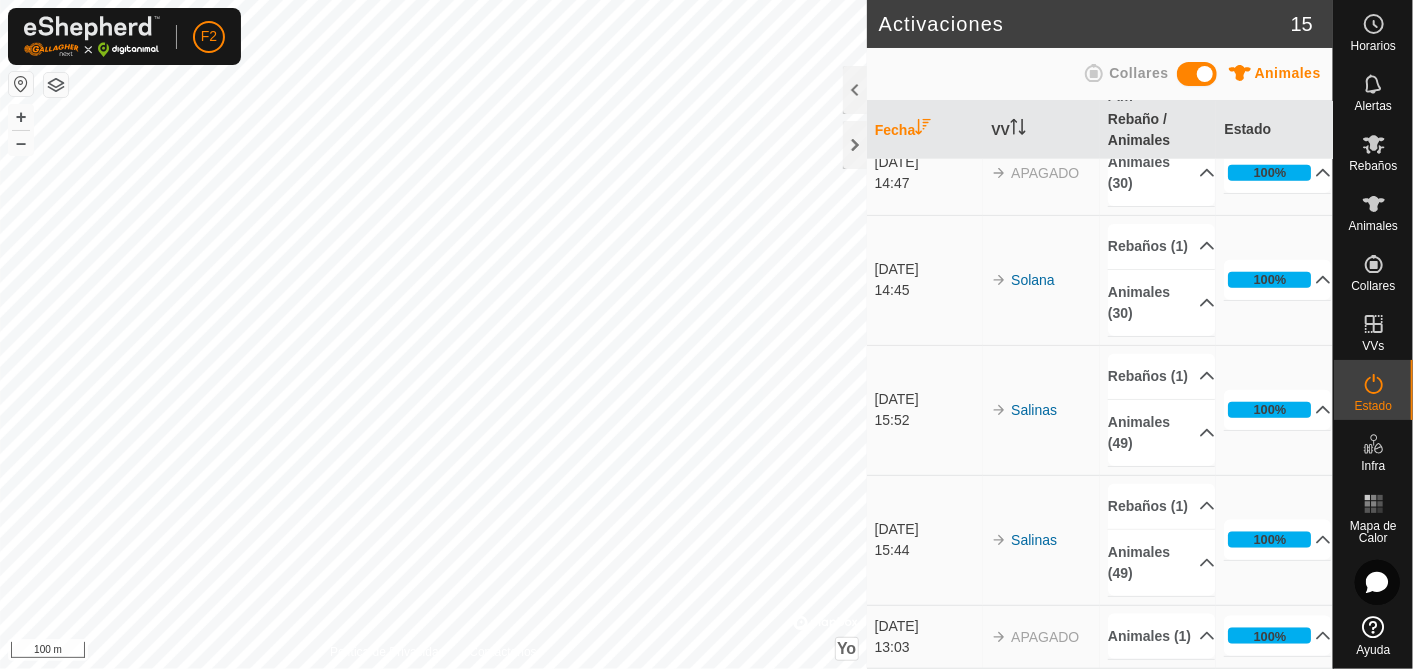 scroll, scrollTop: 1408, scrollLeft: 0, axis: vertical 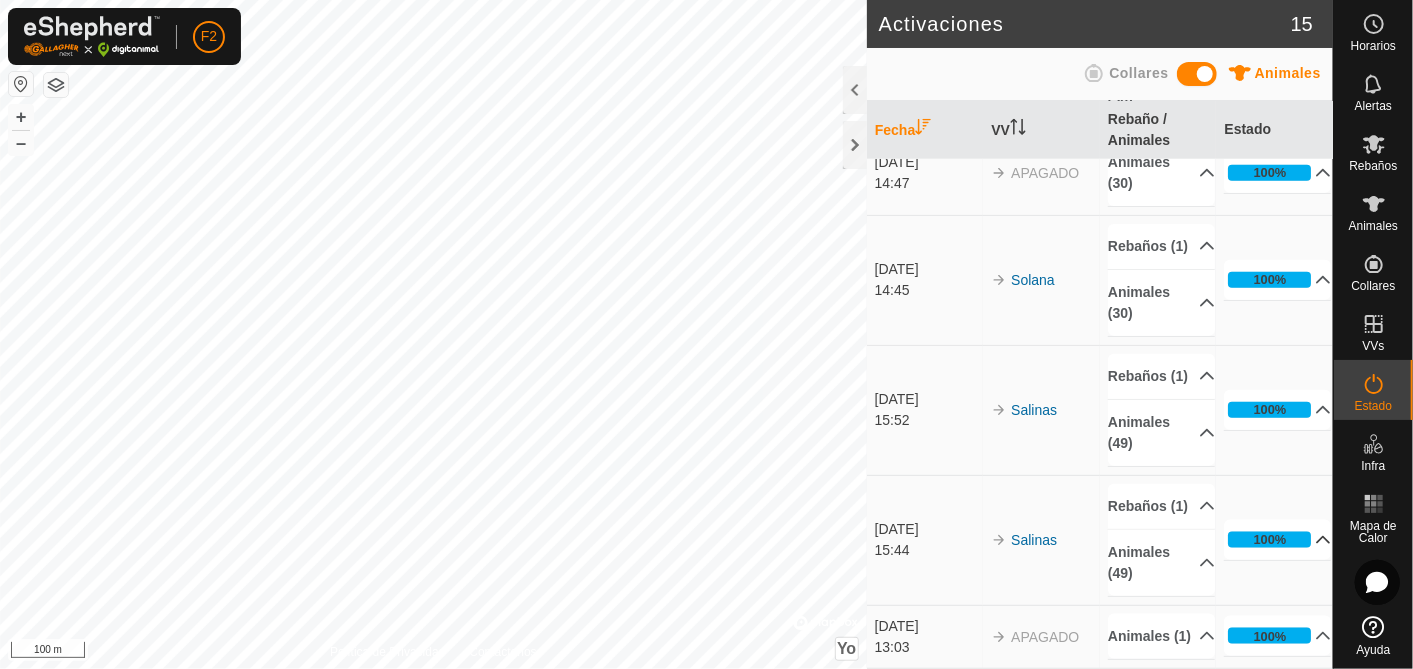 click on "100%" at bounding box center (1277, 540) 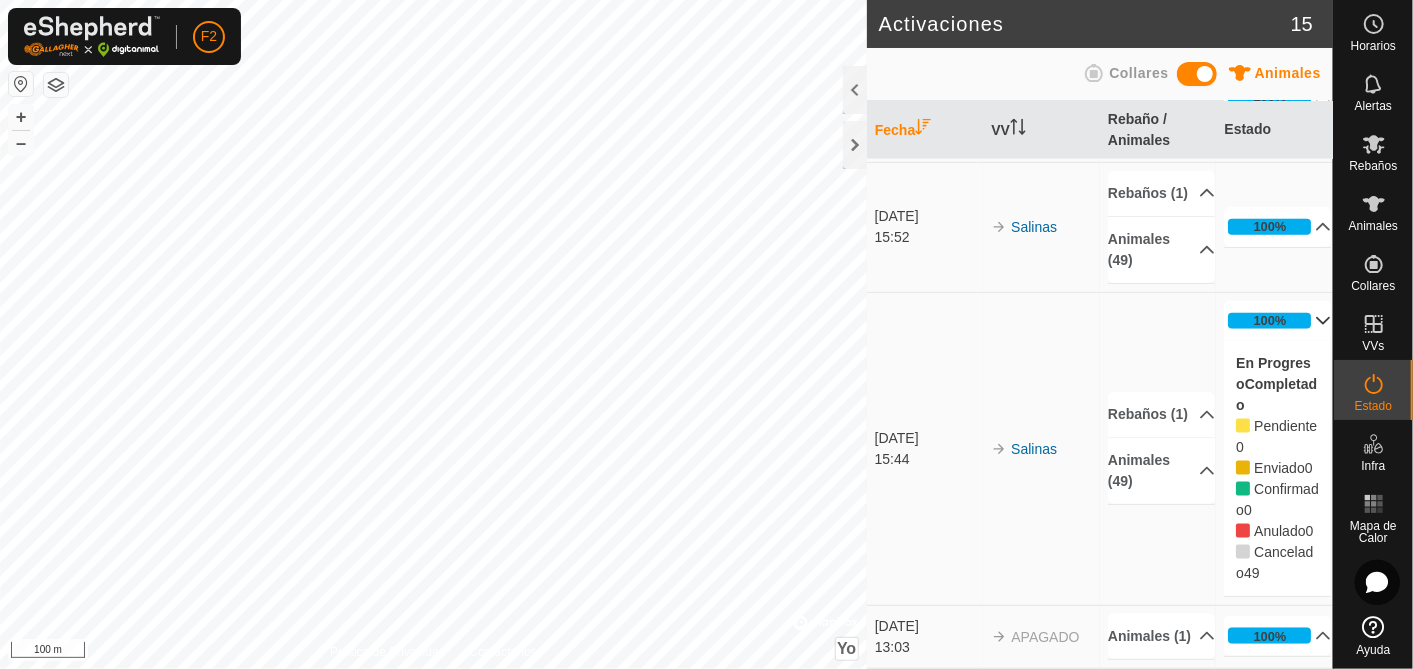 scroll, scrollTop: 1348, scrollLeft: 0, axis: vertical 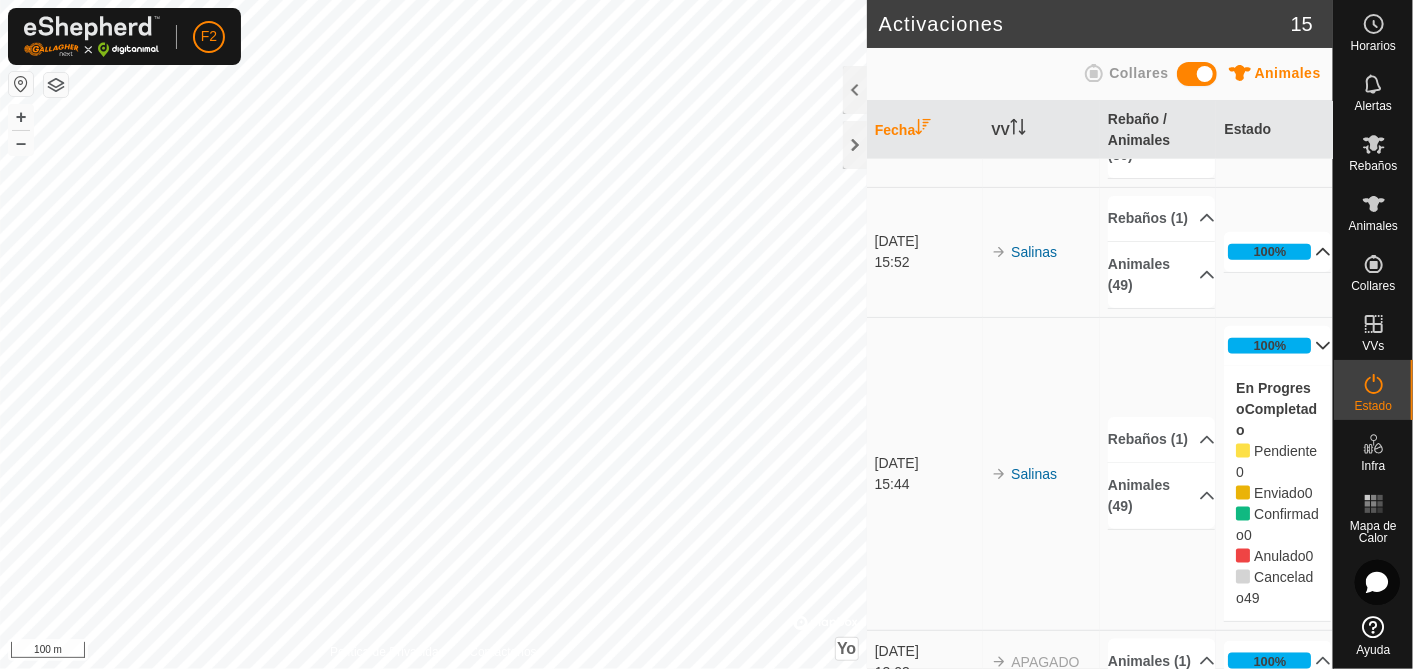 click on "100%" at bounding box center [1277, 252] 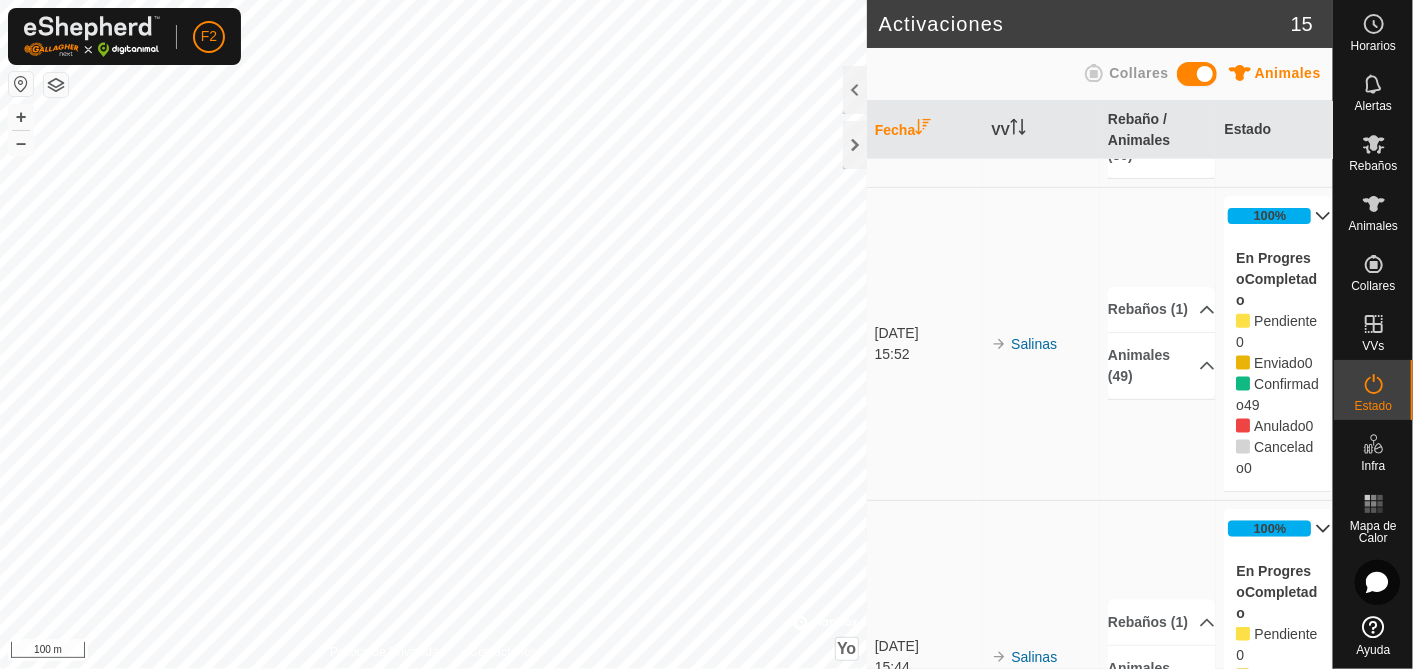 click on "100%" at bounding box center (1277, 216) 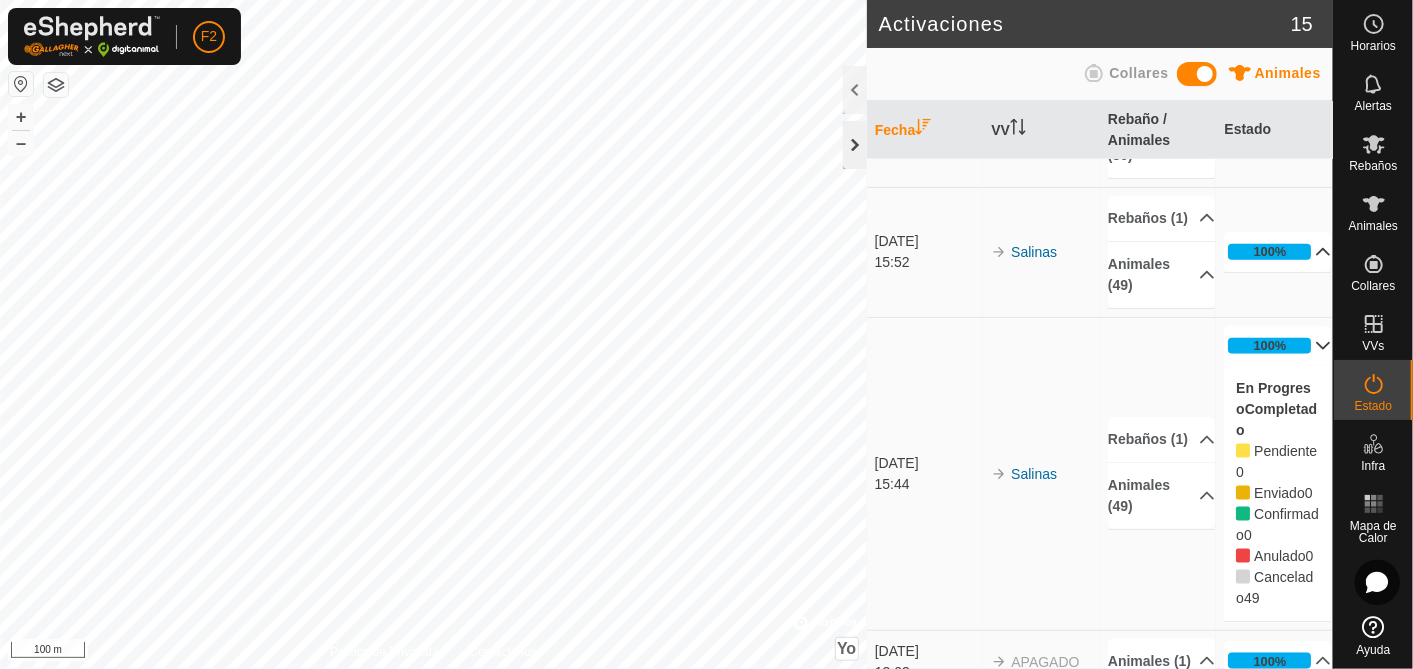 click 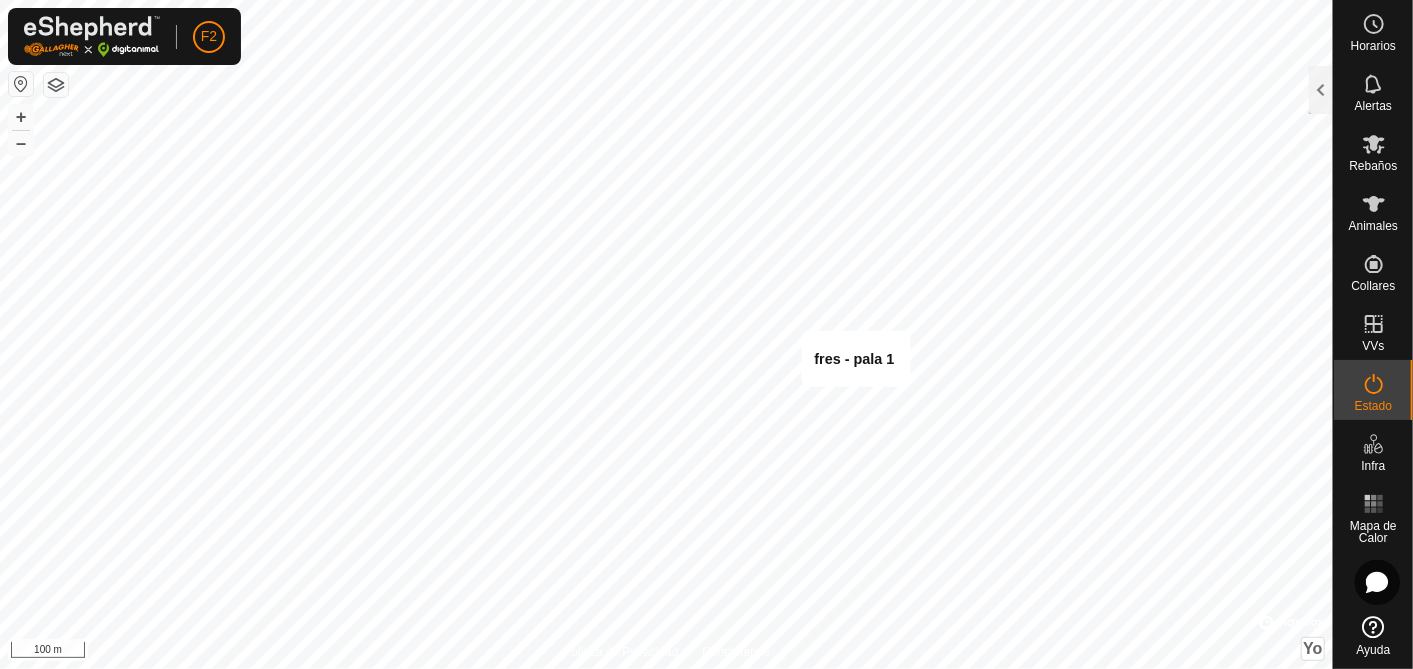 scroll, scrollTop: 4446, scrollLeft: 0, axis: vertical 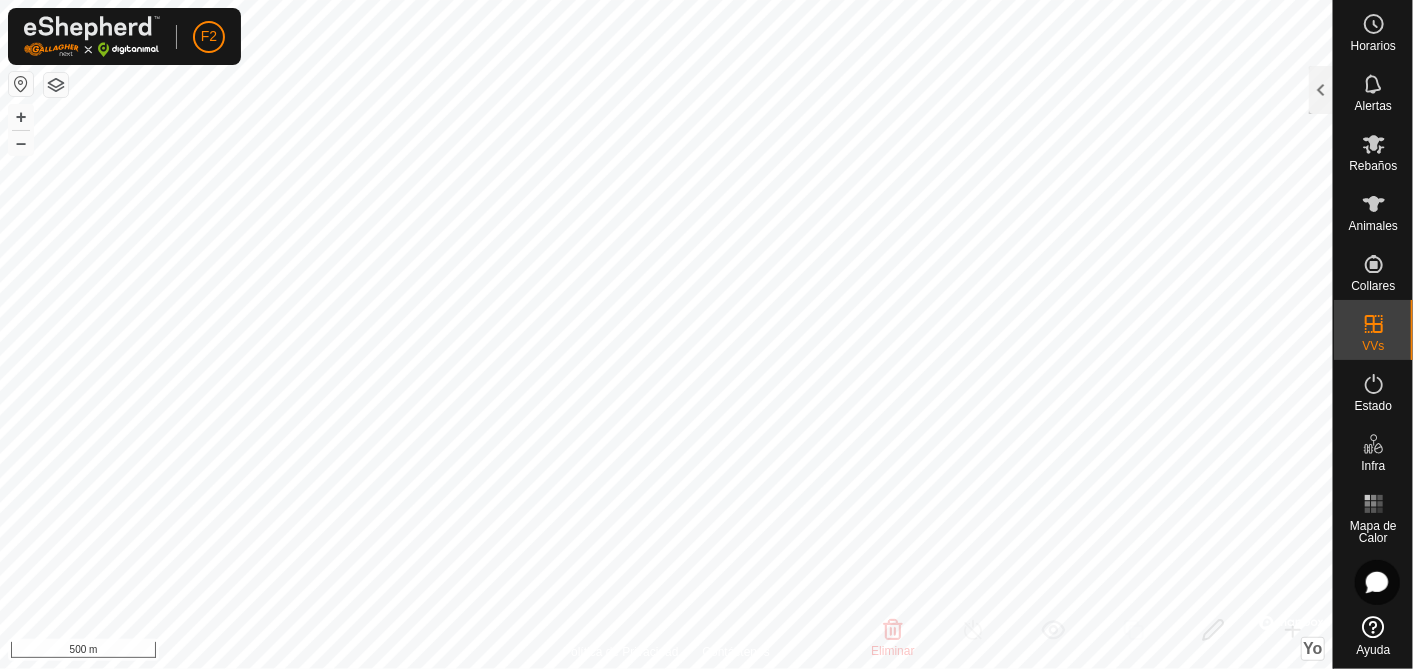 checkbox on "false" 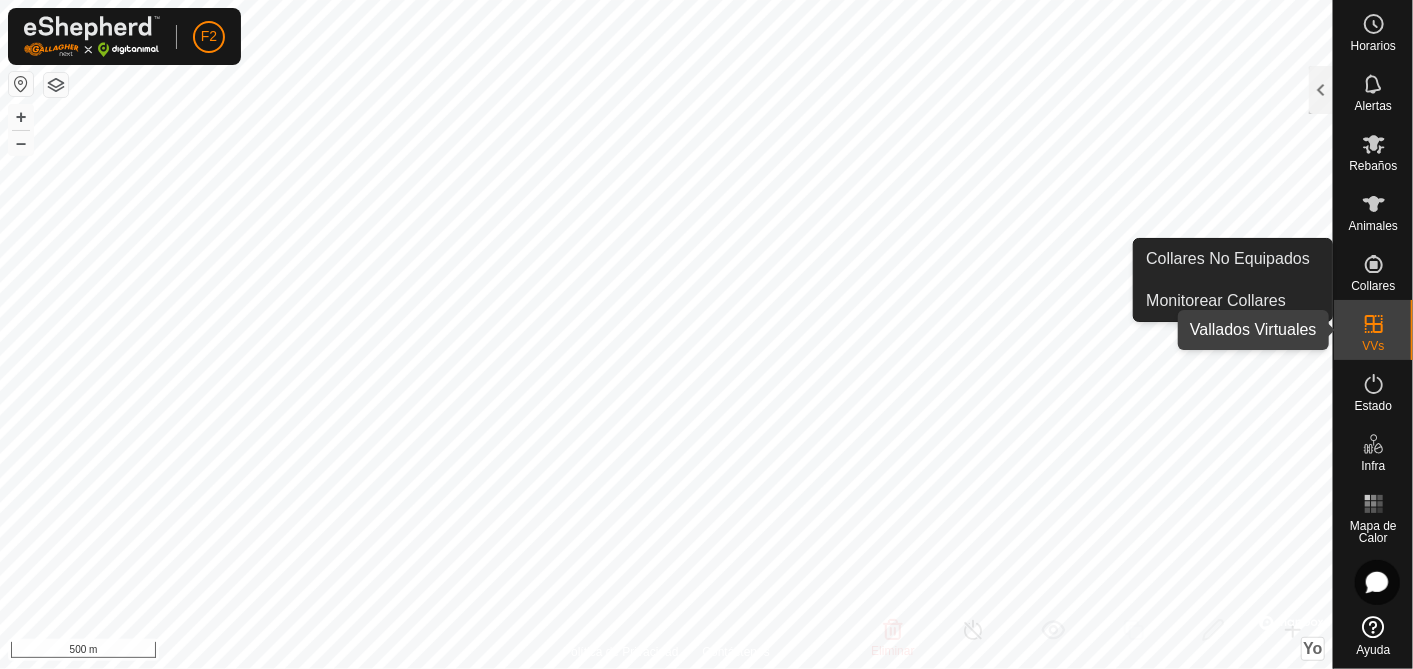 click 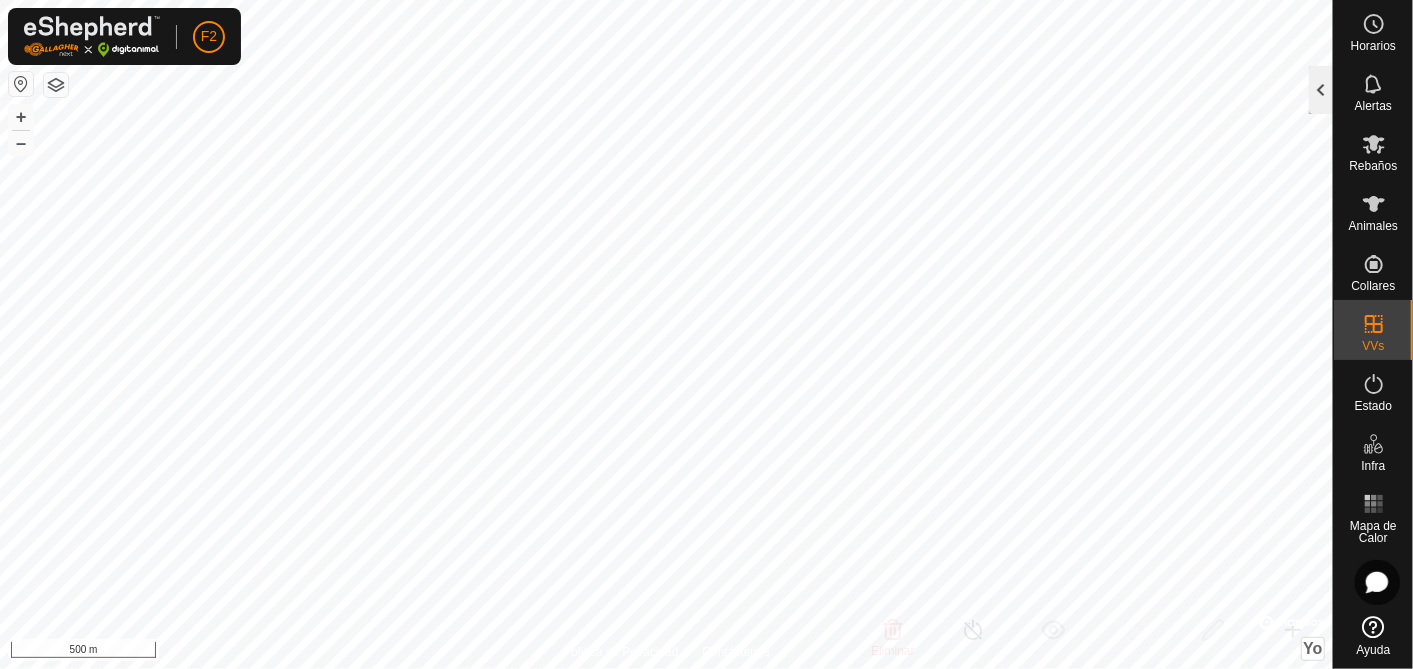click 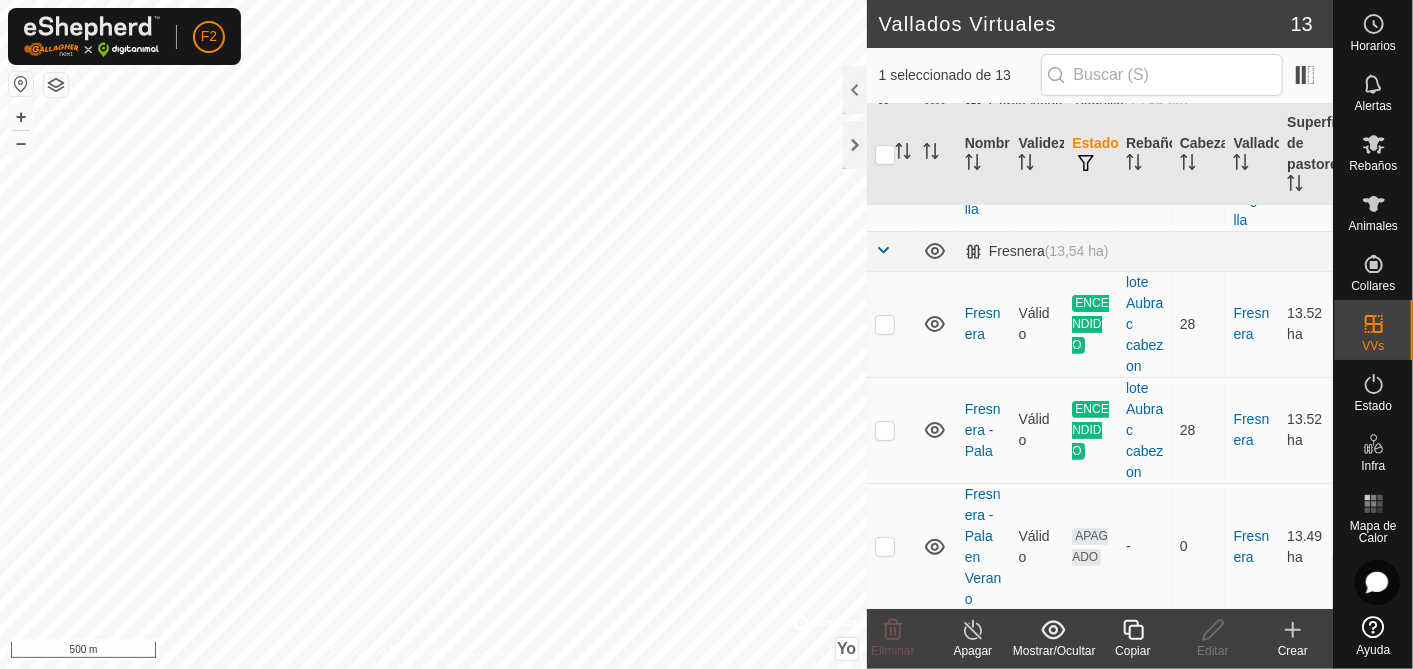 scroll, scrollTop: 333, scrollLeft: 0, axis: vertical 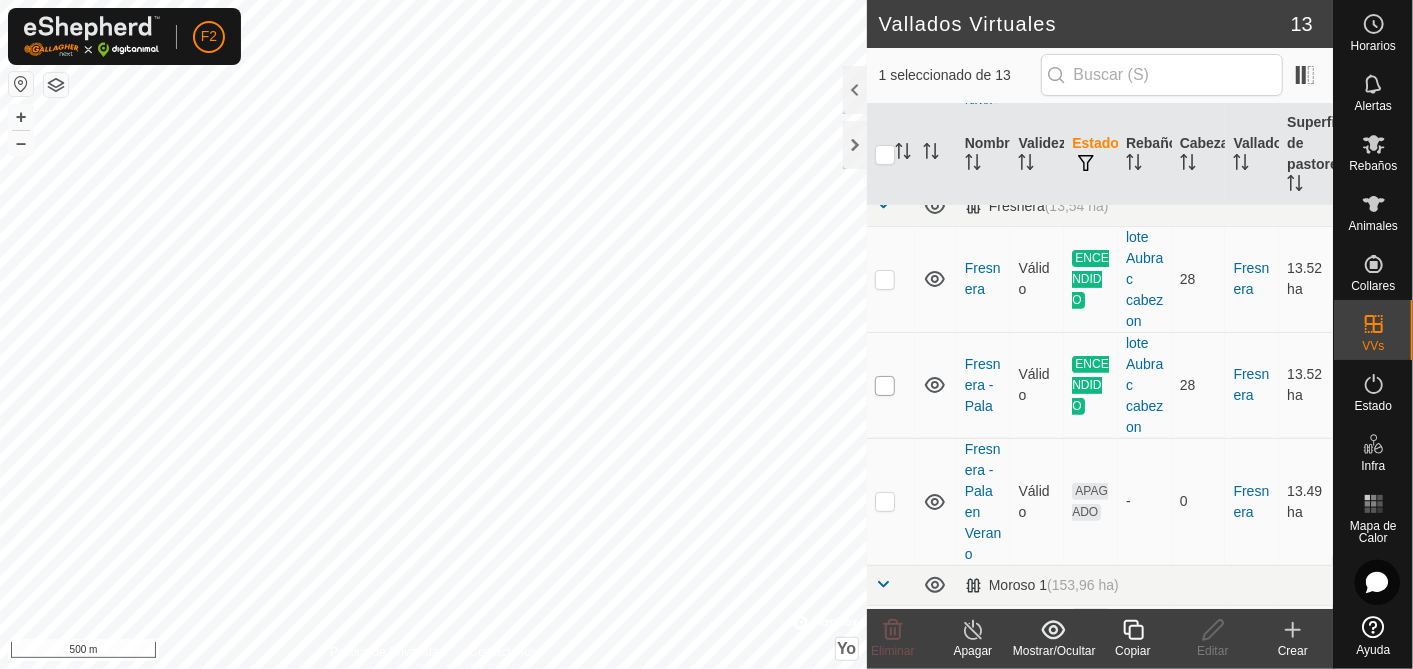 click at bounding box center (885, 386) 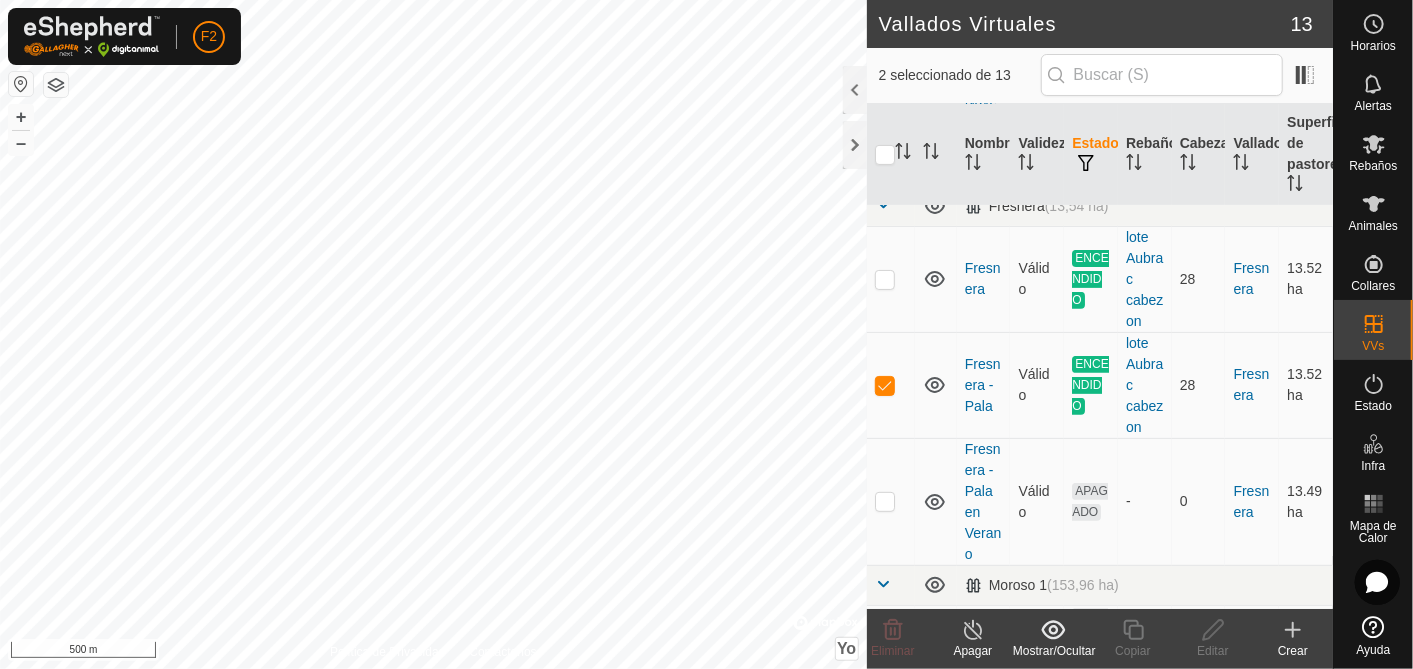 click 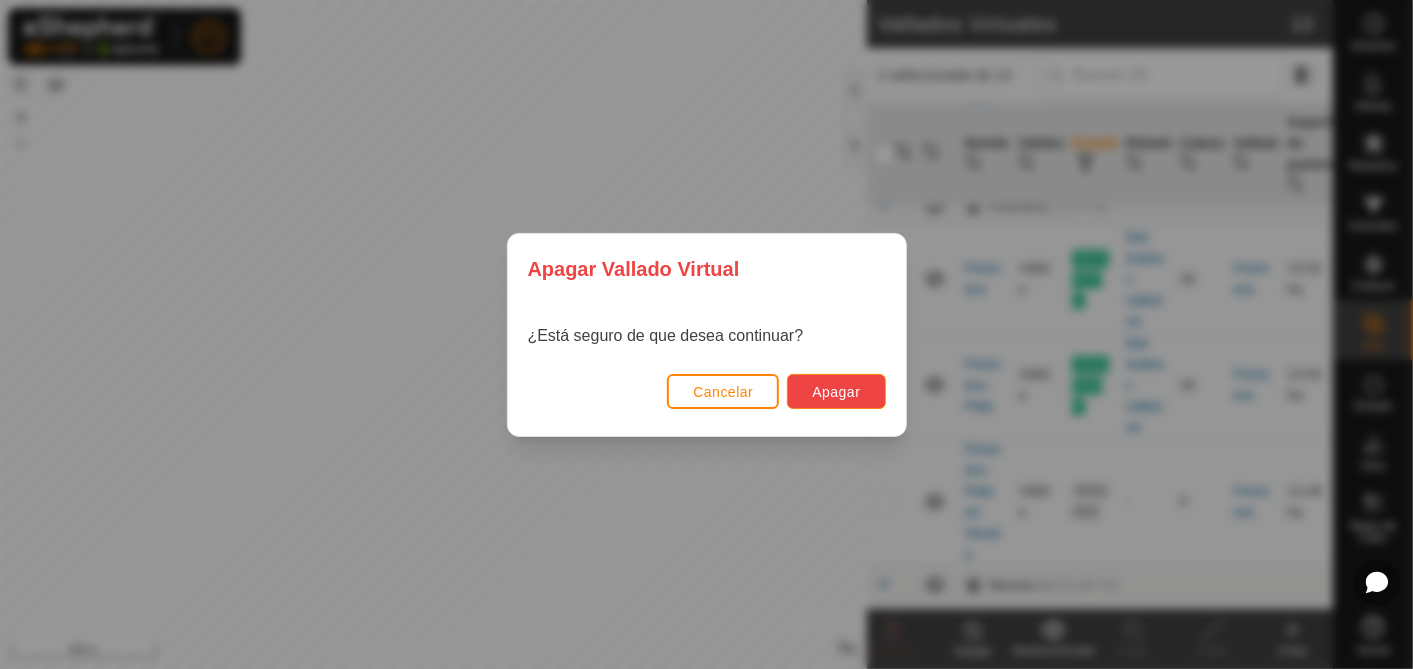 click on "Apagar" at bounding box center [836, 392] 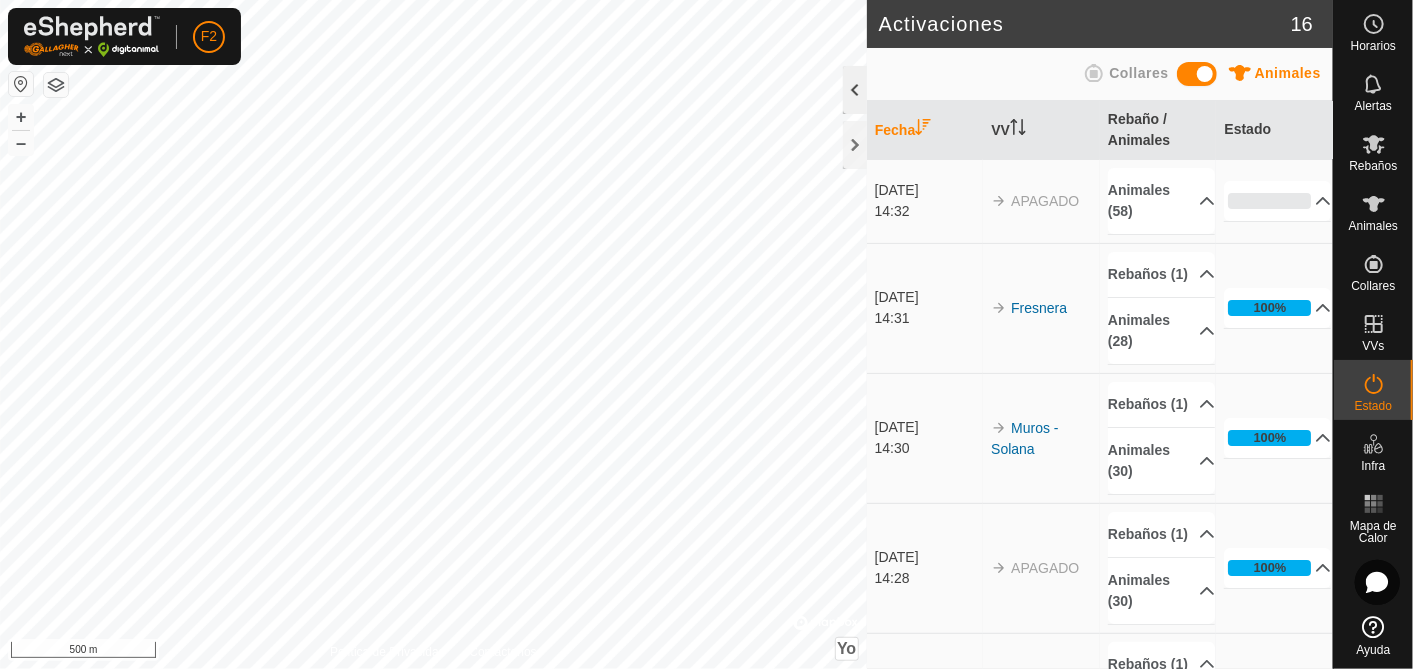 click 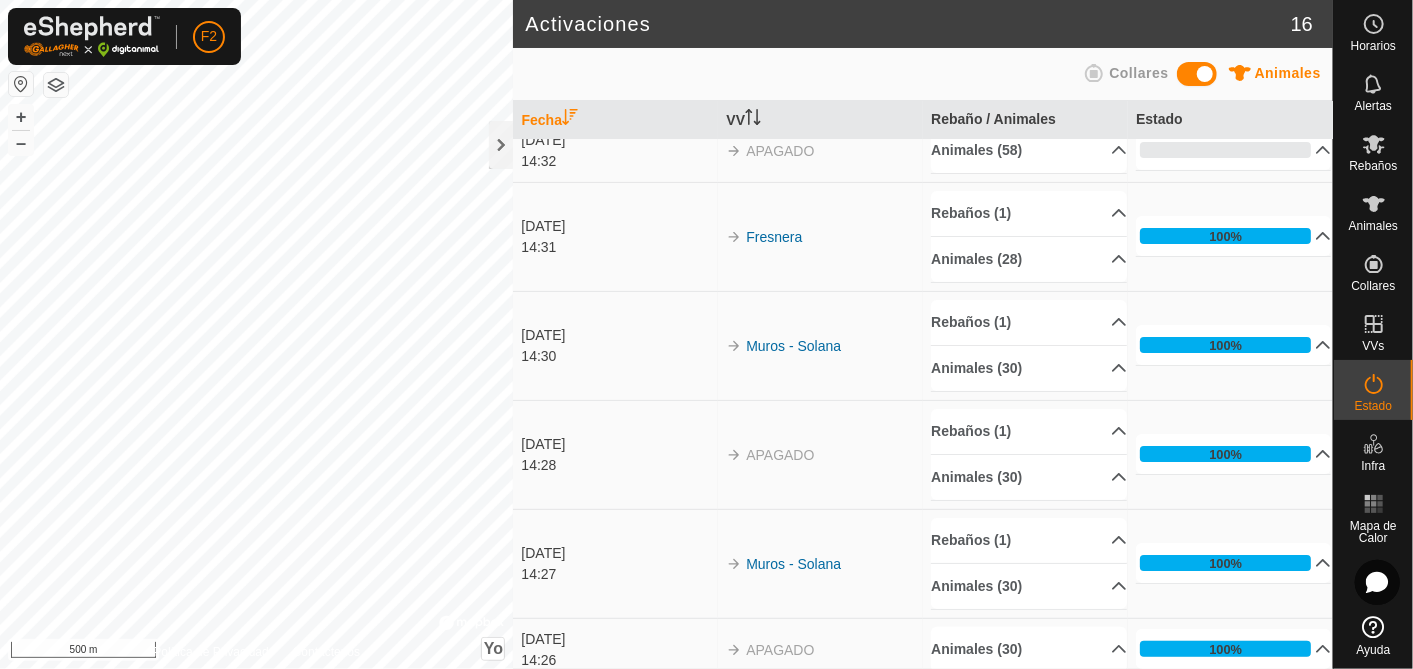 scroll, scrollTop: 0, scrollLeft: 0, axis: both 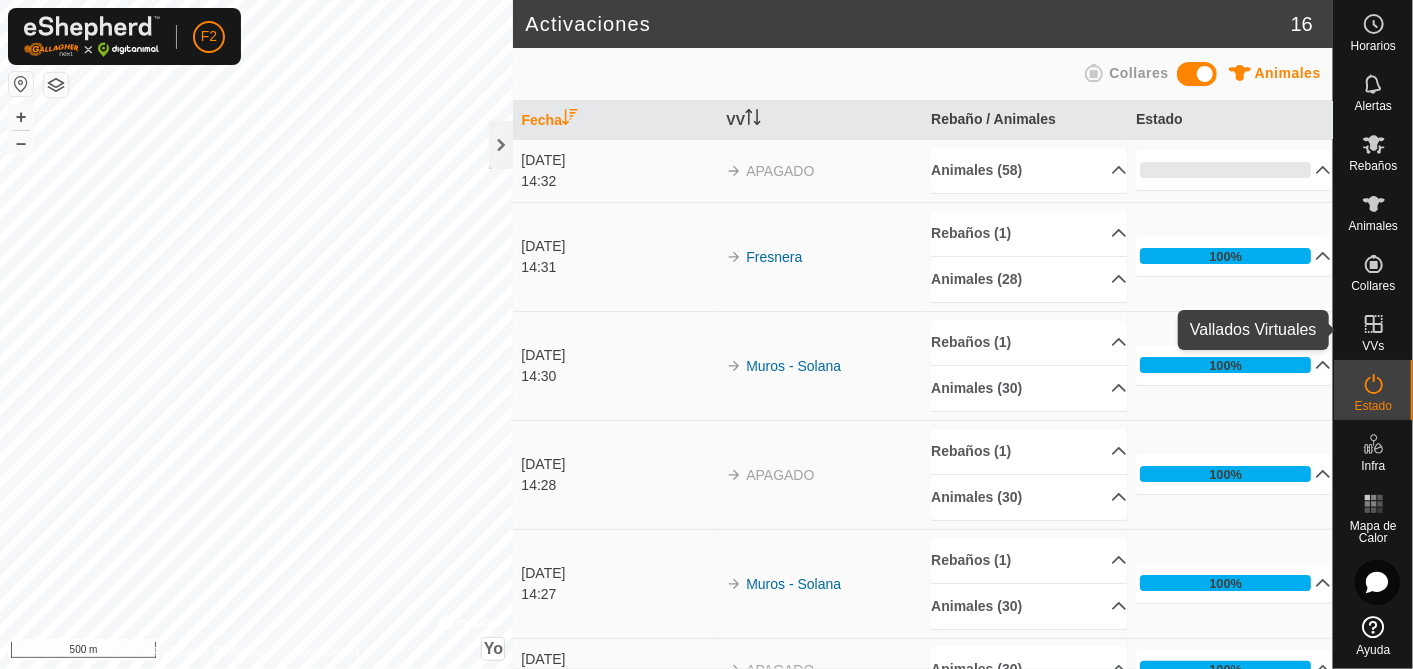 click 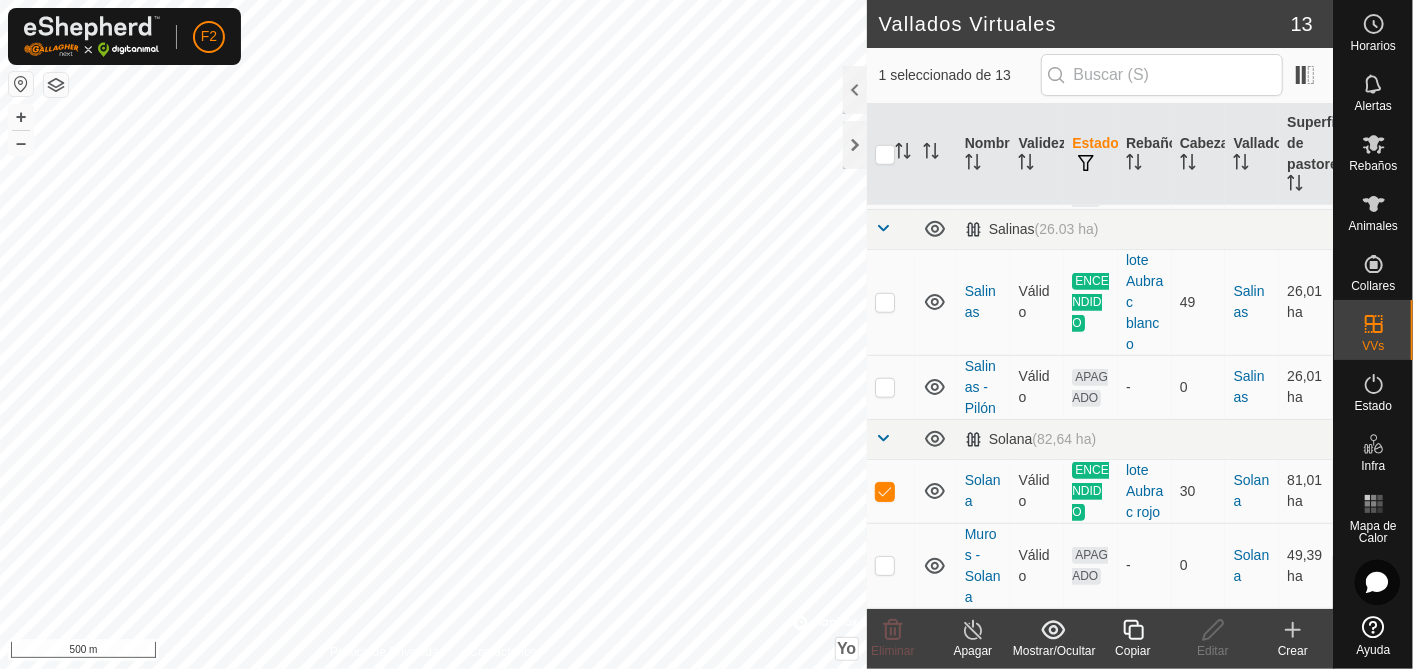 scroll, scrollTop: 977, scrollLeft: 0, axis: vertical 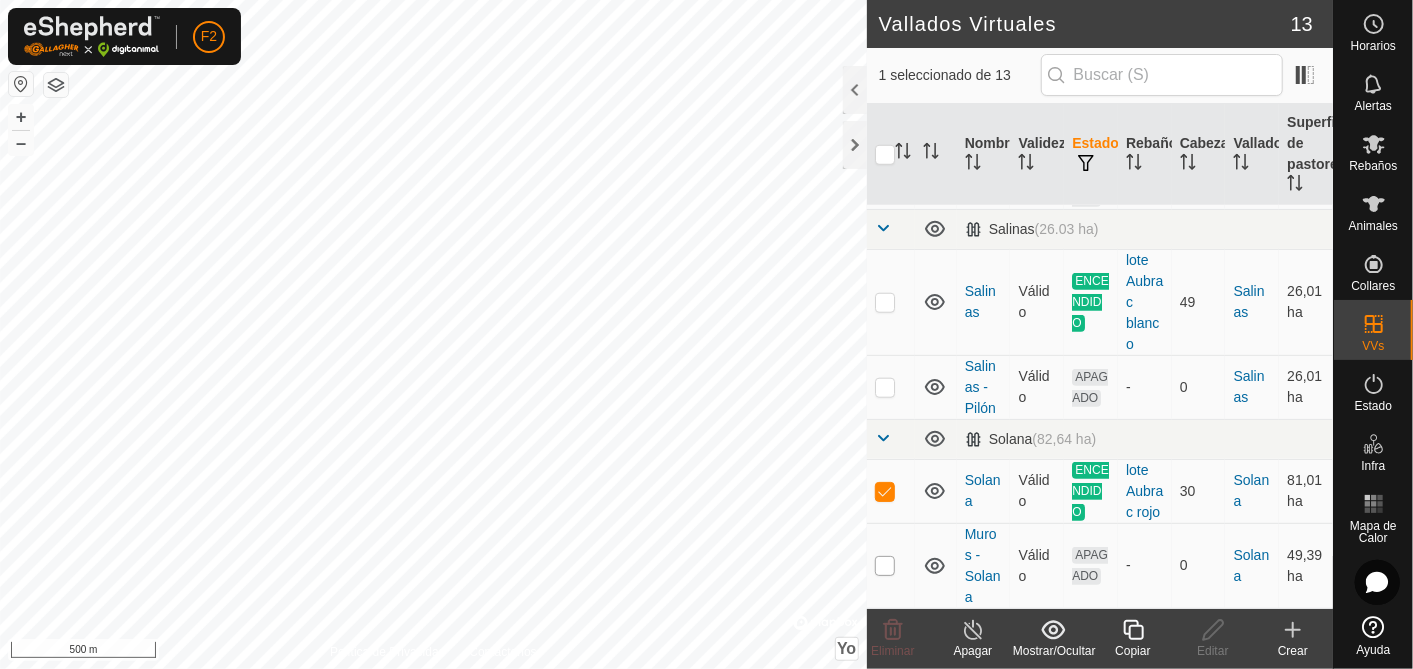 click at bounding box center [885, 566] 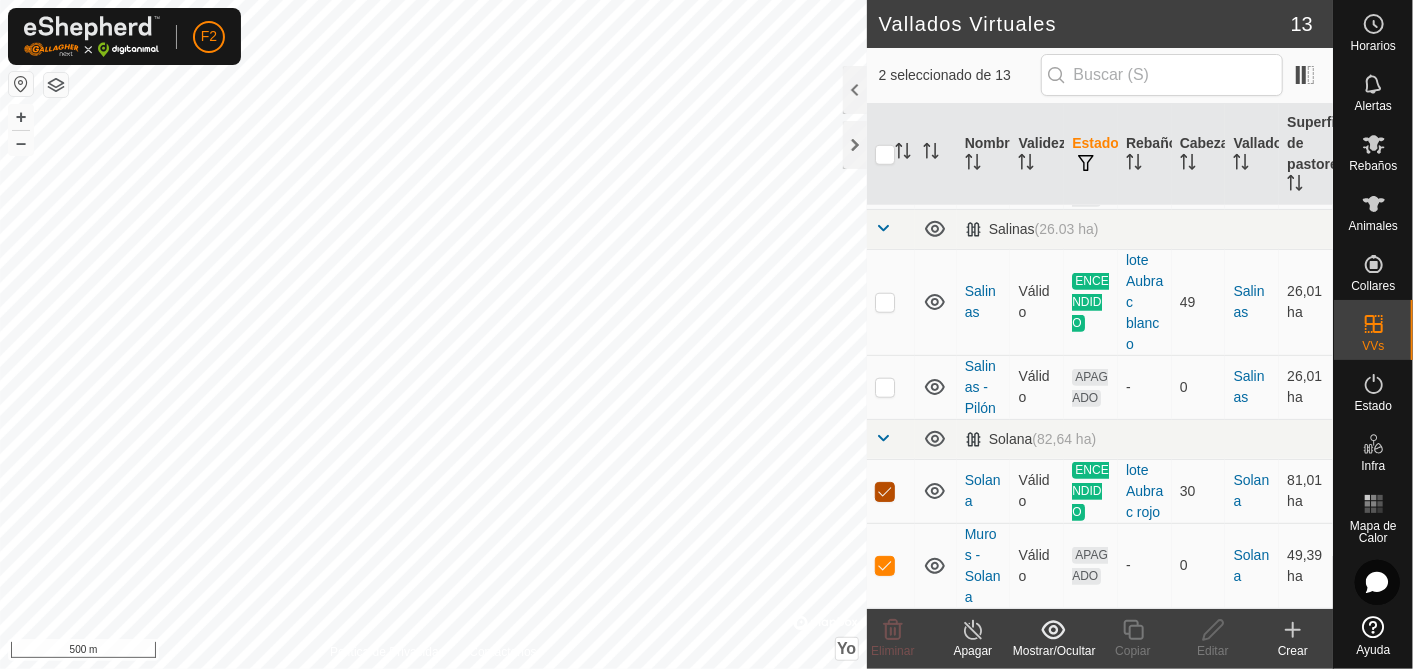 click at bounding box center [885, 492] 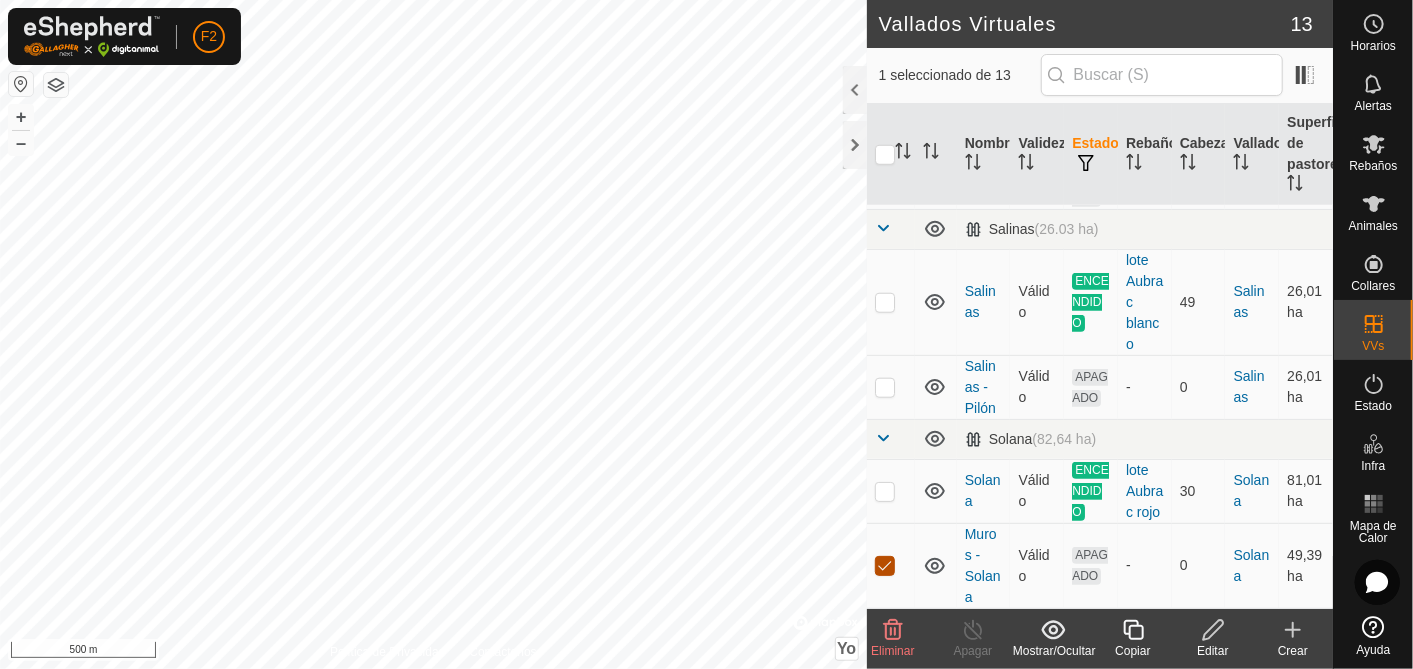 click at bounding box center [885, 566] 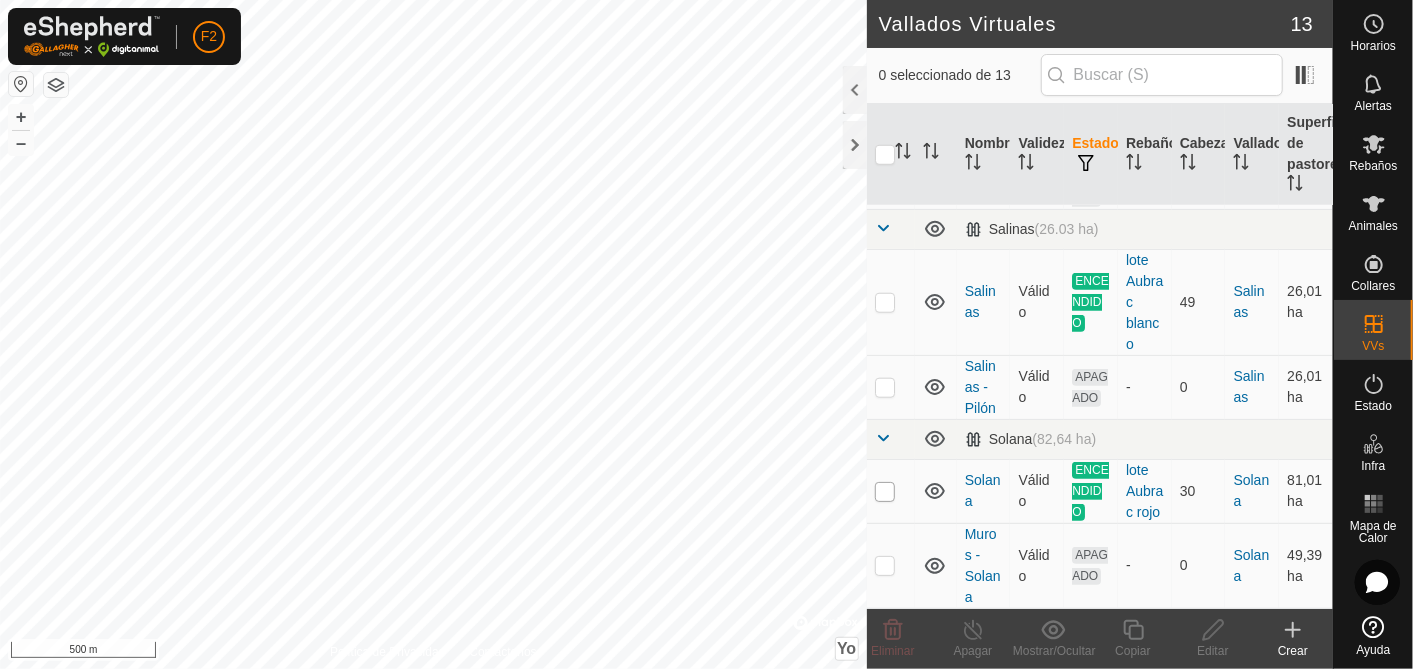 click at bounding box center (885, 492) 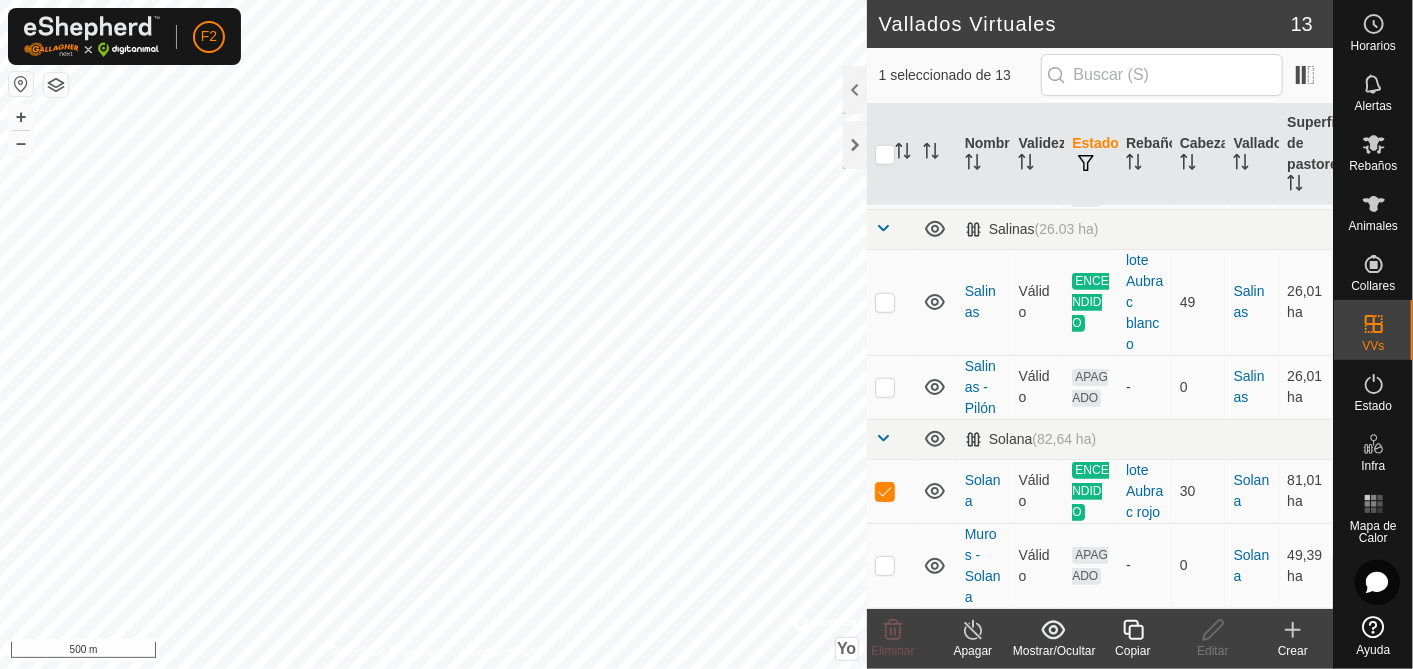 click 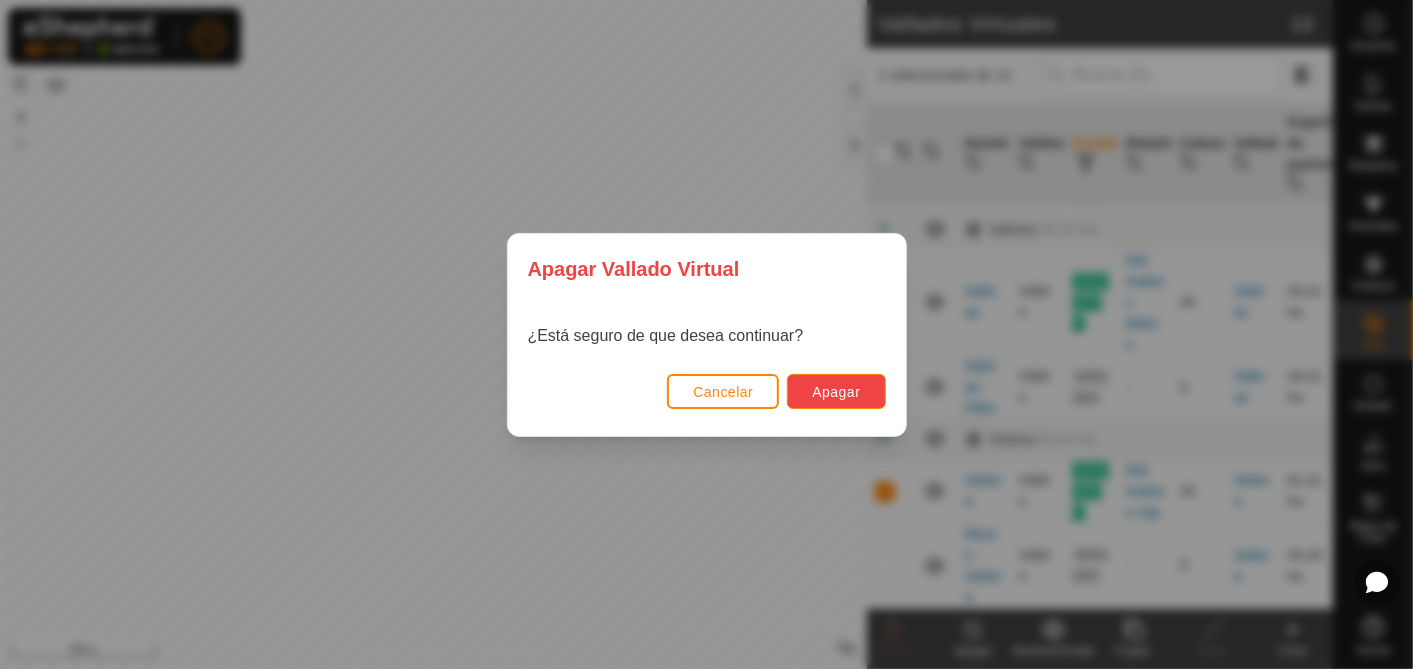 click on "Apagar" at bounding box center (836, 392) 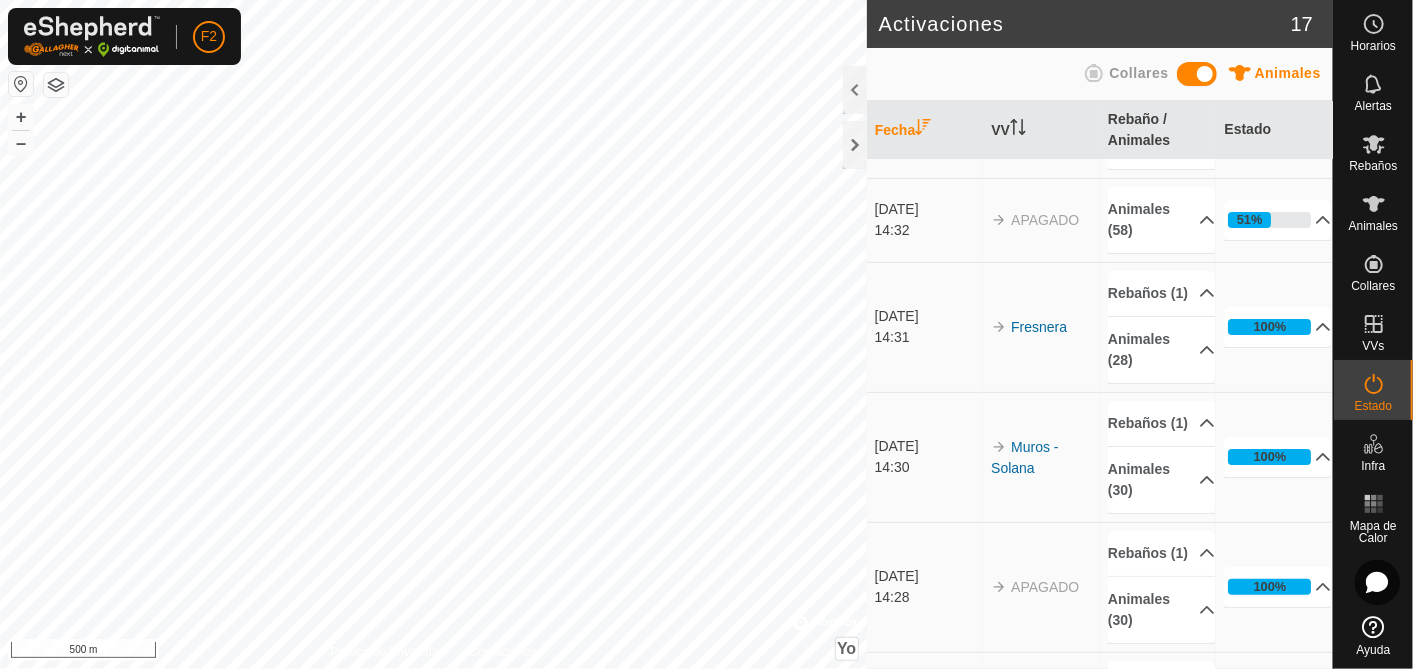 scroll, scrollTop: 0, scrollLeft: 0, axis: both 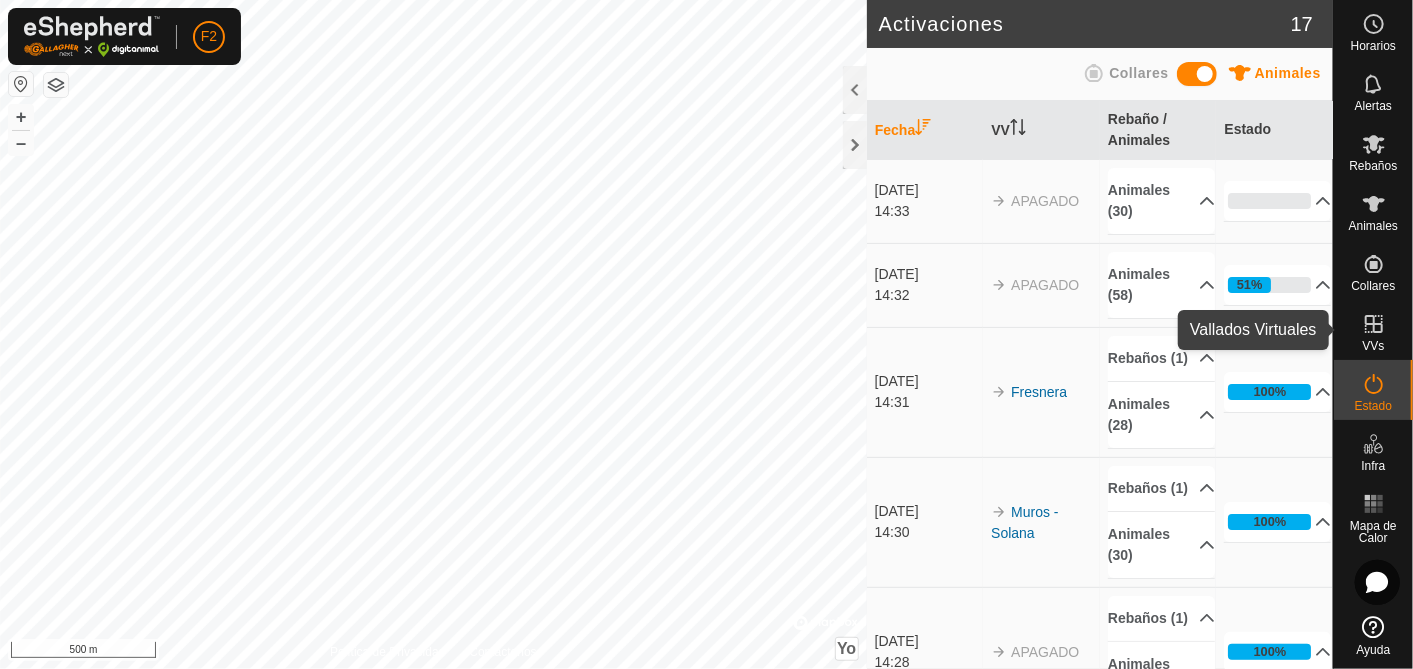 click 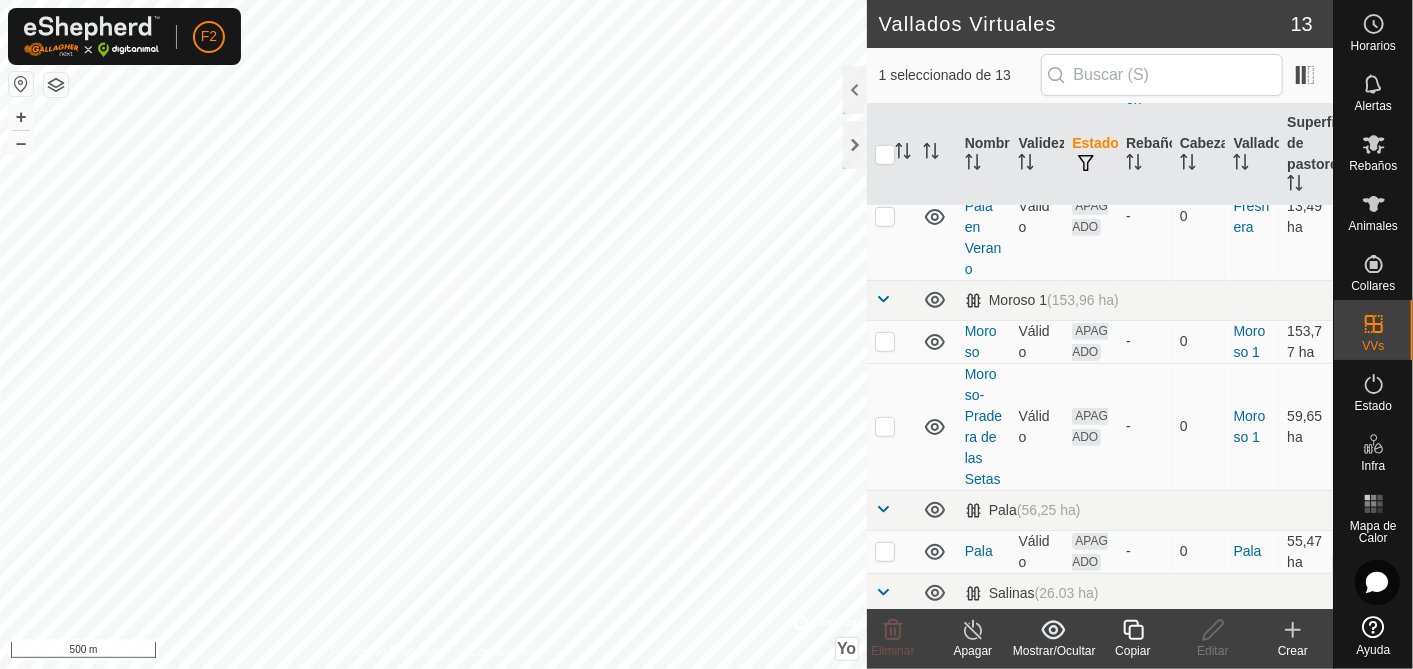 scroll, scrollTop: 977, scrollLeft: 0, axis: vertical 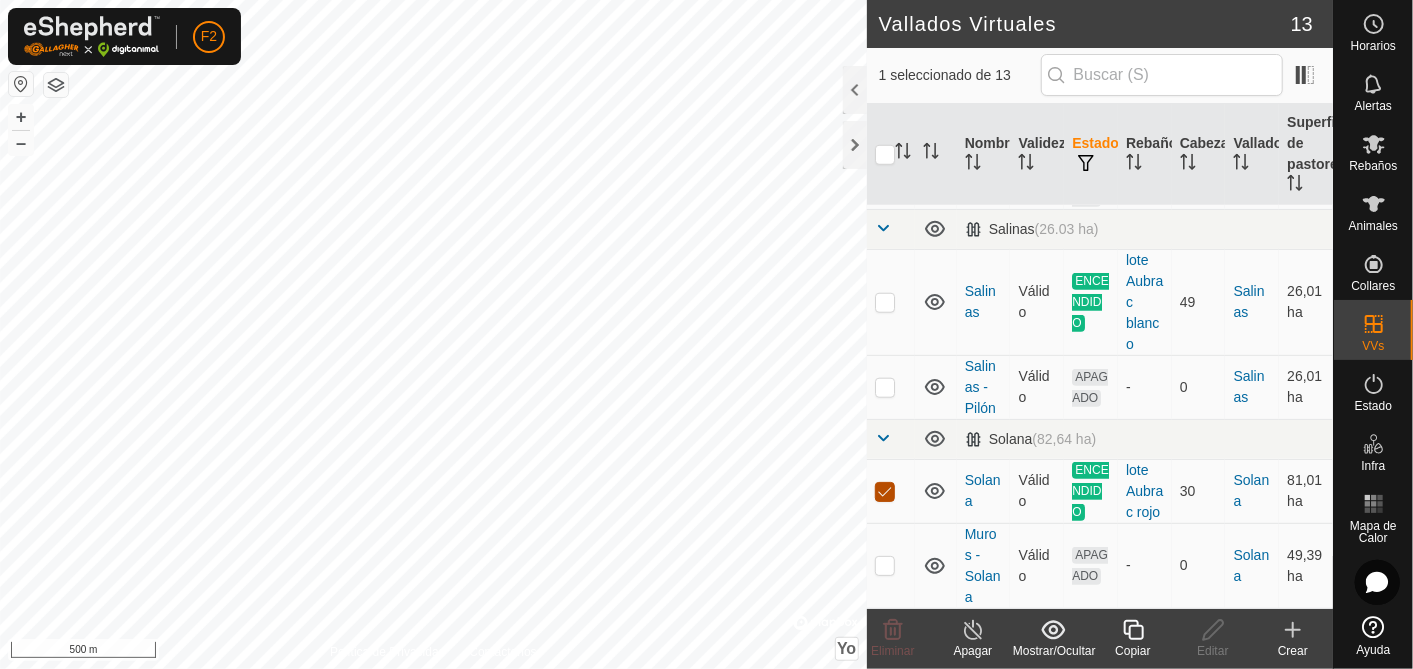 click at bounding box center (885, 492) 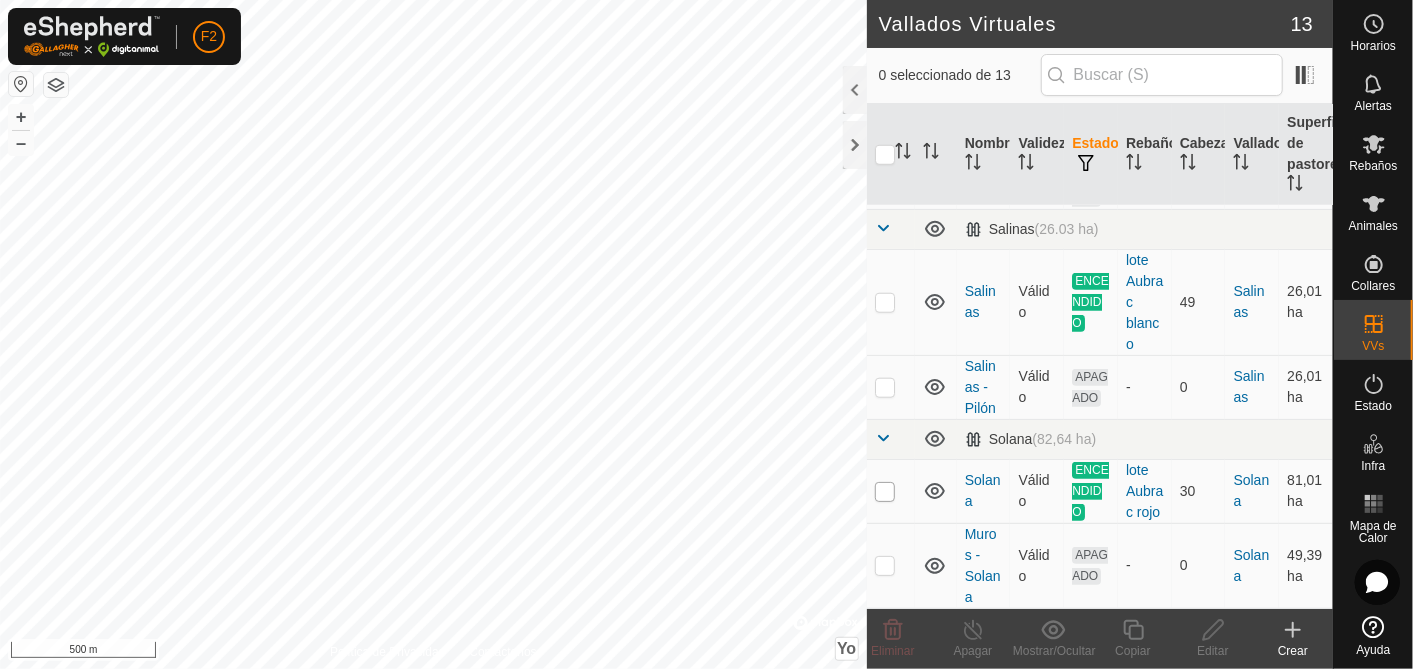 click at bounding box center [885, 492] 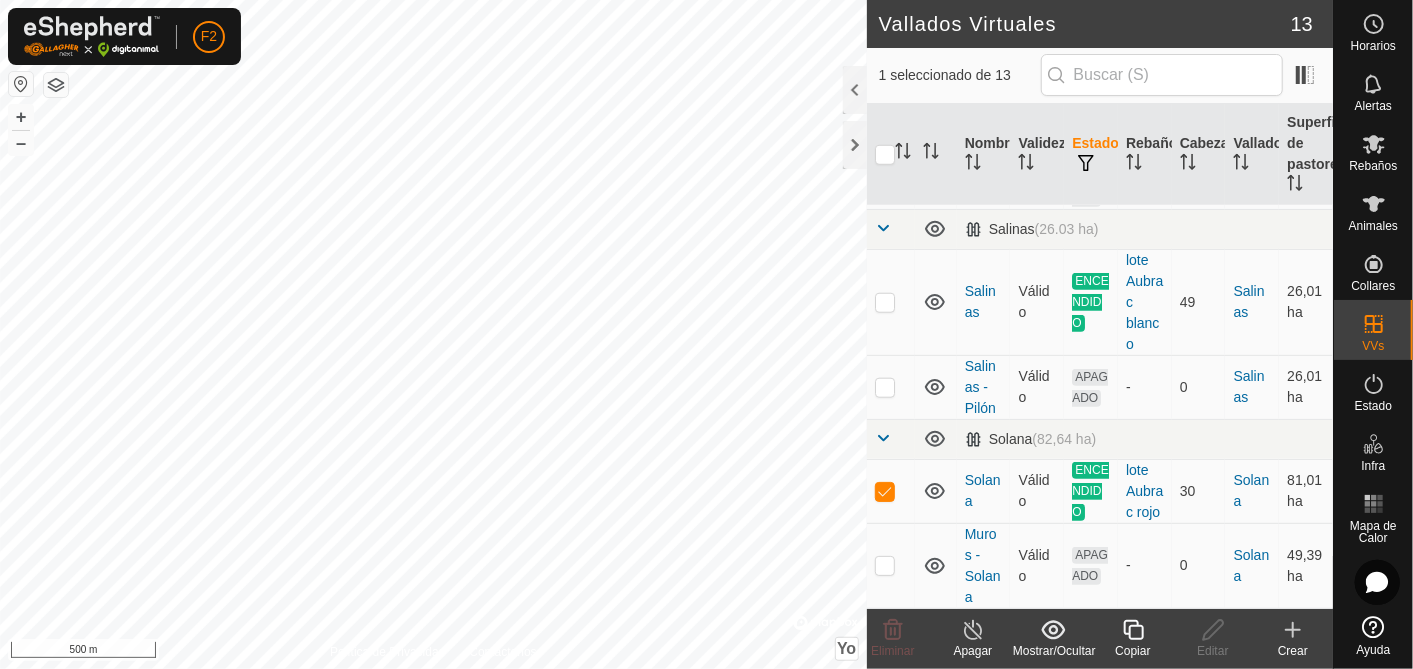 click 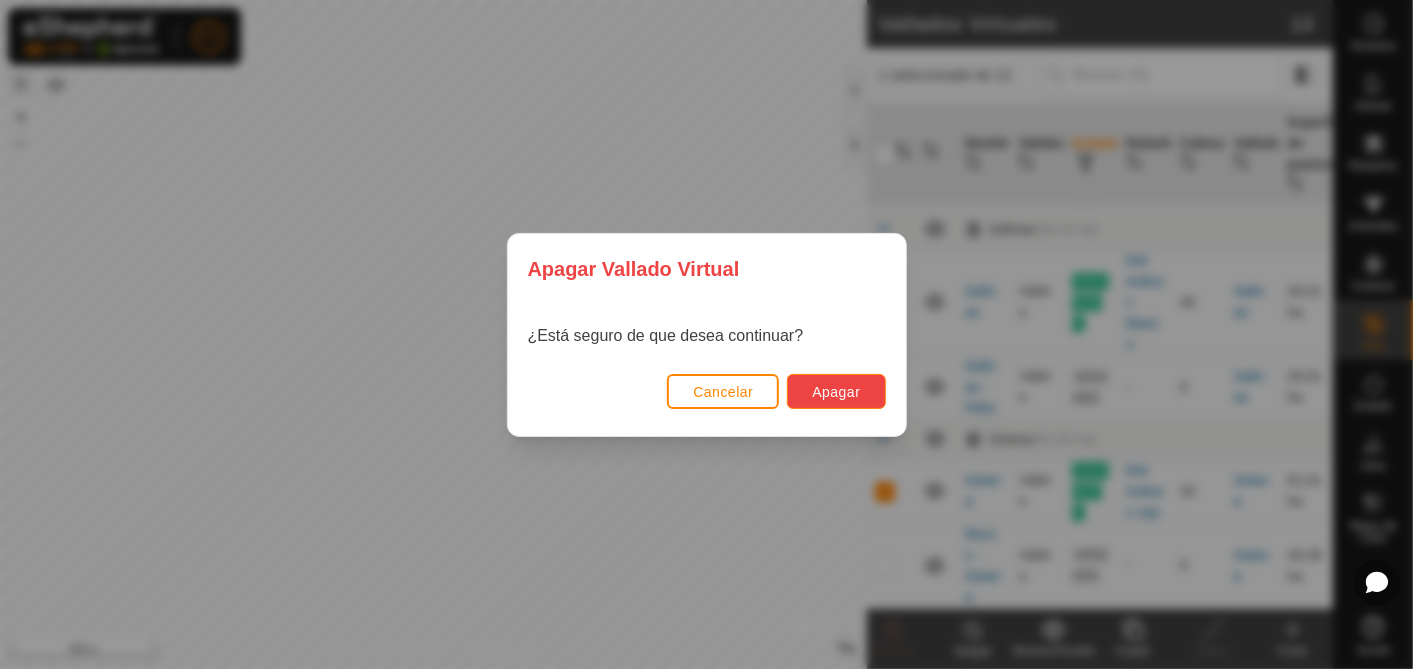 click on "Apagar" at bounding box center (836, 392) 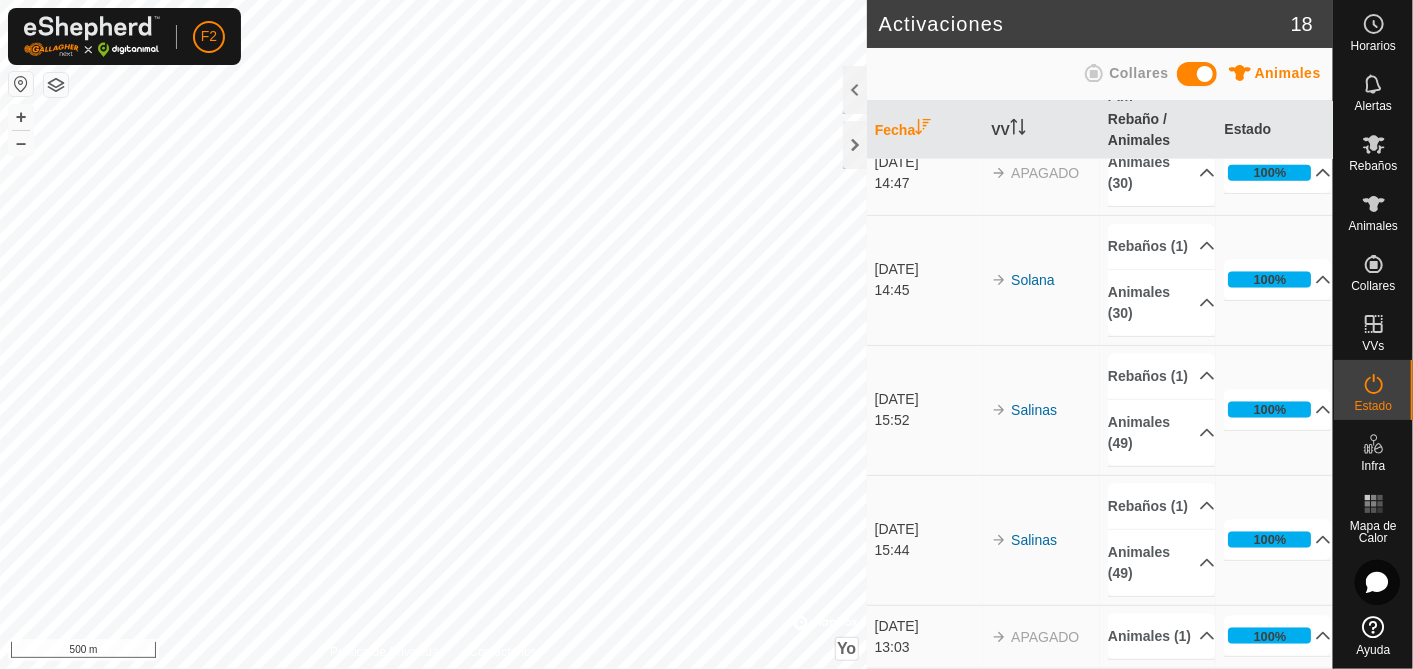 scroll, scrollTop: 1659, scrollLeft: 0, axis: vertical 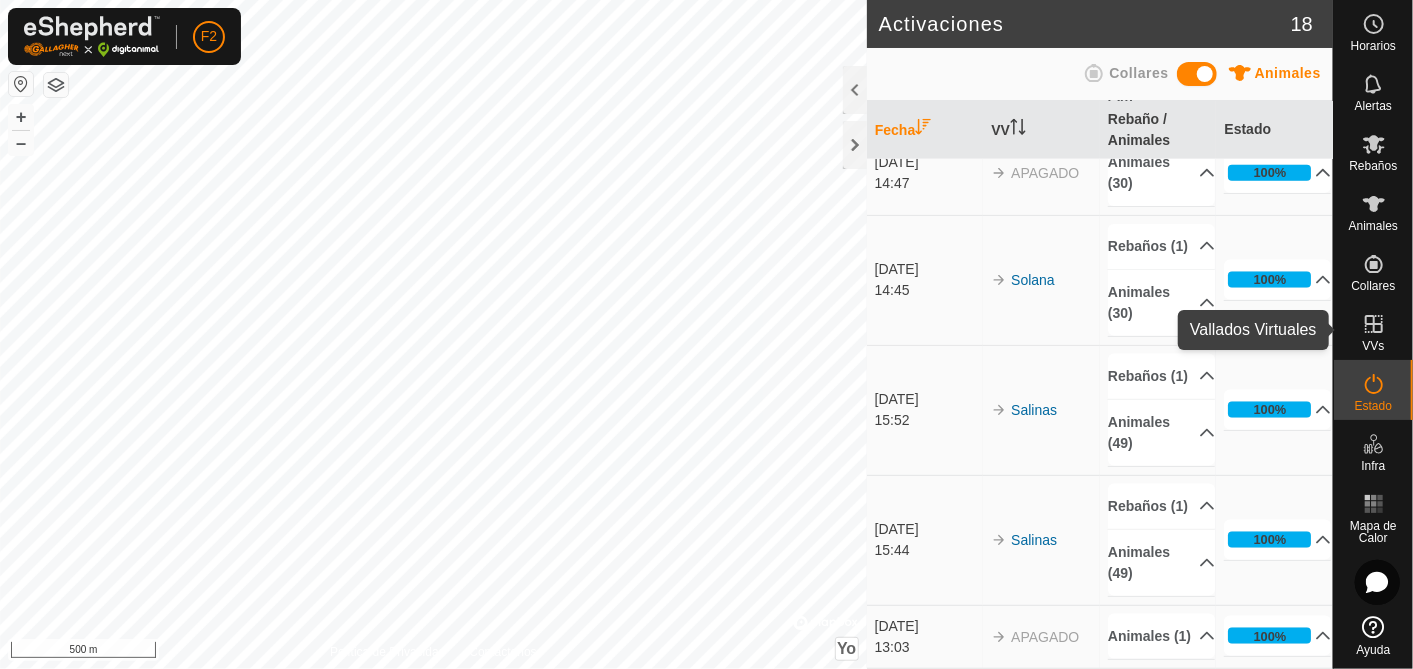 click 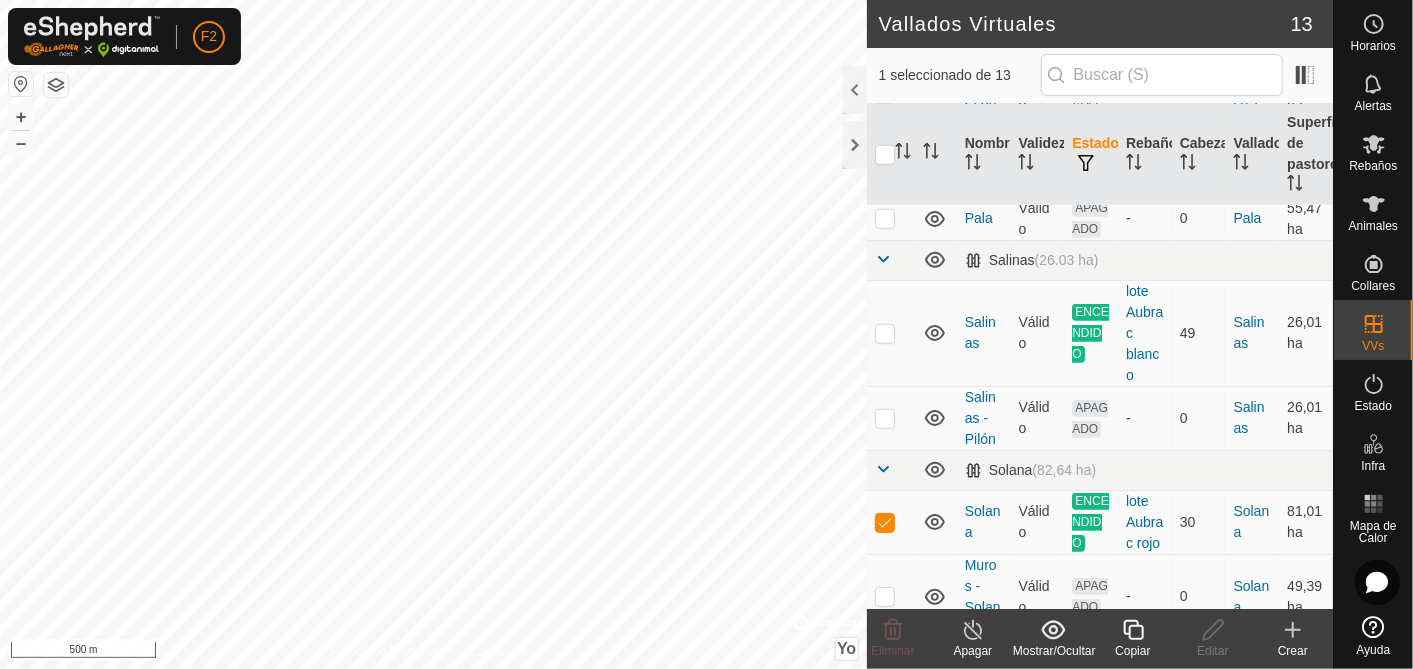 scroll, scrollTop: 977, scrollLeft: 0, axis: vertical 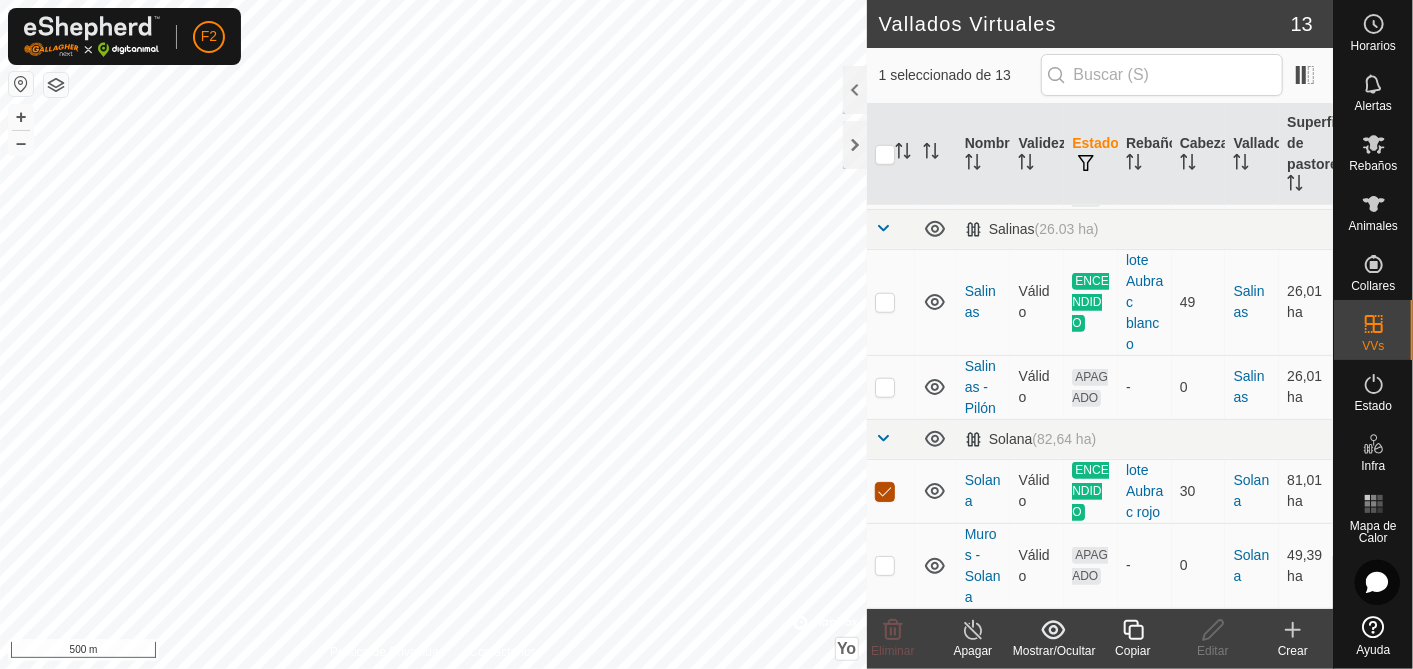 click at bounding box center (885, 492) 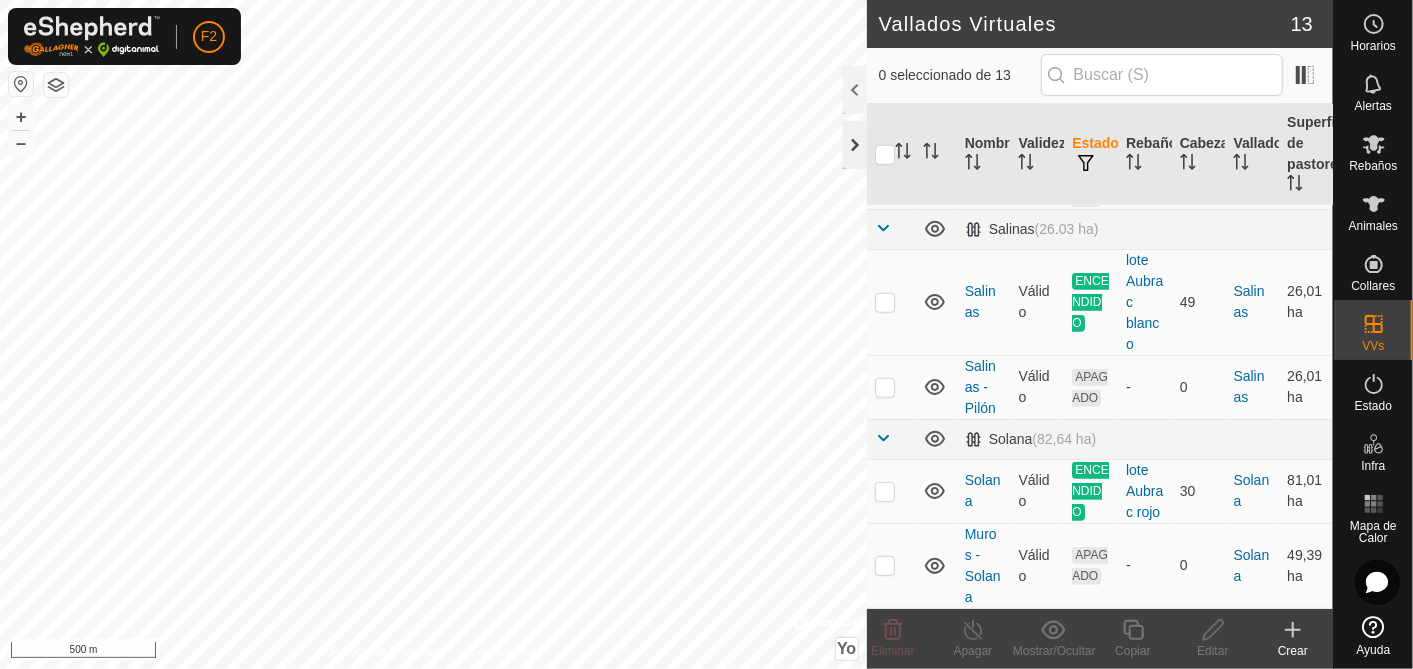 click 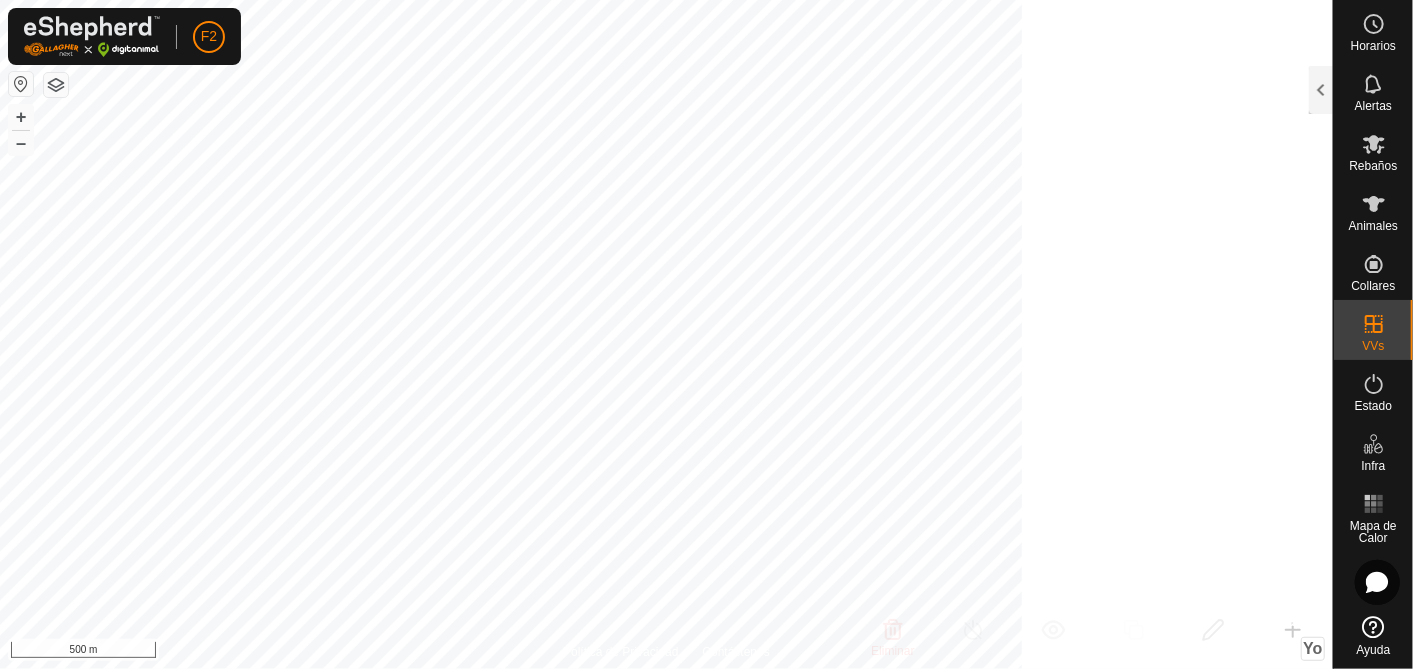 scroll, scrollTop: 3530, scrollLeft: 0, axis: vertical 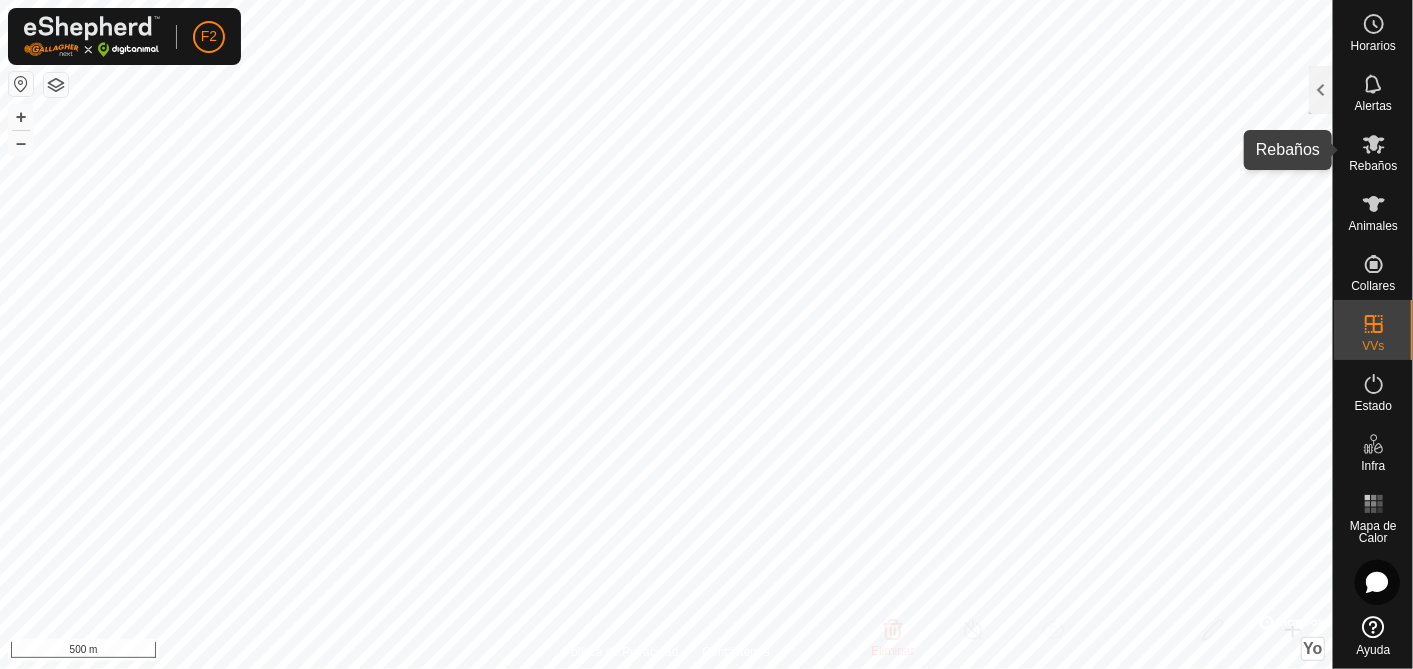 click on "Rebaños" at bounding box center (1373, 166) 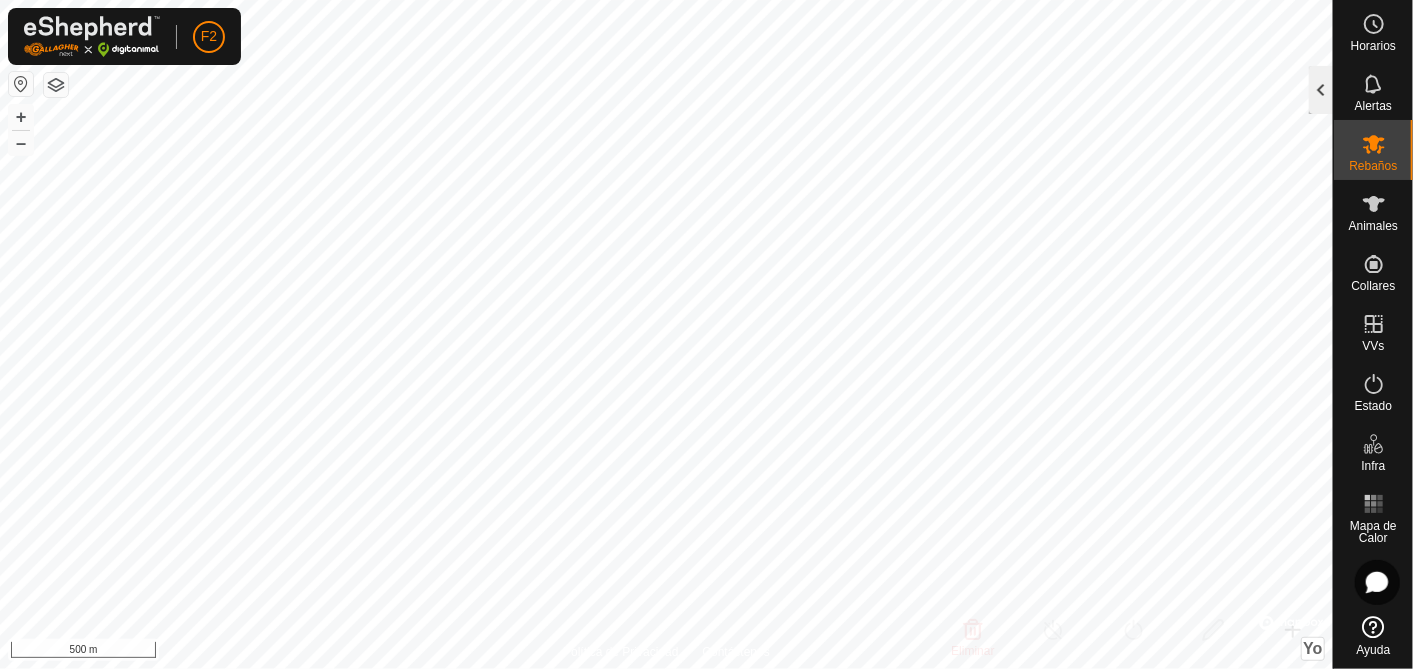 click 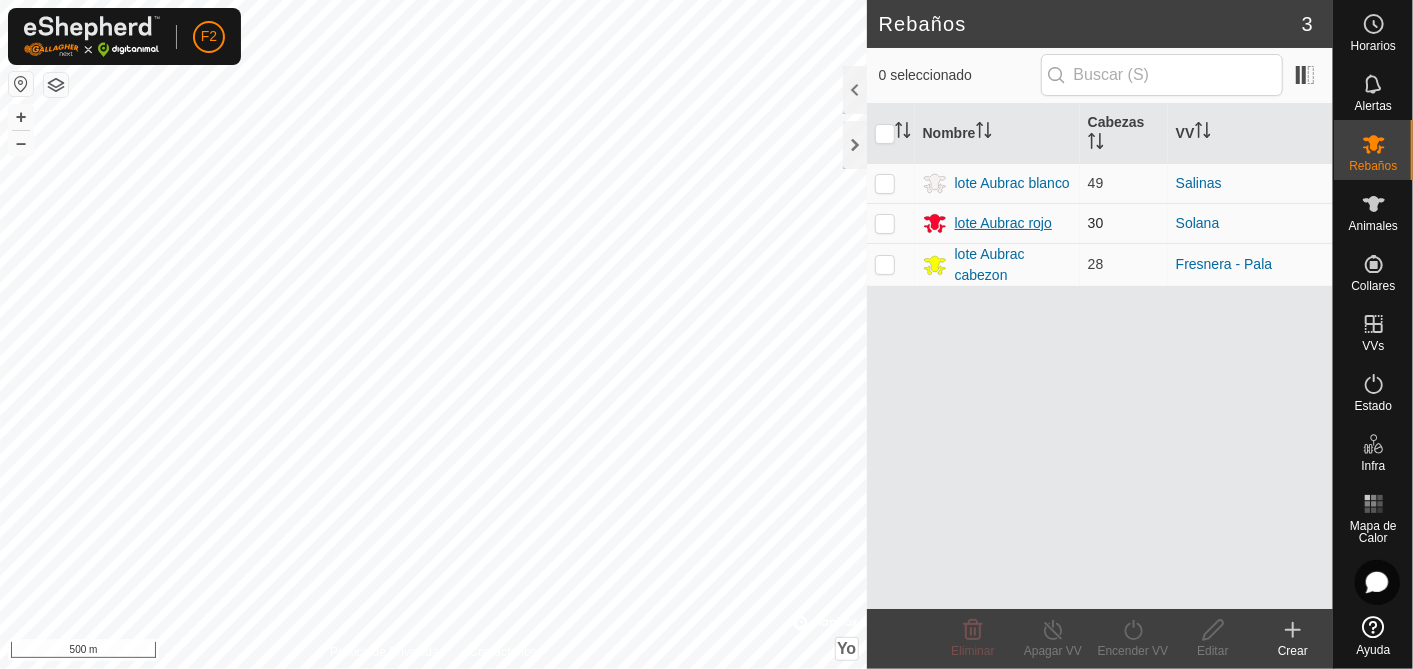 click on "lote Aubrac rojo" at bounding box center (1003, 223) 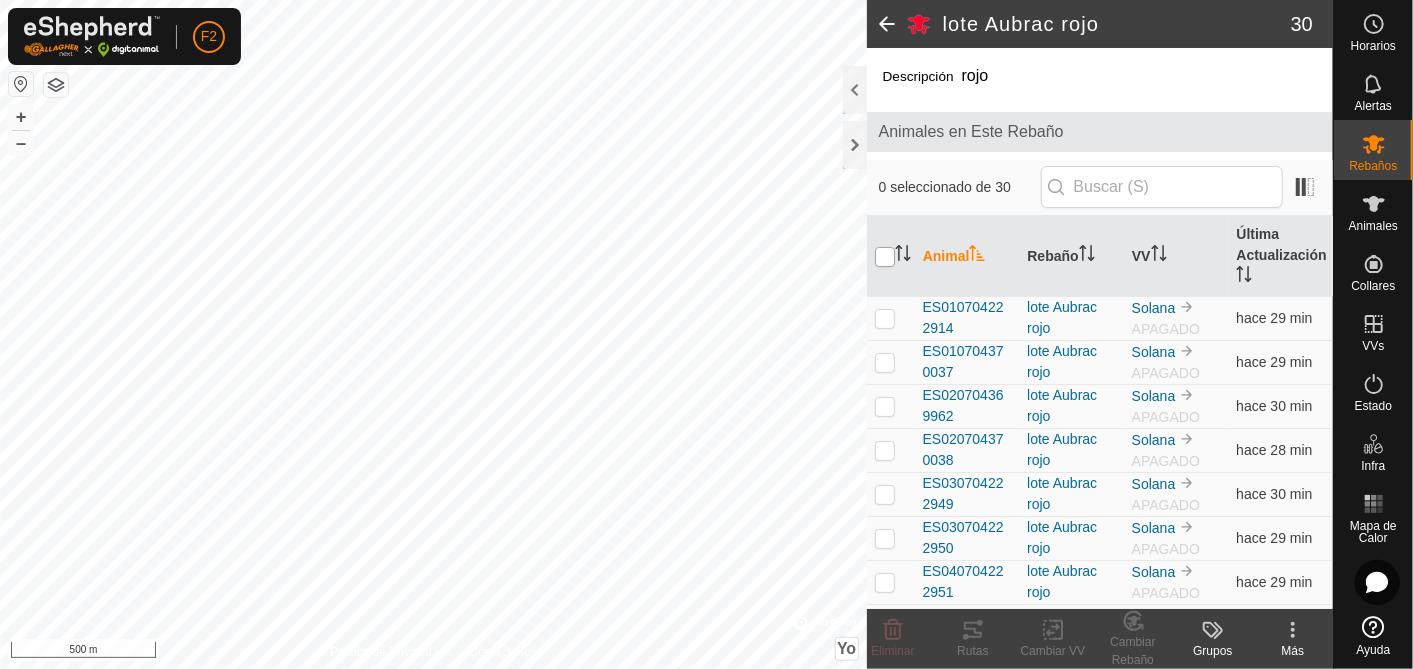 click at bounding box center (885, 257) 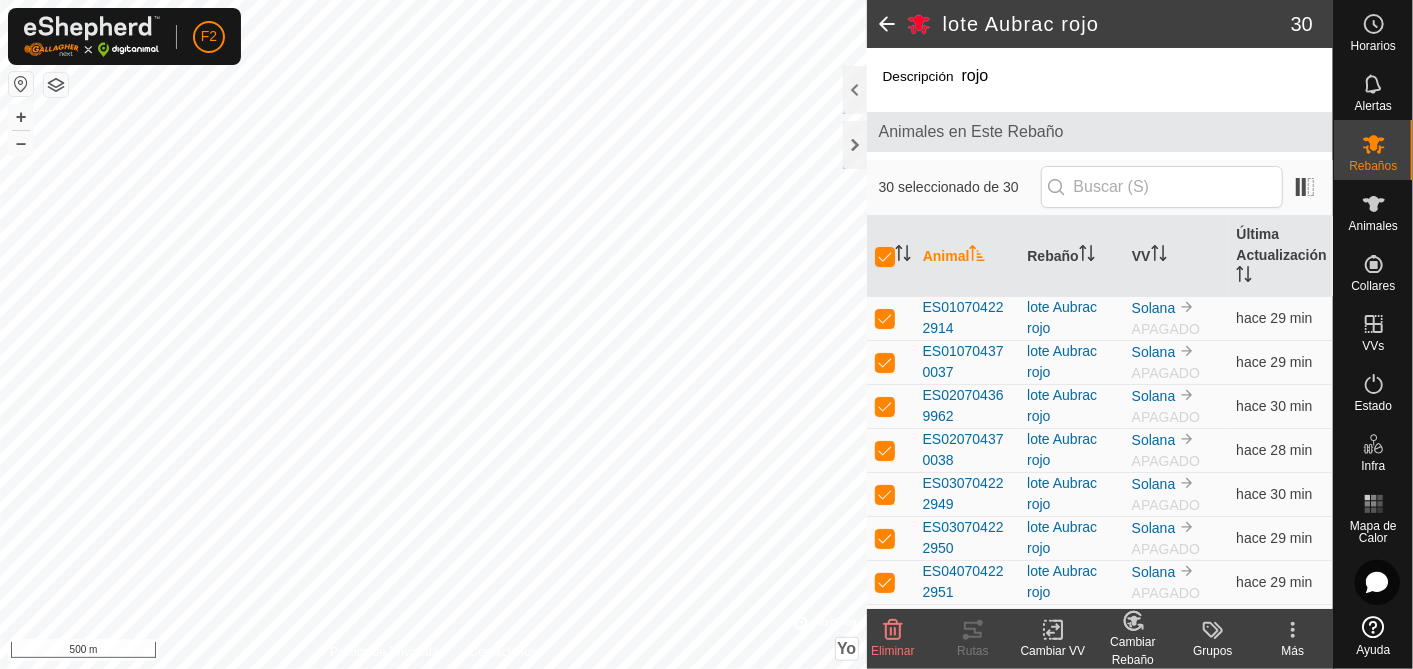 click 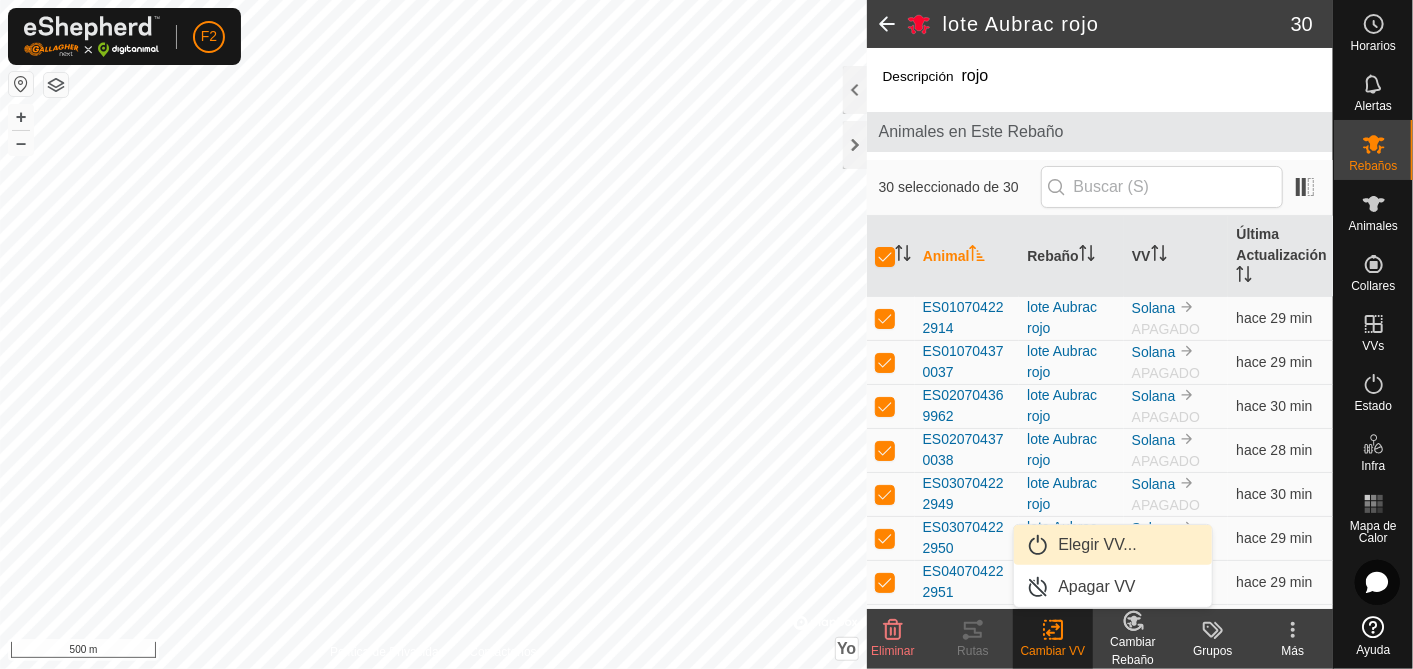 click on "Elegir VV..." at bounding box center [1113, 545] 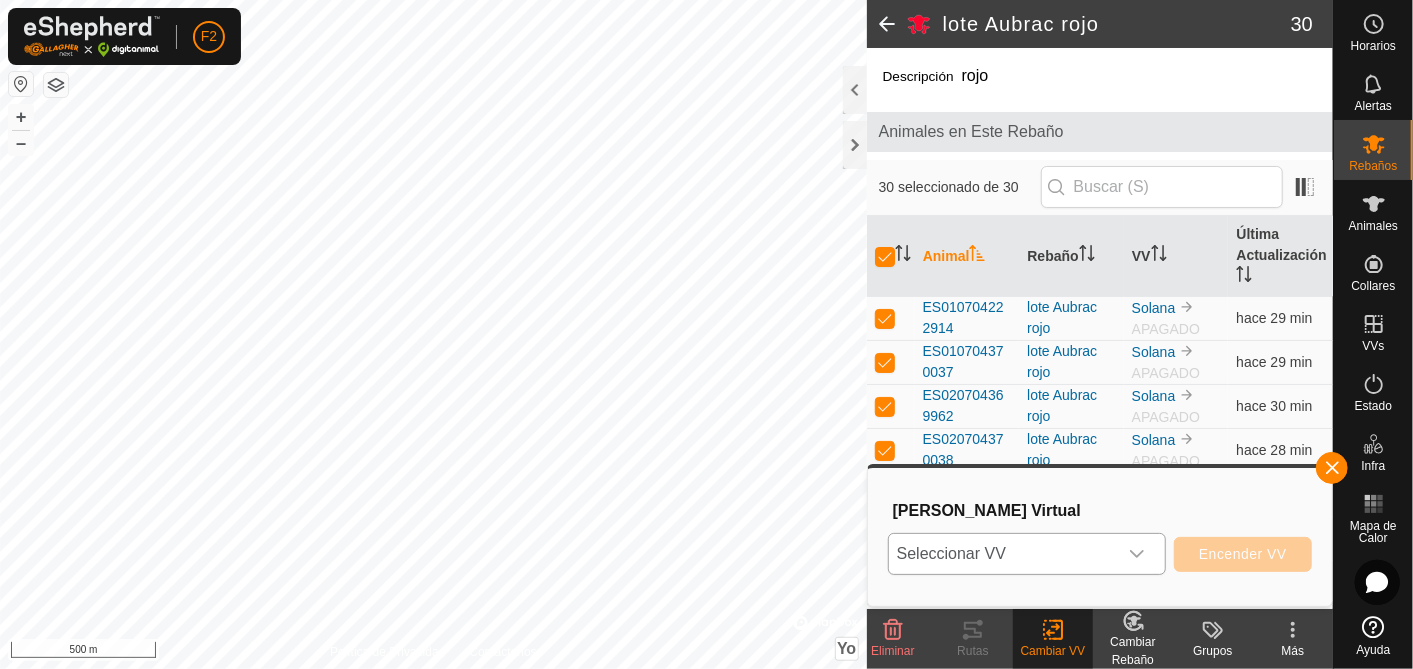click at bounding box center [1137, 554] 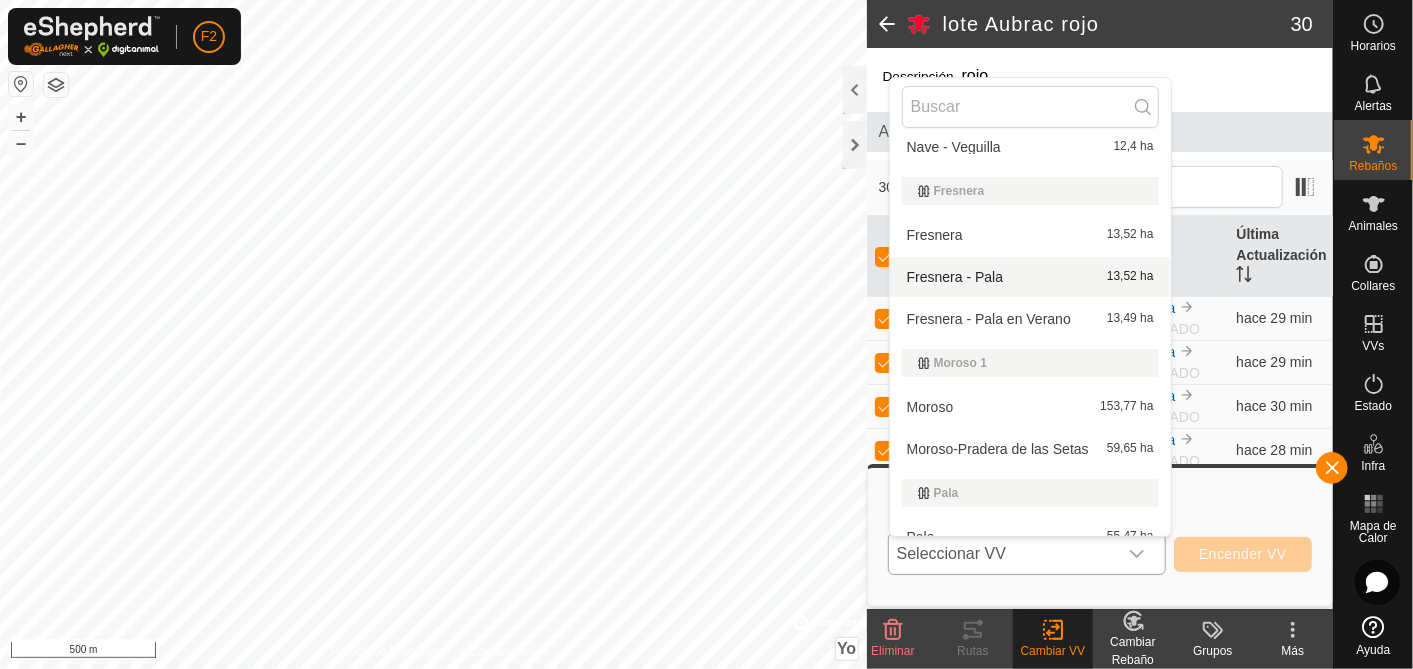 scroll, scrollTop: 465, scrollLeft: 0, axis: vertical 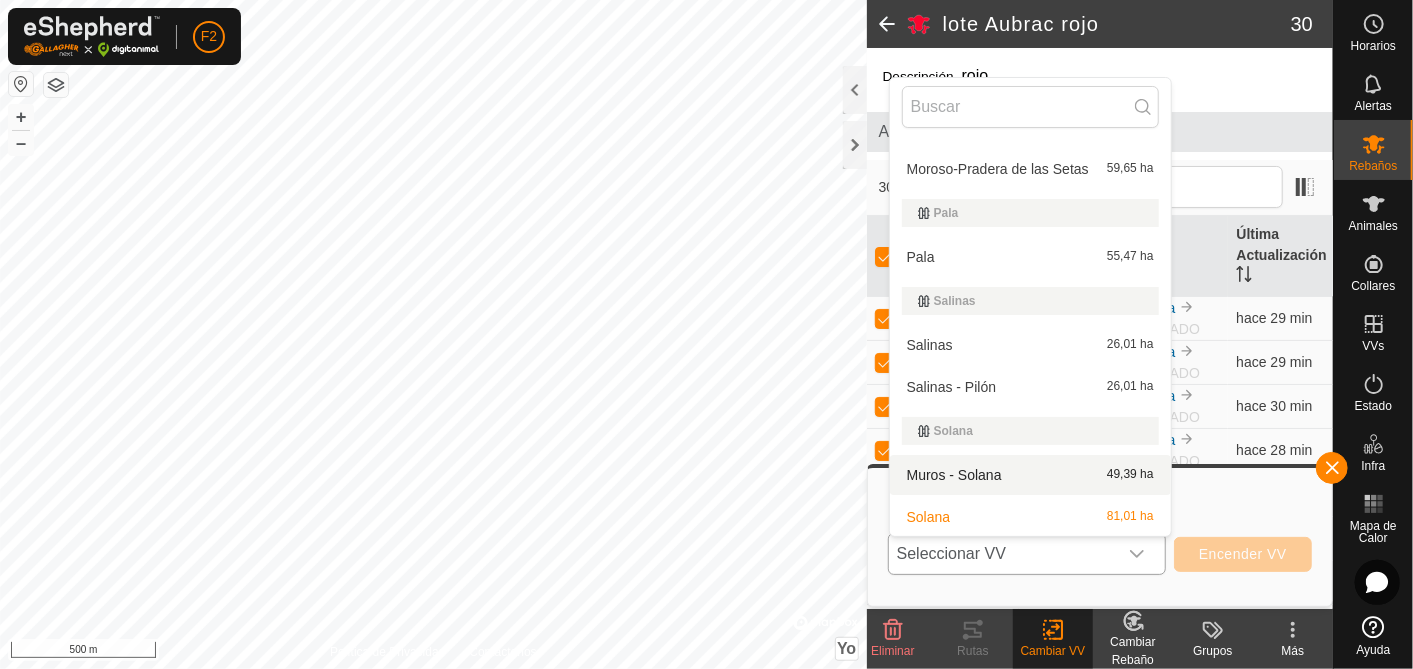 click on "Muros - Solana  49,39 ha" at bounding box center (1030, 475) 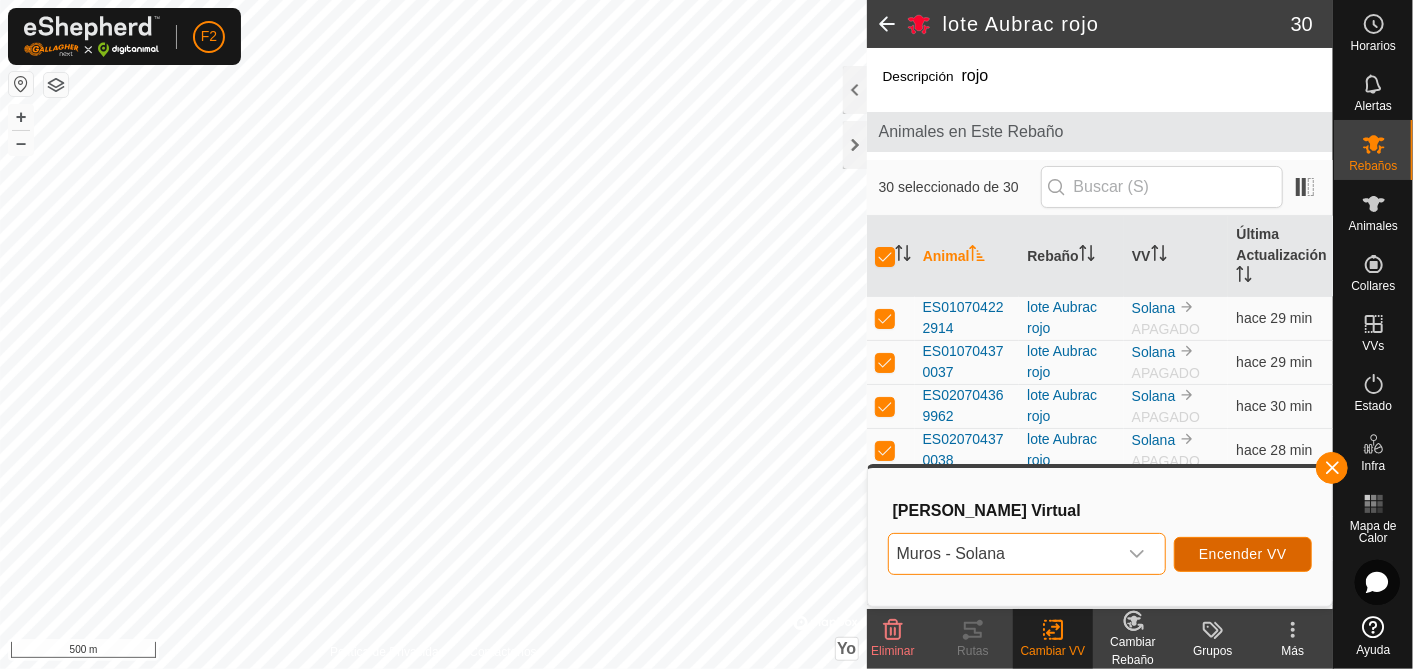 click on "Encender VV" at bounding box center [1243, 554] 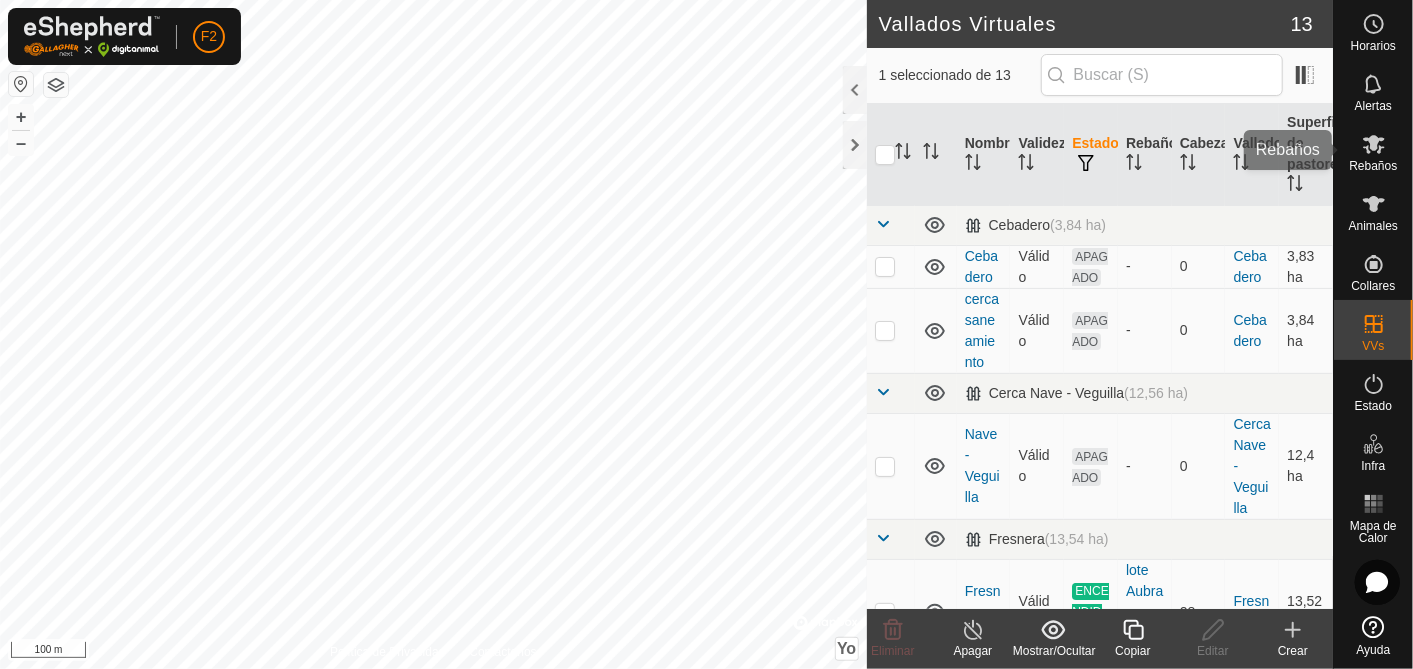click on "Rebaños" at bounding box center [1373, 166] 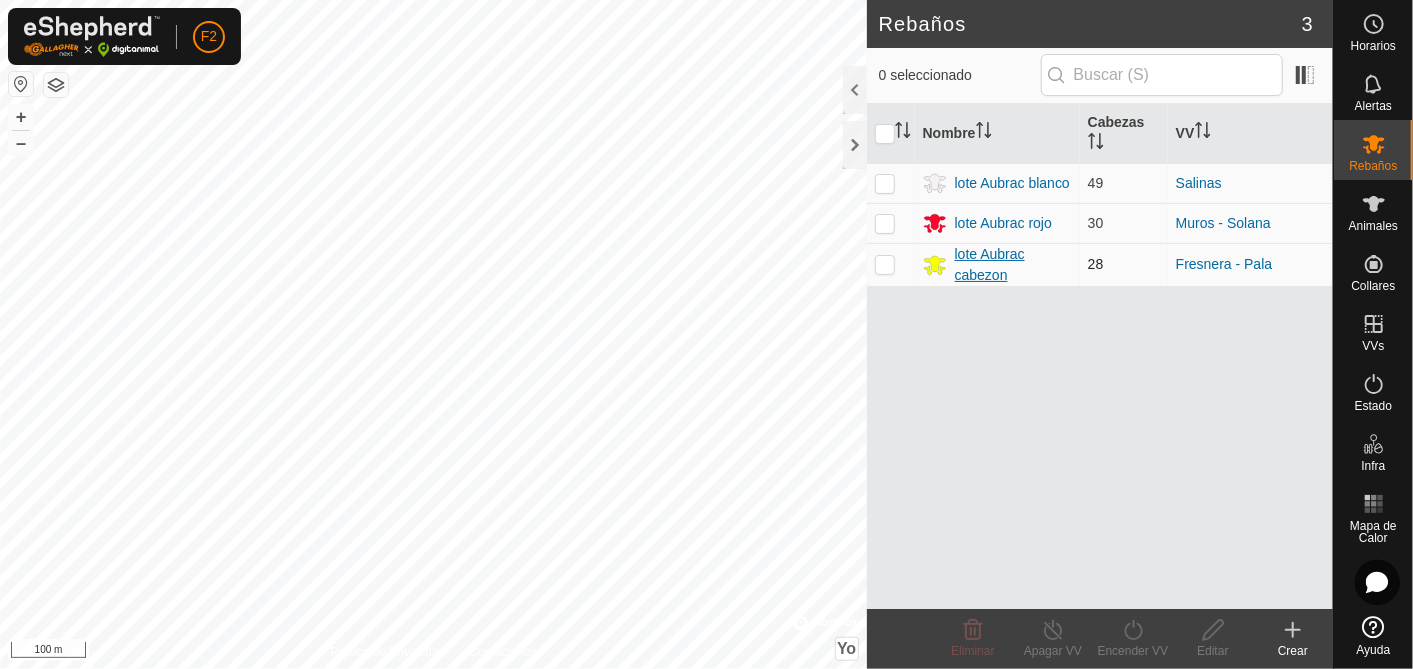 click on "lote Aubrac cabezon" at bounding box center (1013, 265) 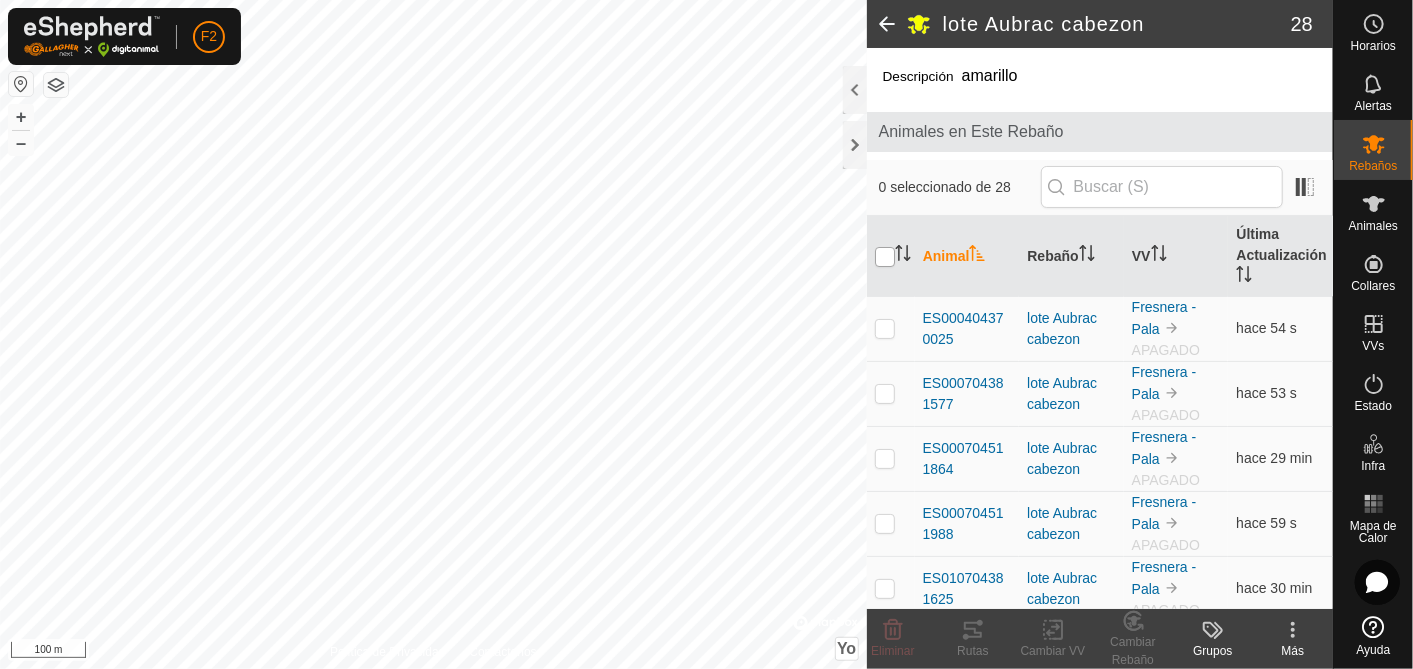 click at bounding box center [885, 257] 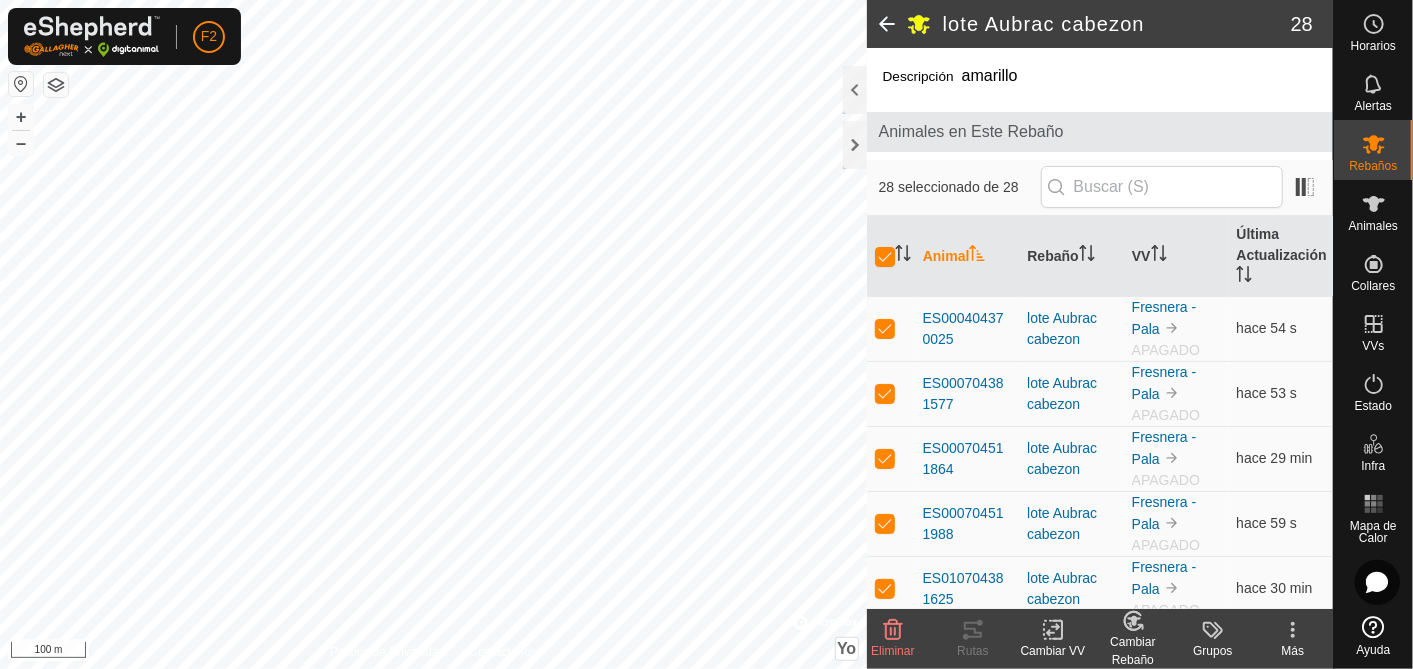 click 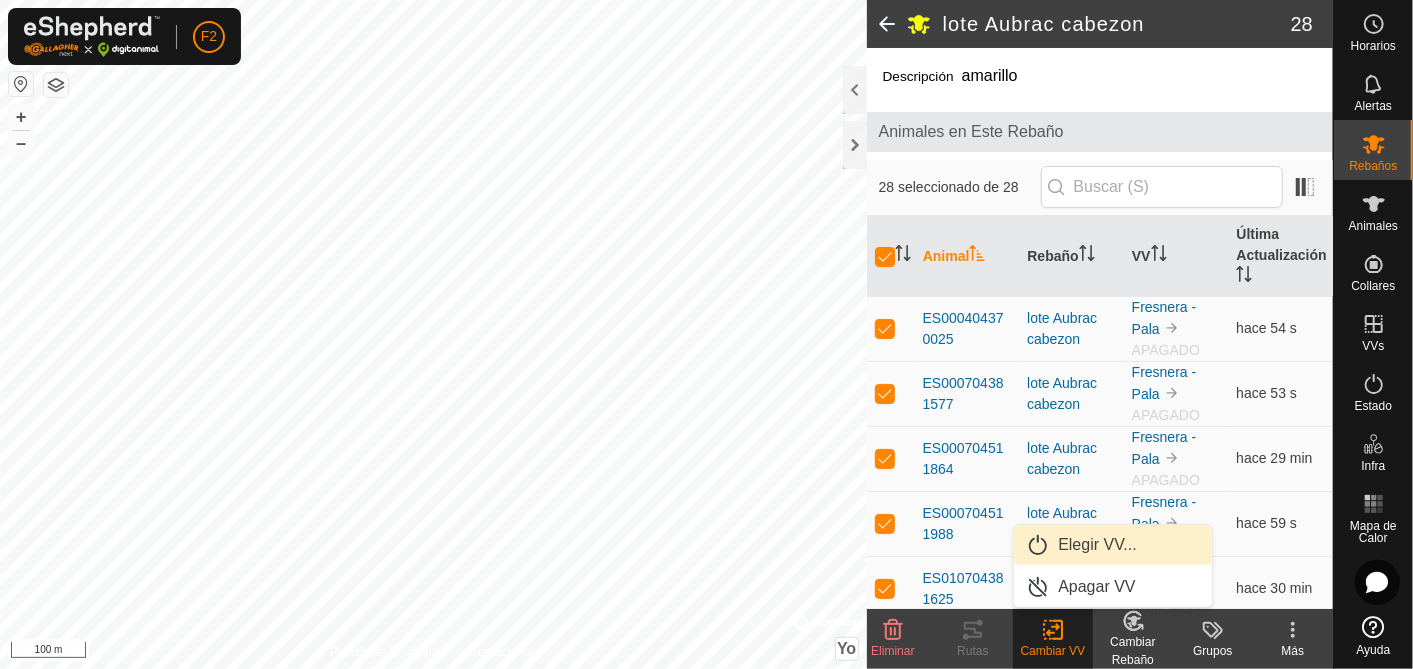 click on "Elegir VV..." at bounding box center [1113, 545] 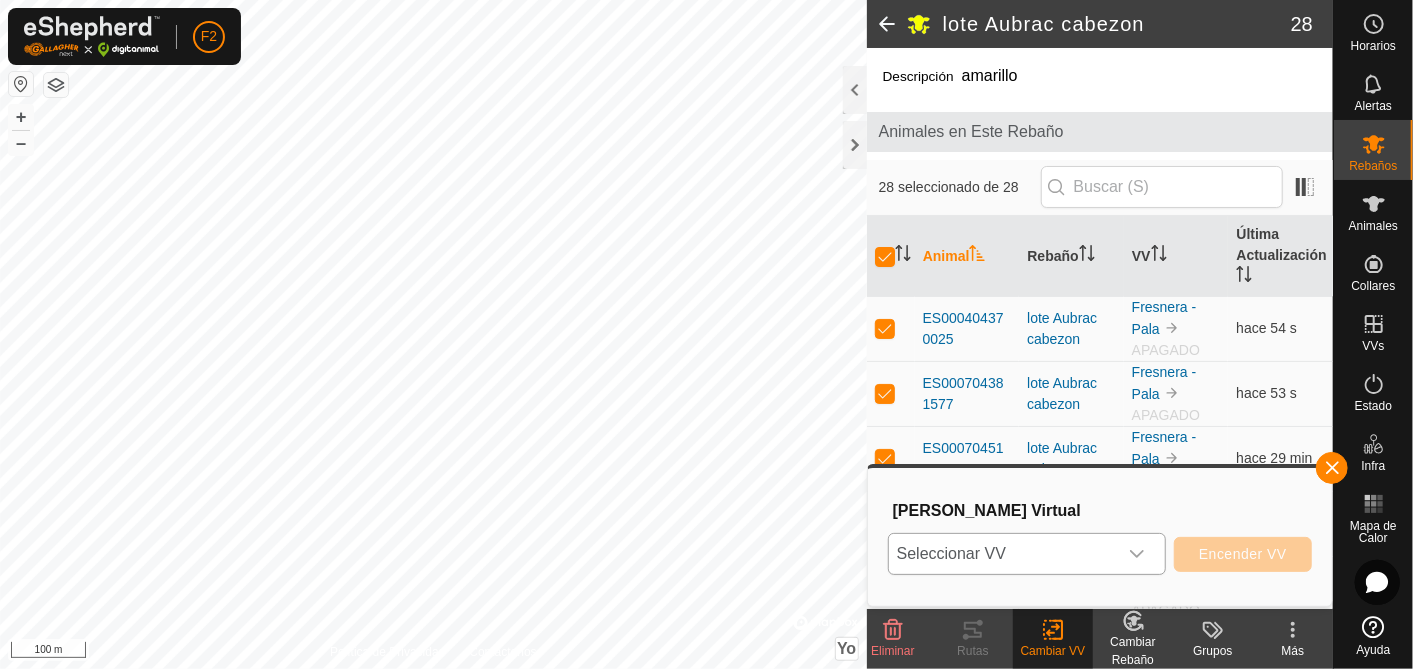 click 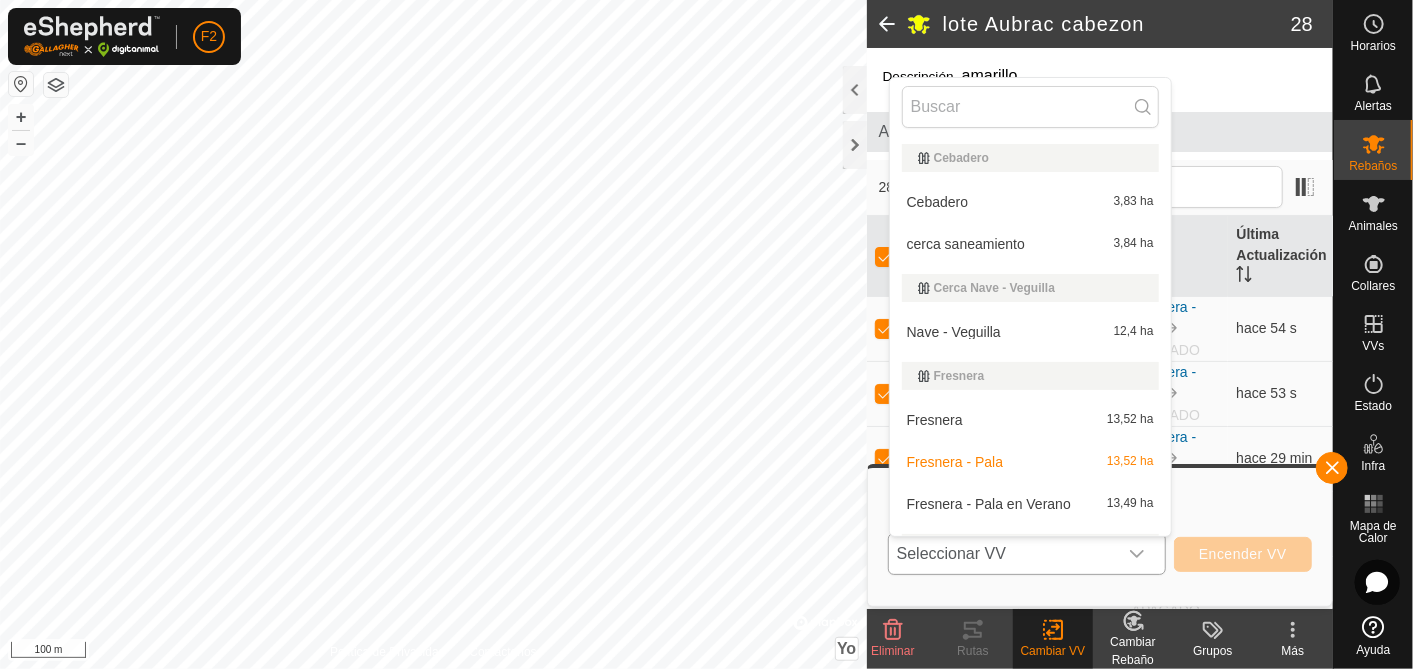 click on "Fresnera  13,52 ha" at bounding box center (1030, 420) 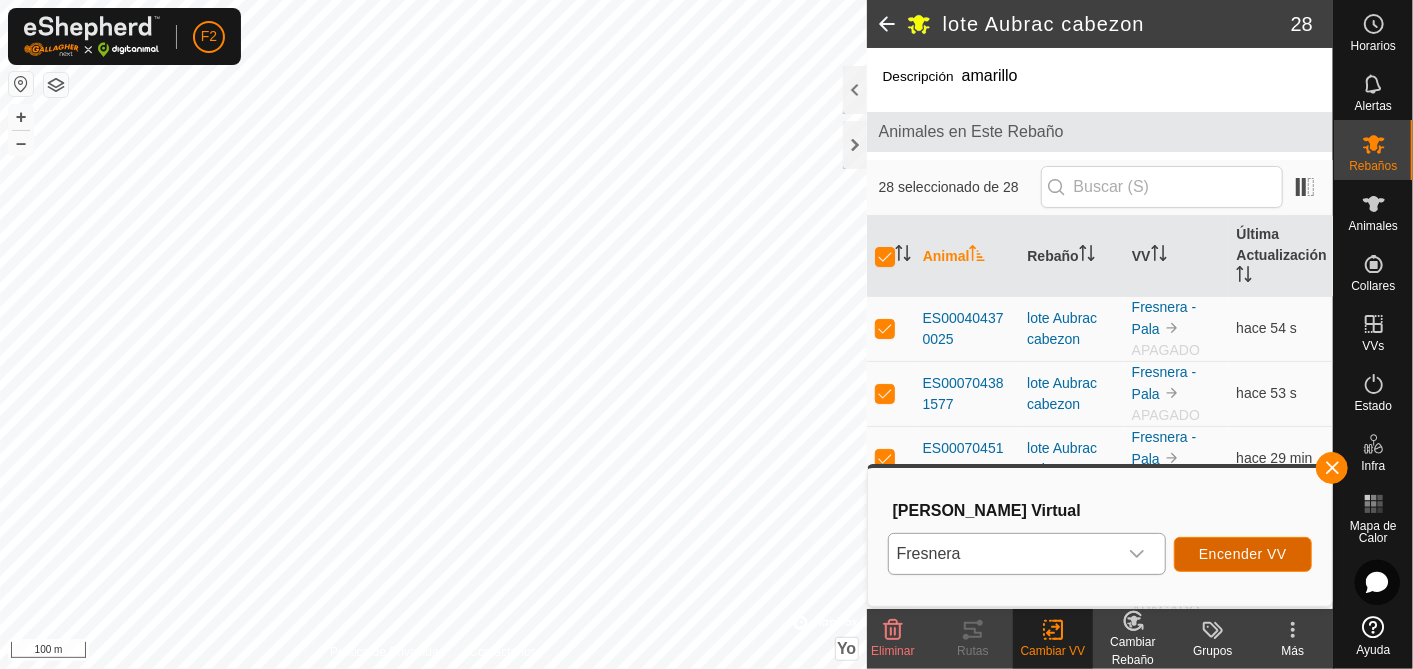 click on "Encender VV" at bounding box center (1243, 554) 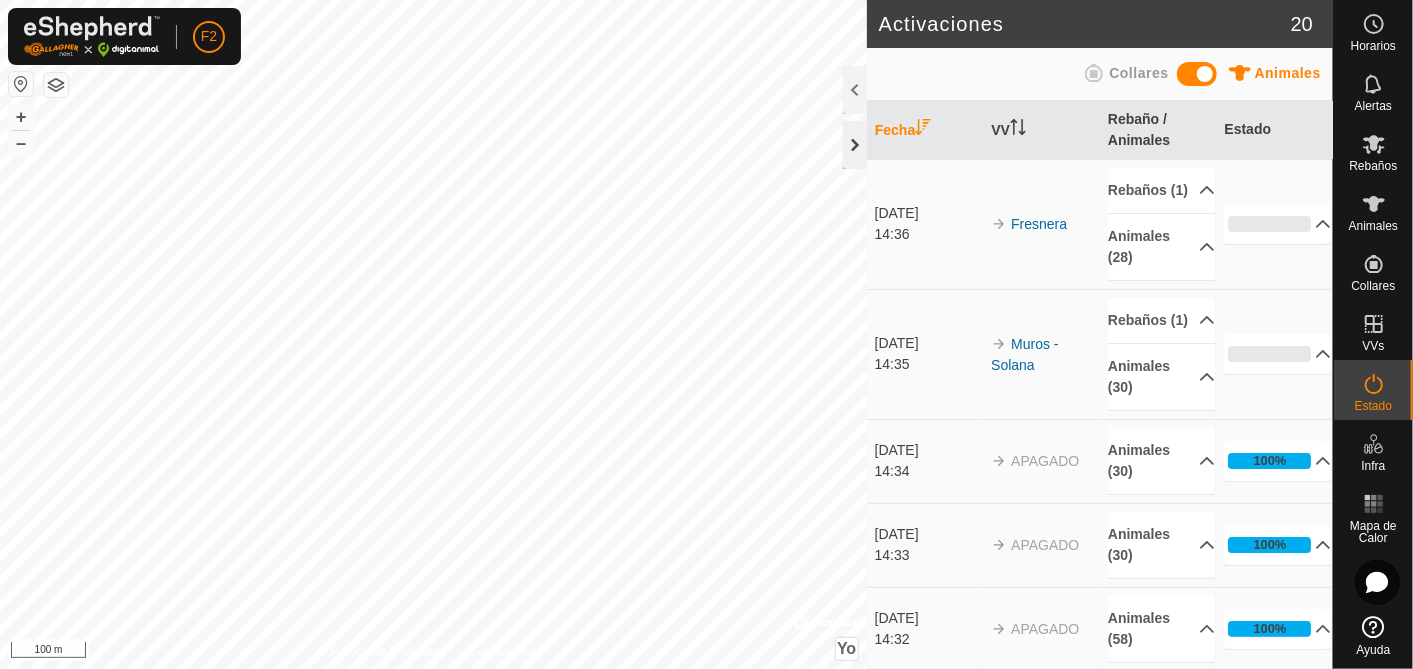 click 